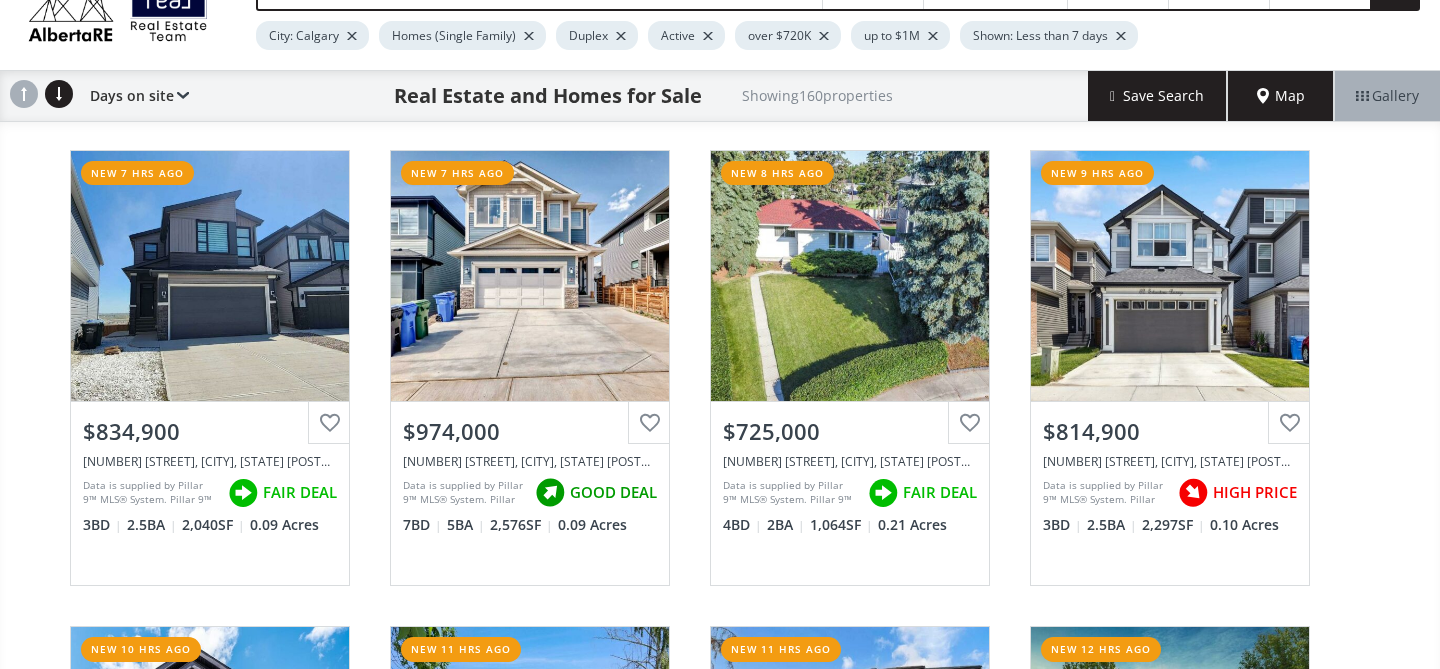 scroll, scrollTop: 108, scrollLeft: 0, axis: vertical 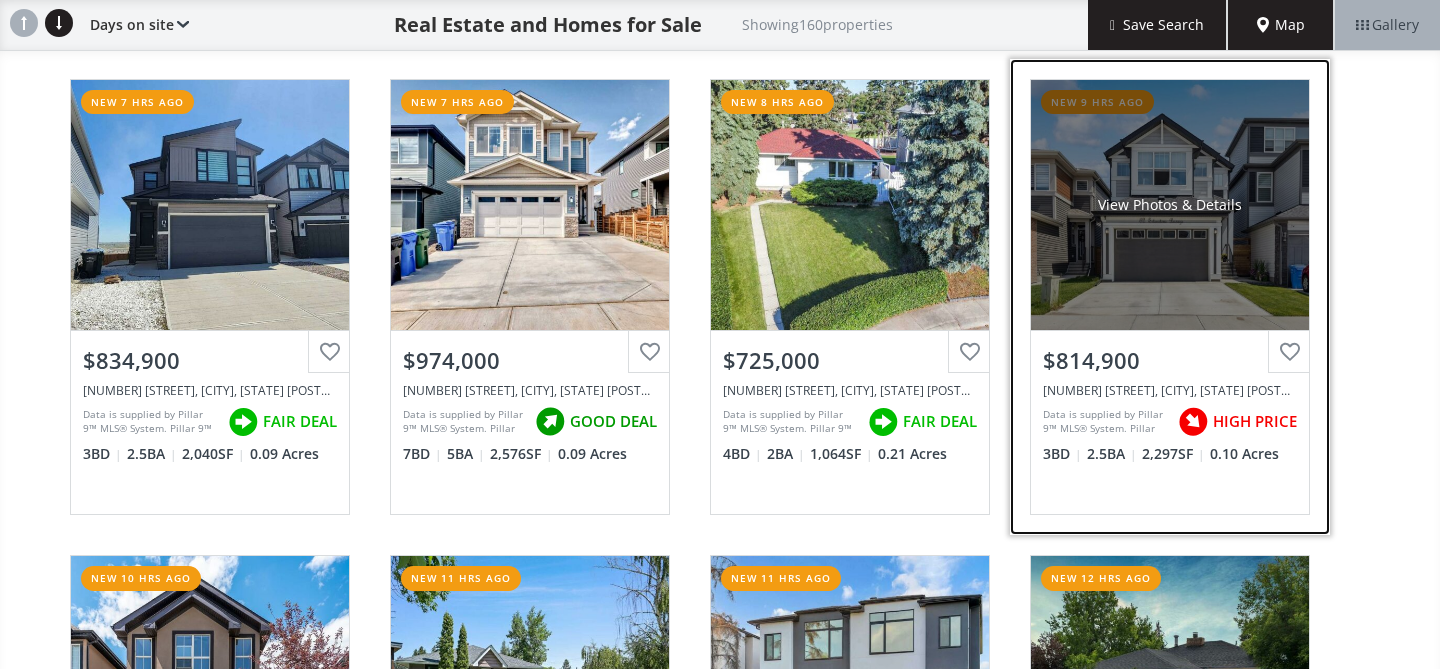 click on "View Photos & Details" at bounding box center (1170, 205) 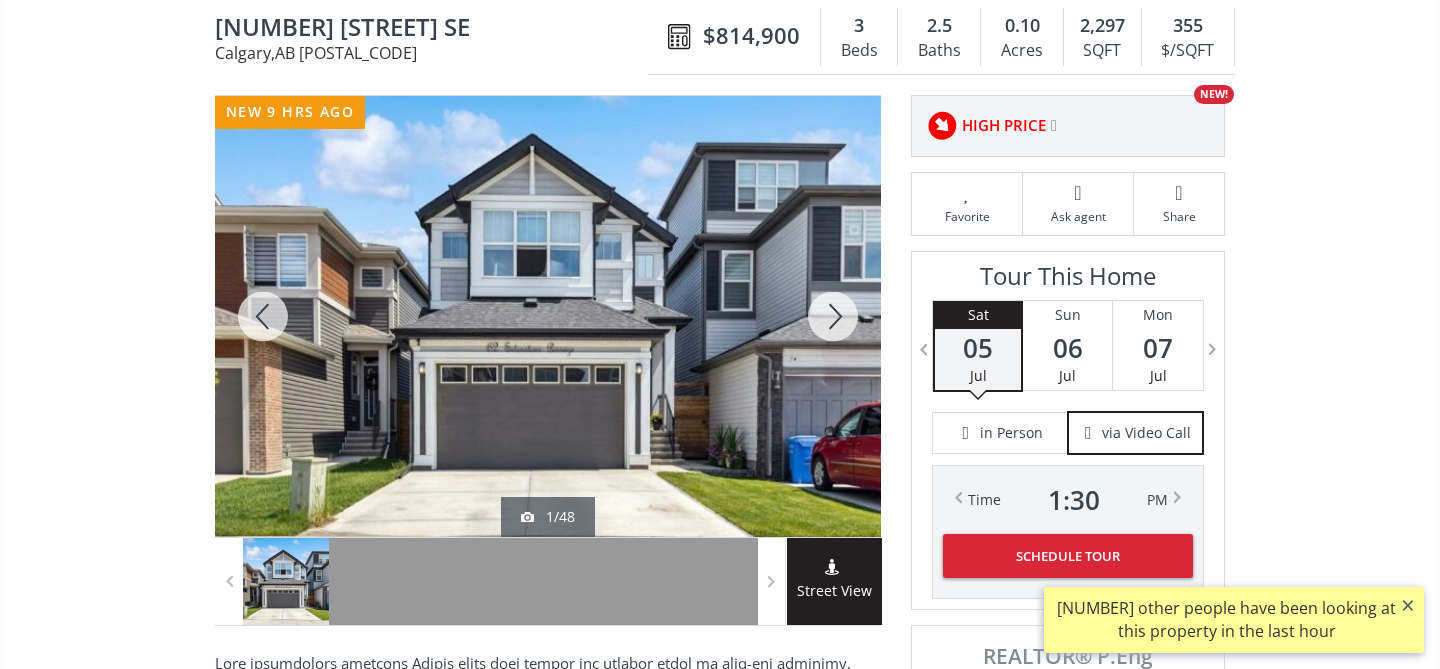 scroll, scrollTop: 199, scrollLeft: 0, axis: vertical 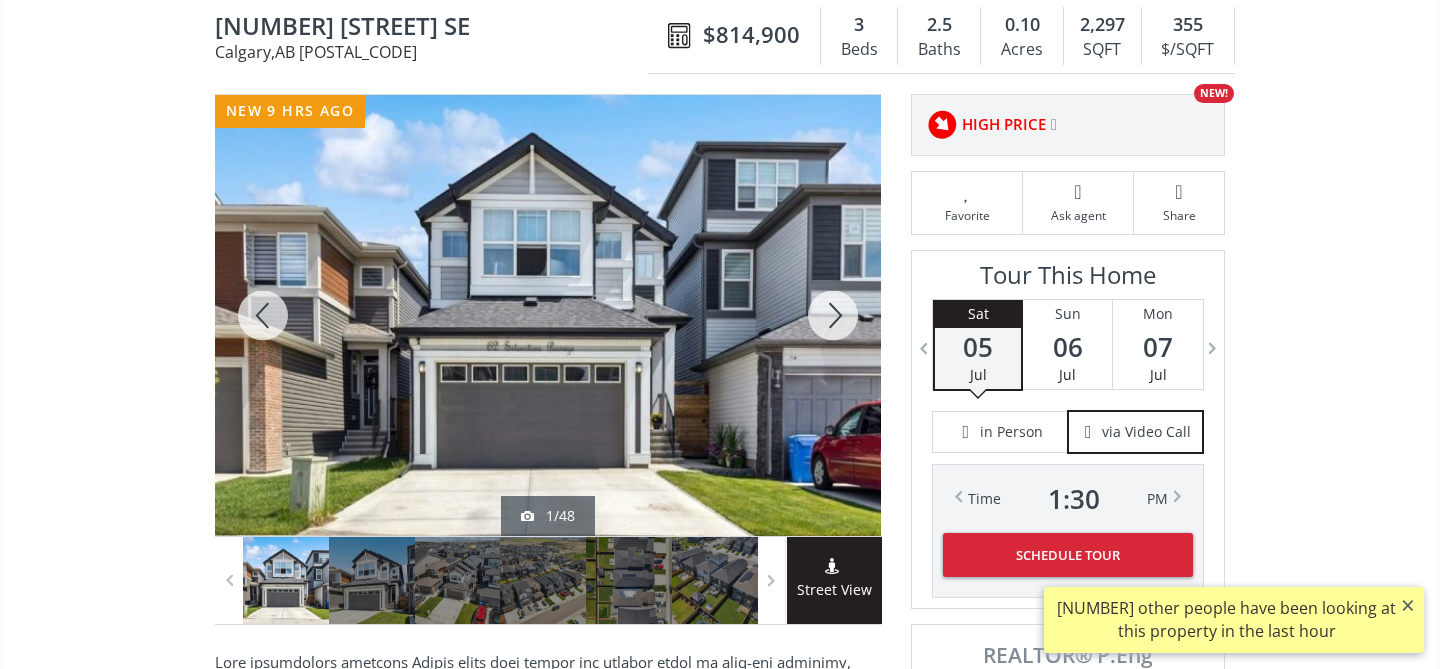 click at bounding box center (833, 315) 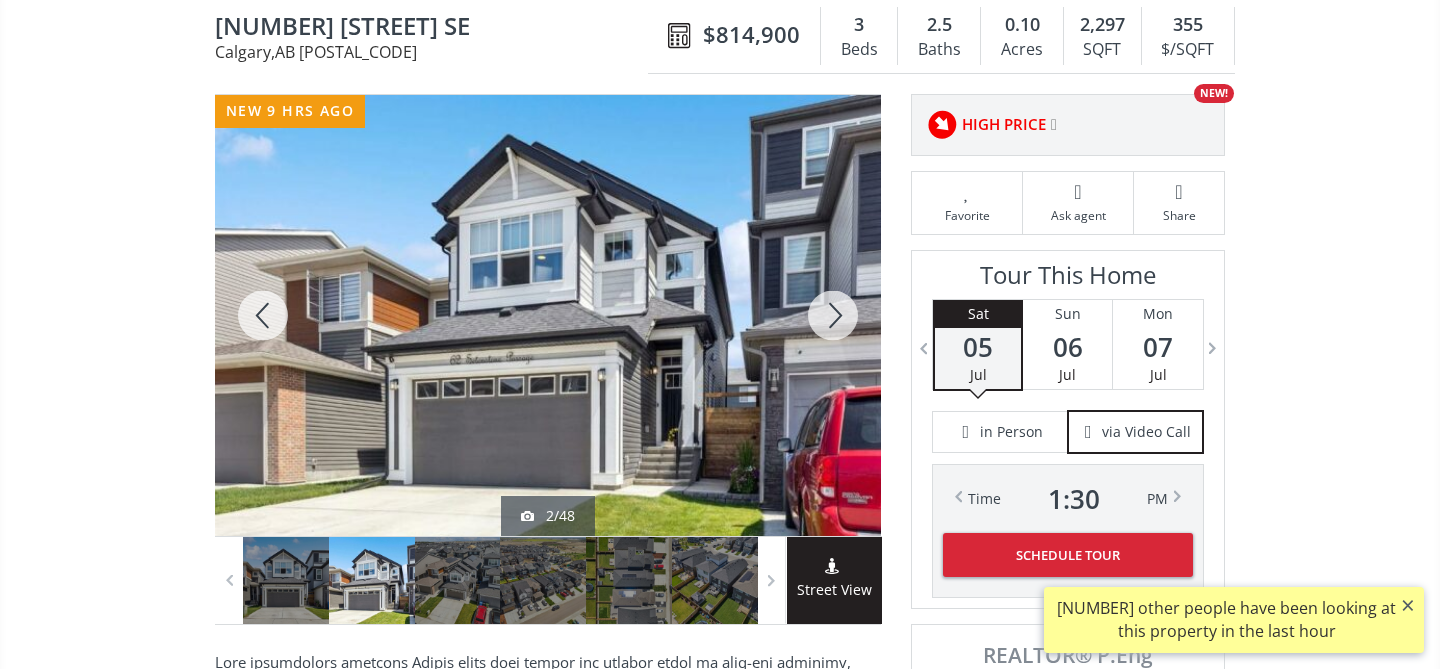 click at bounding box center [833, 315] 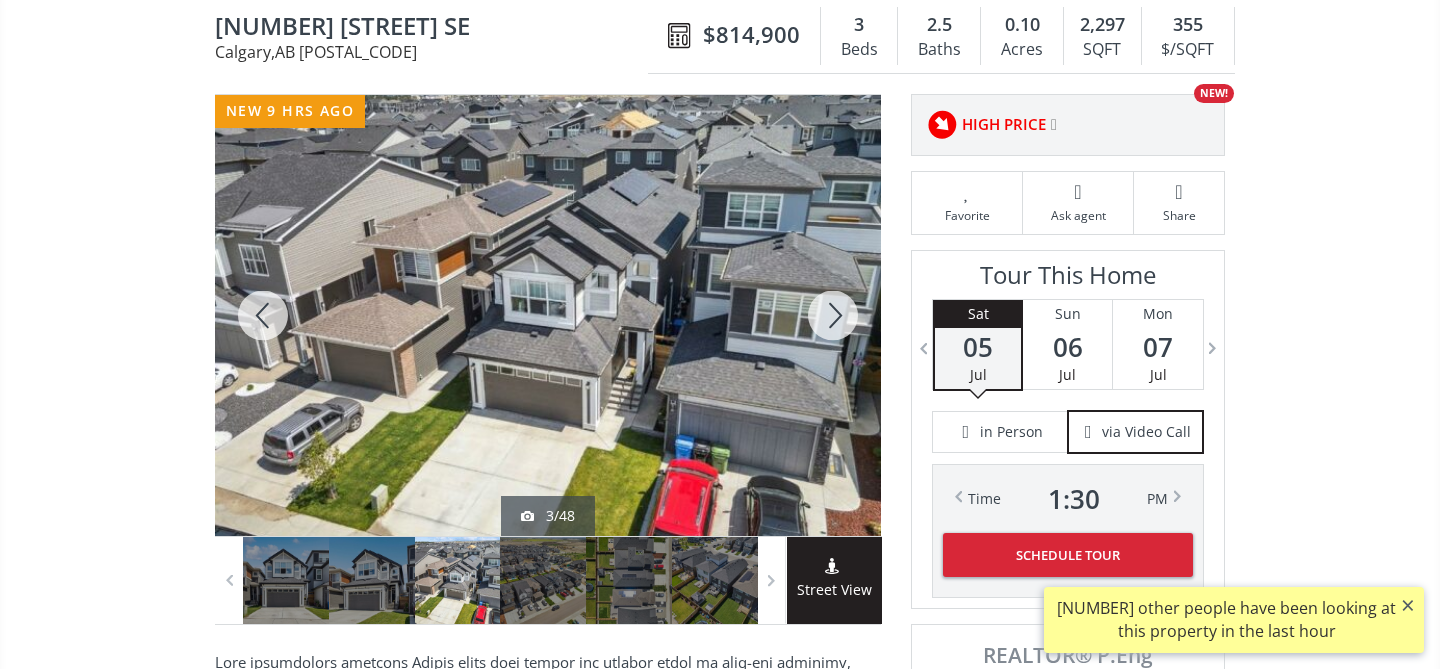 click at bounding box center [833, 315] 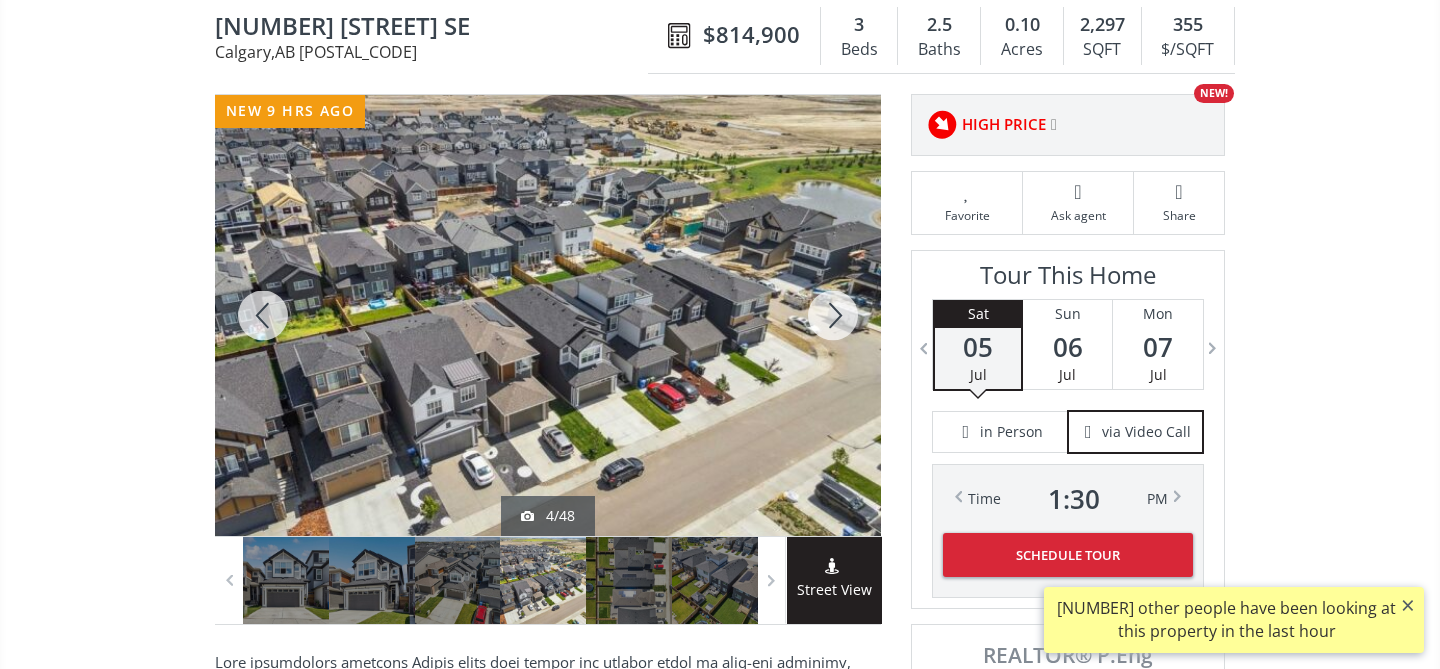 click at bounding box center (833, 315) 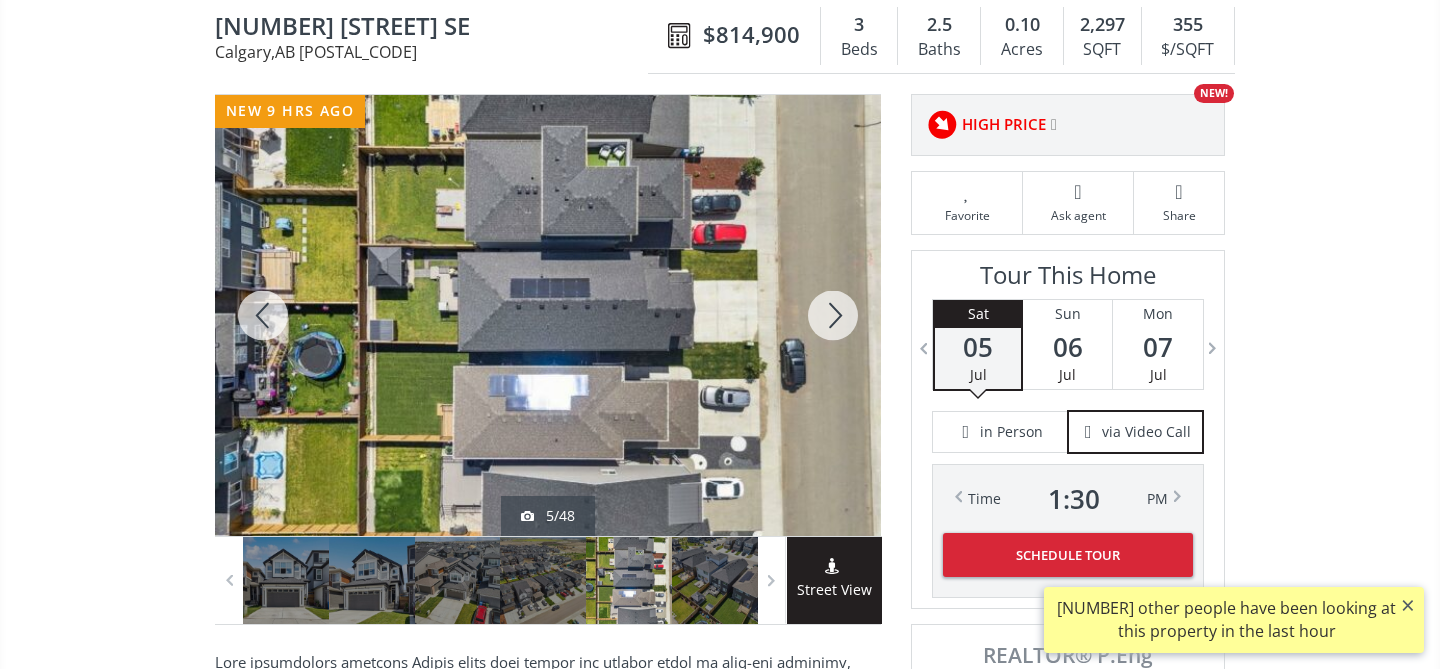 click at bounding box center (833, 315) 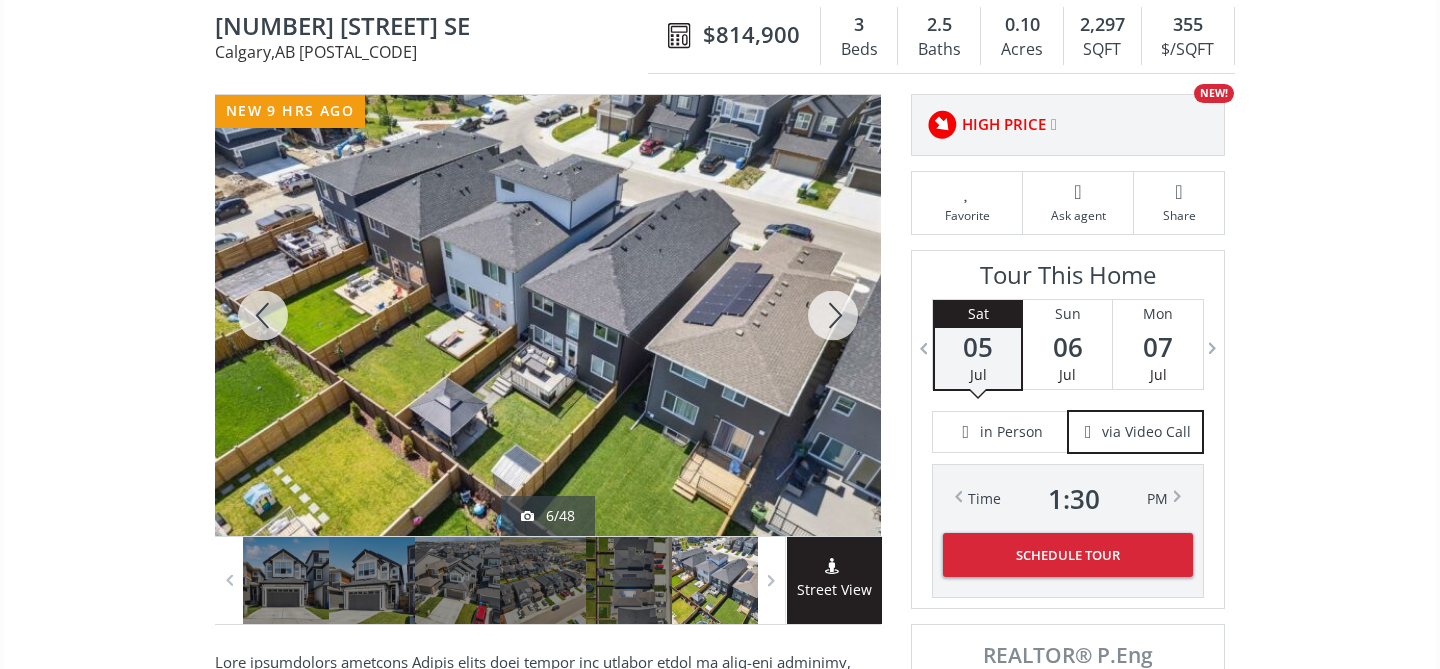 click at bounding box center (833, 315) 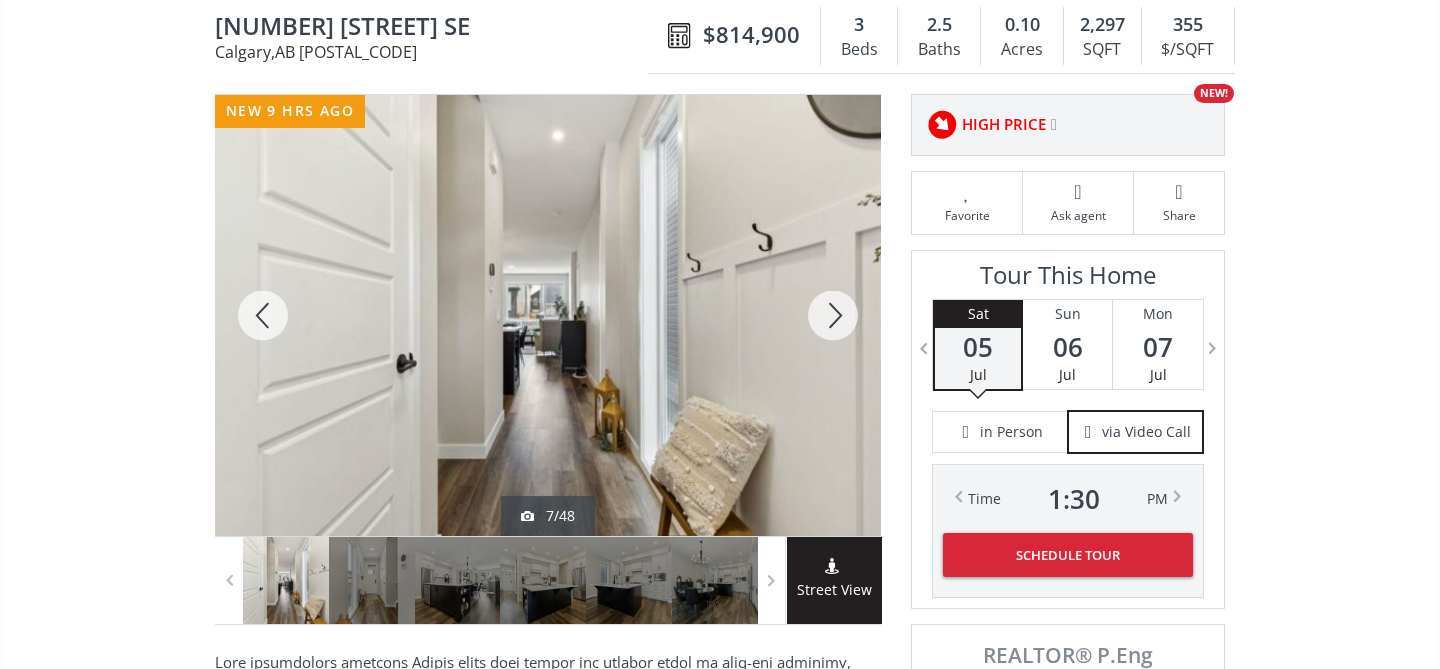click at bounding box center (833, 315) 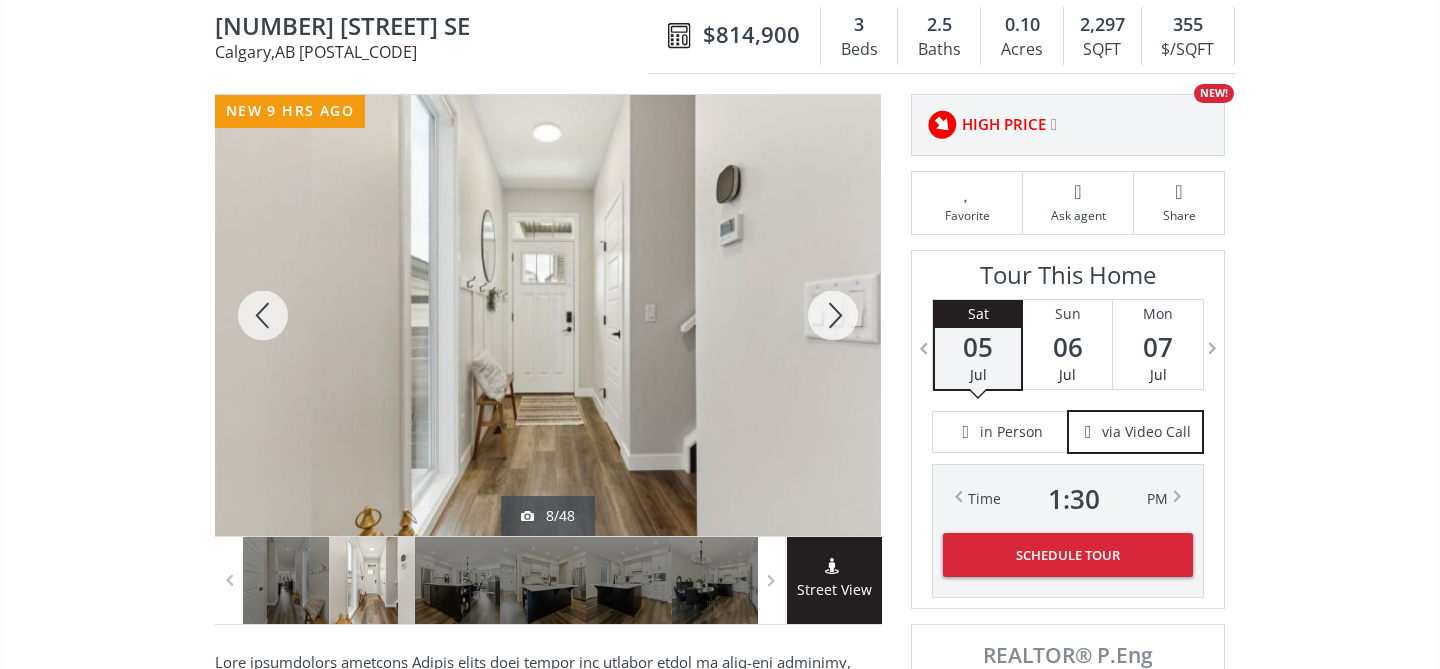 click at bounding box center [833, 315] 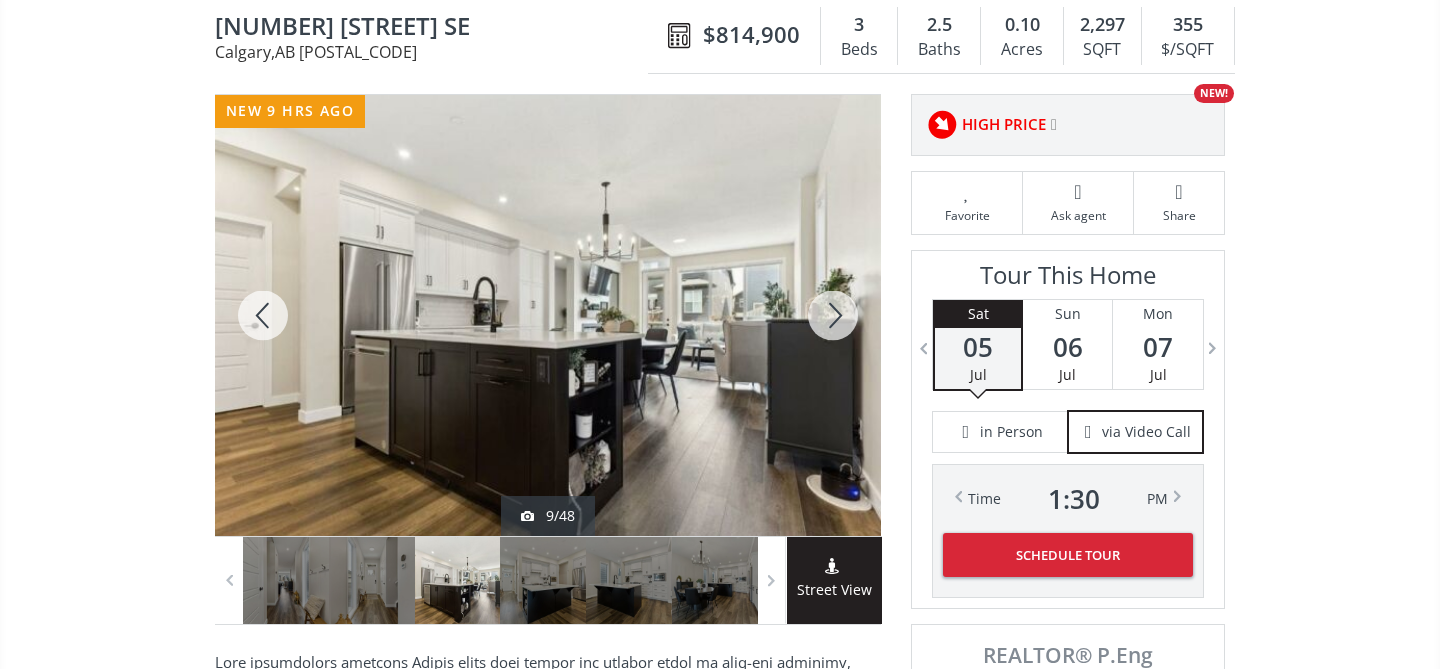 click at bounding box center (833, 315) 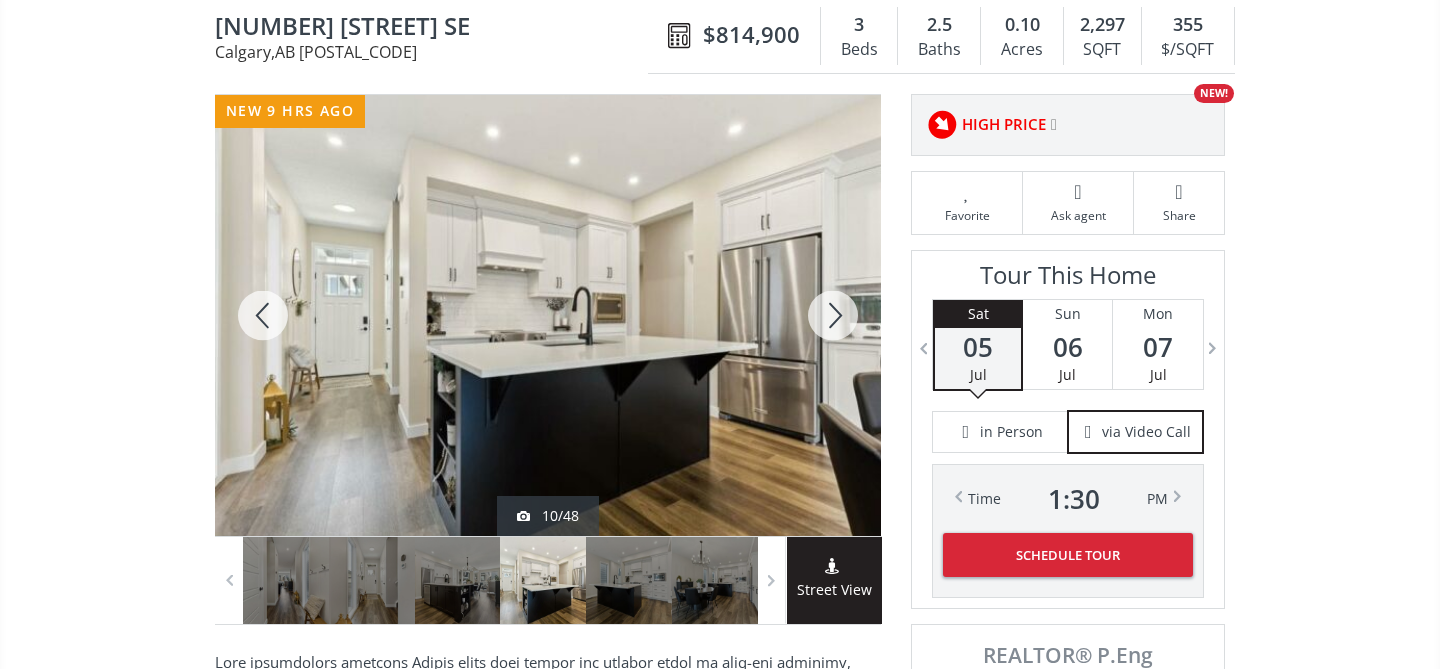 click at bounding box center [833, 315] 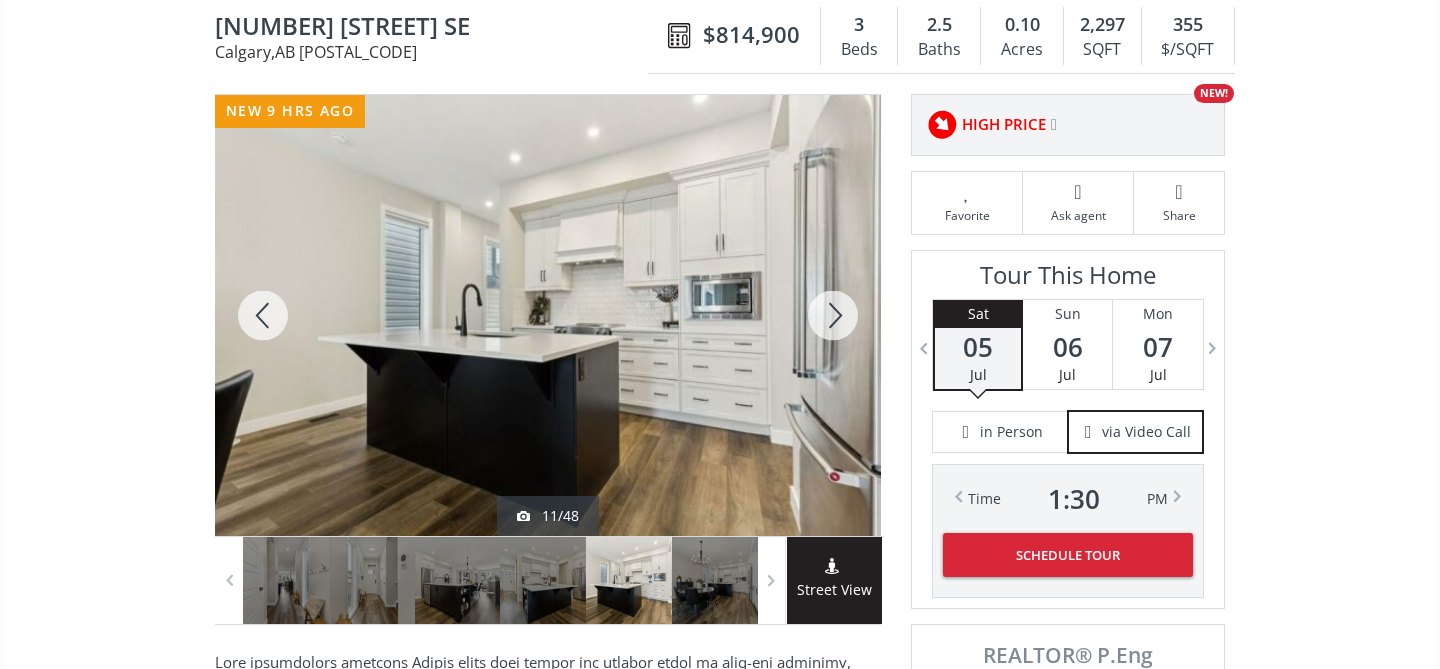 click at bounding box center [833, 315] 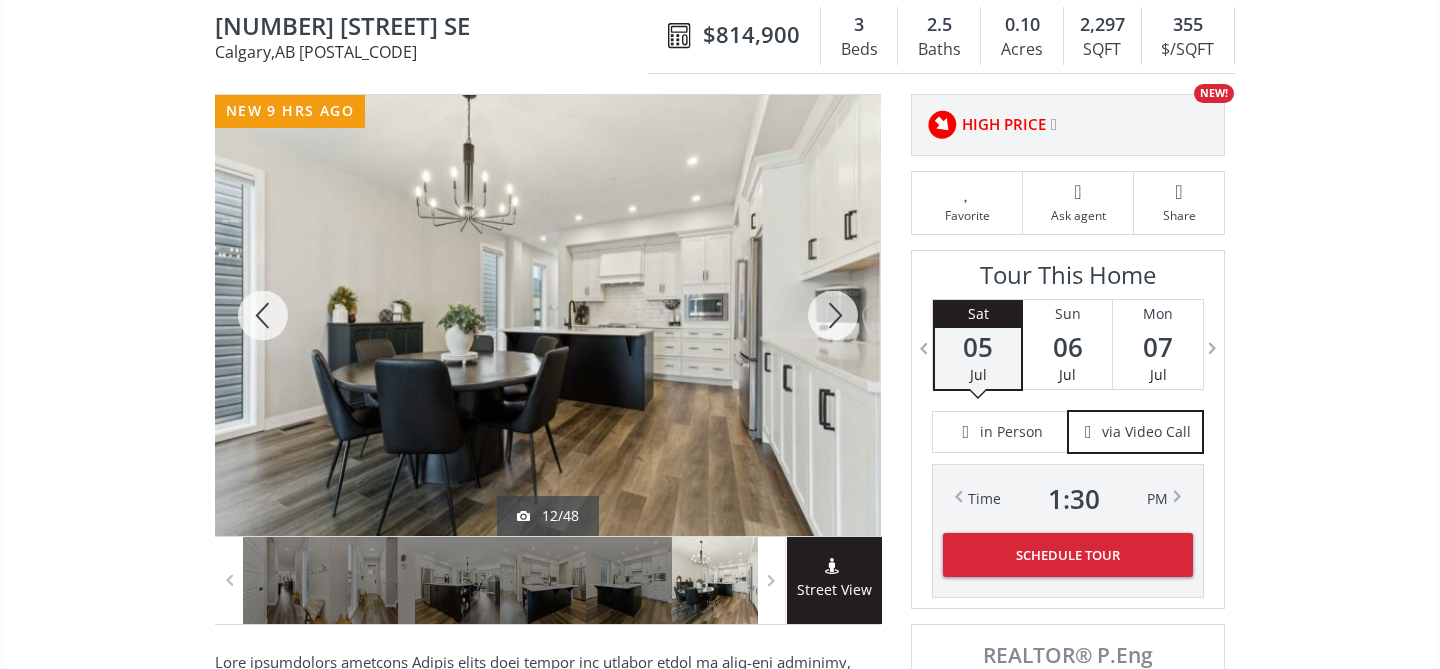 click at bounding box center (833, 315) 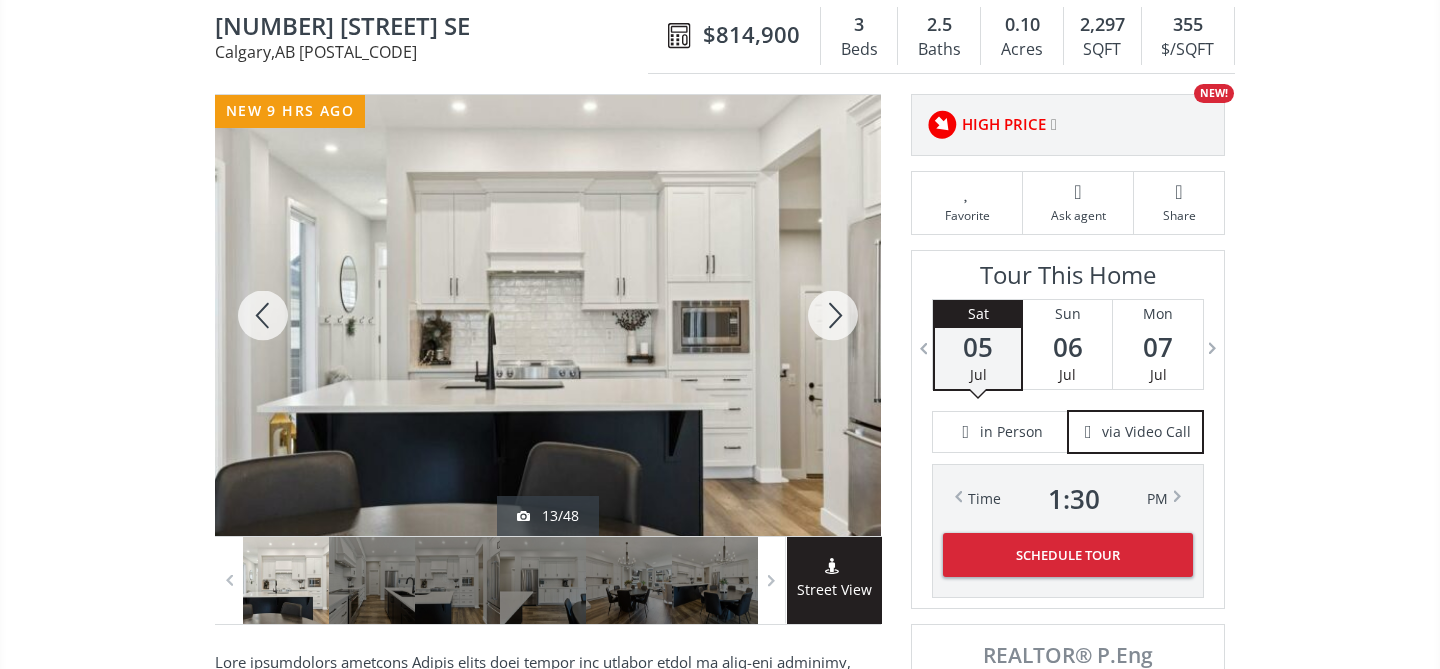 click at bounding box center [833, 315] 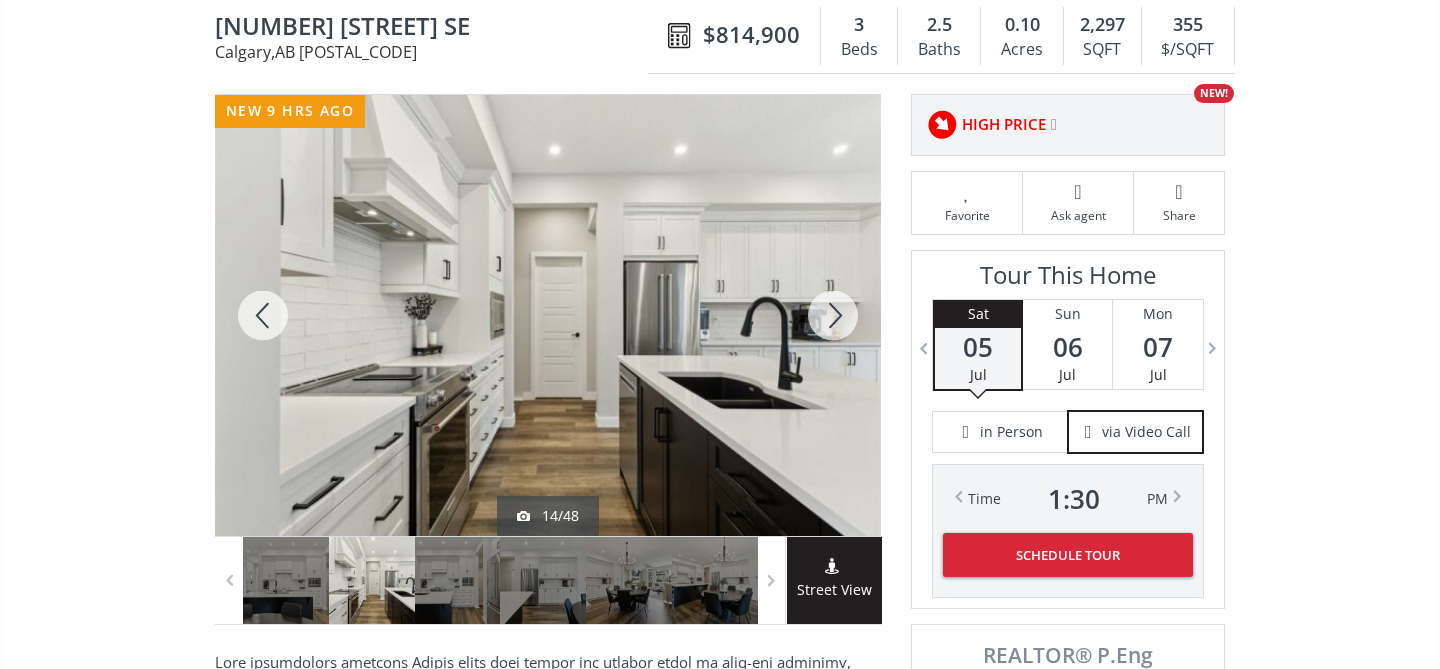 click at bounding box center (833, 315) 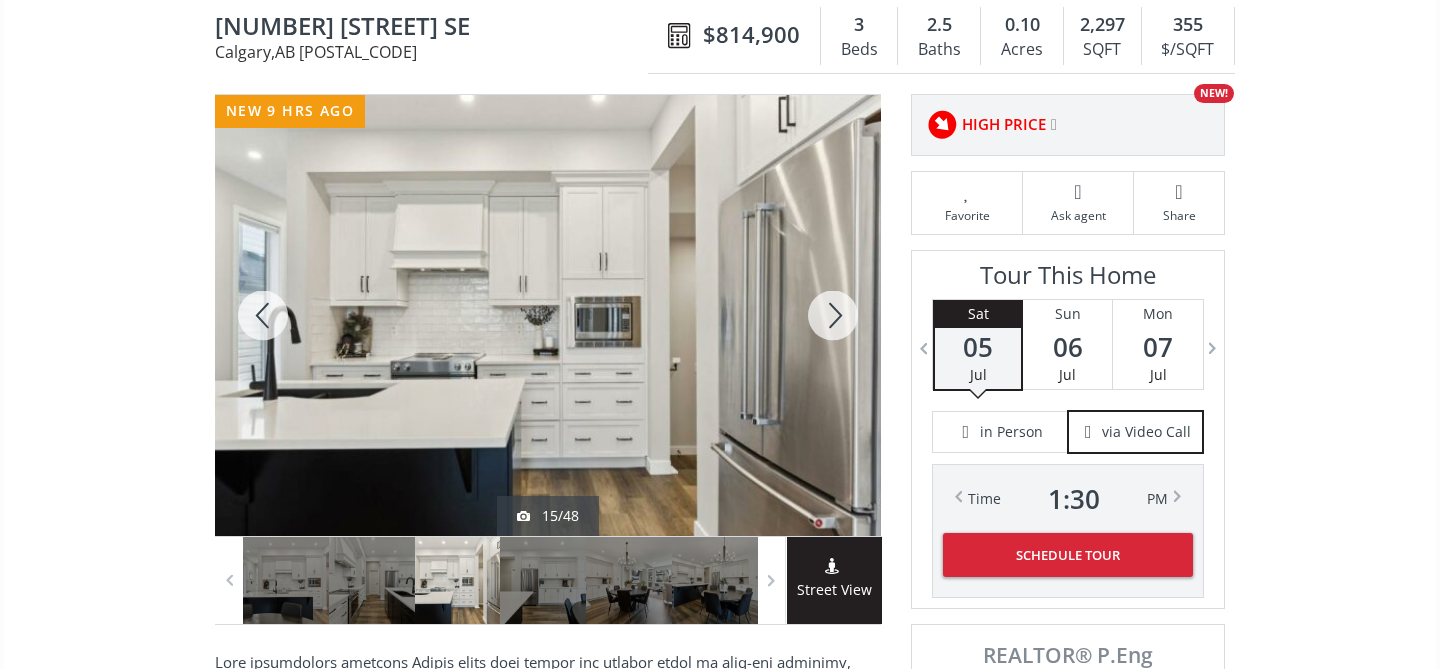 click at bounding box center (833, 315) 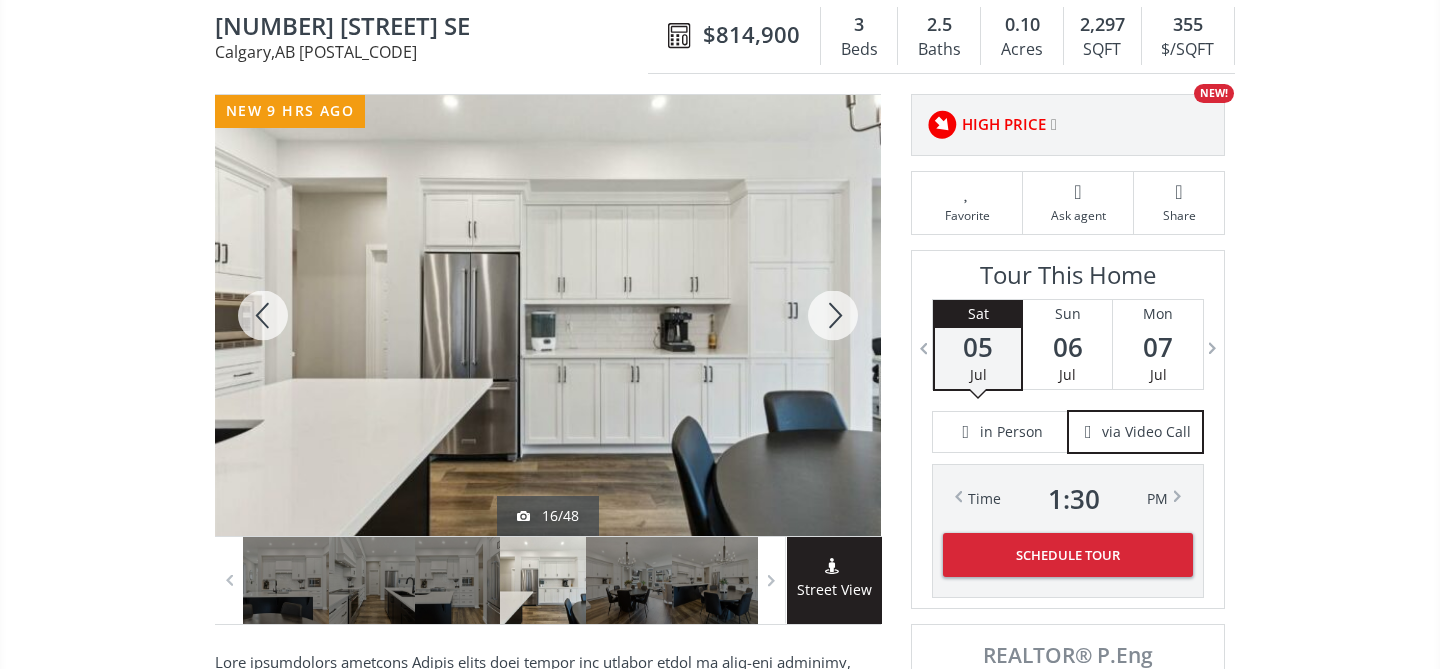 click at bounding box center (833, 315) 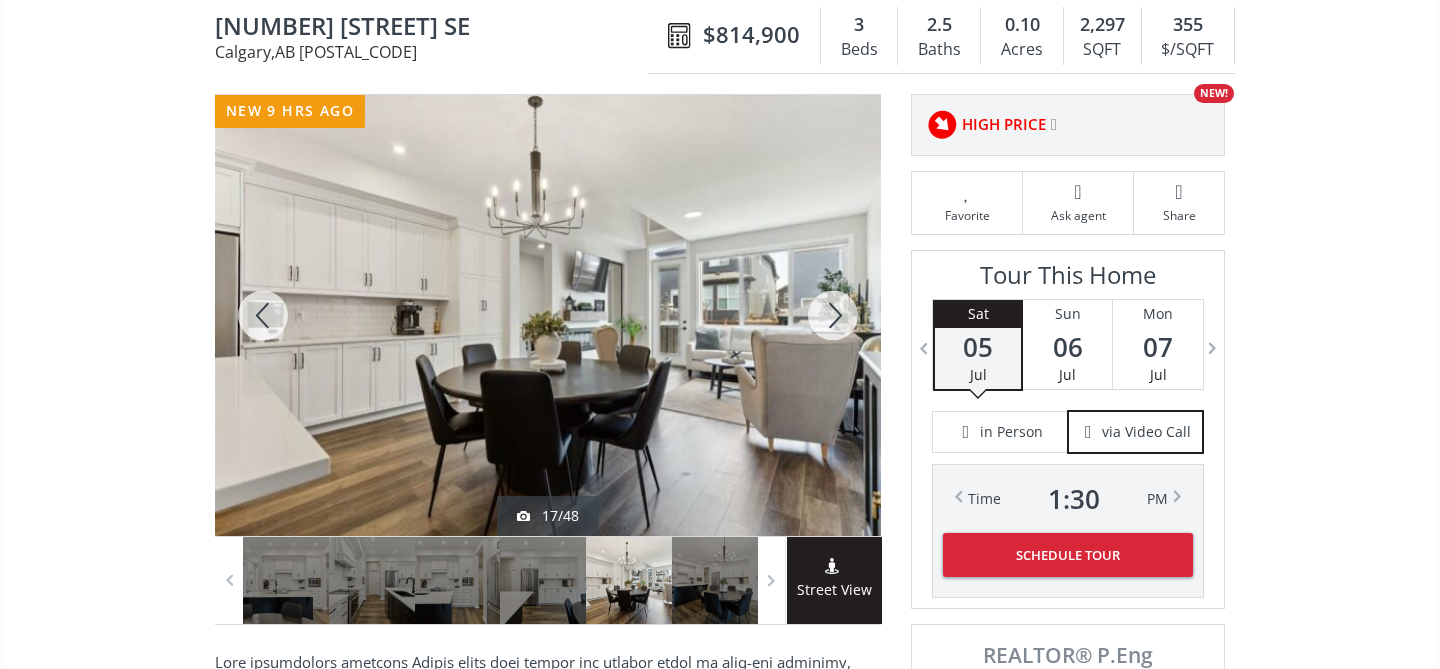 click at bounding box center [833, 315] 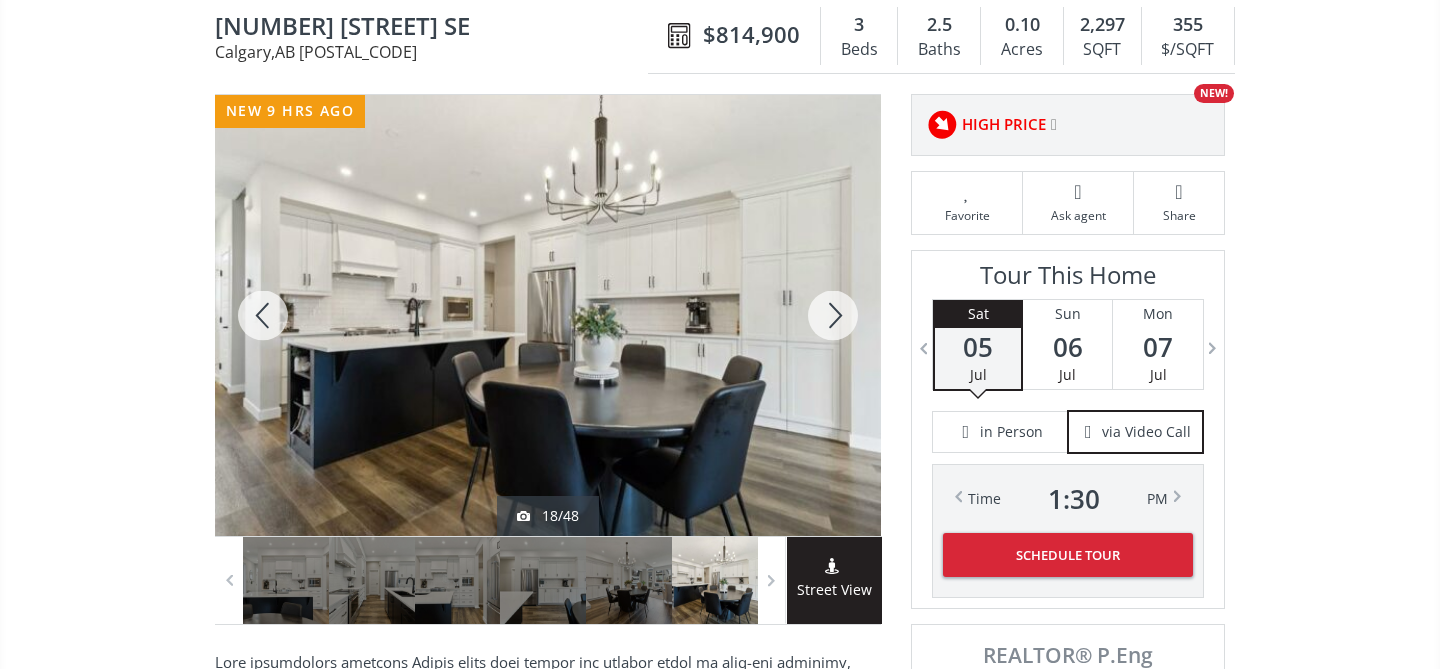click at bounding box center (833, 315) 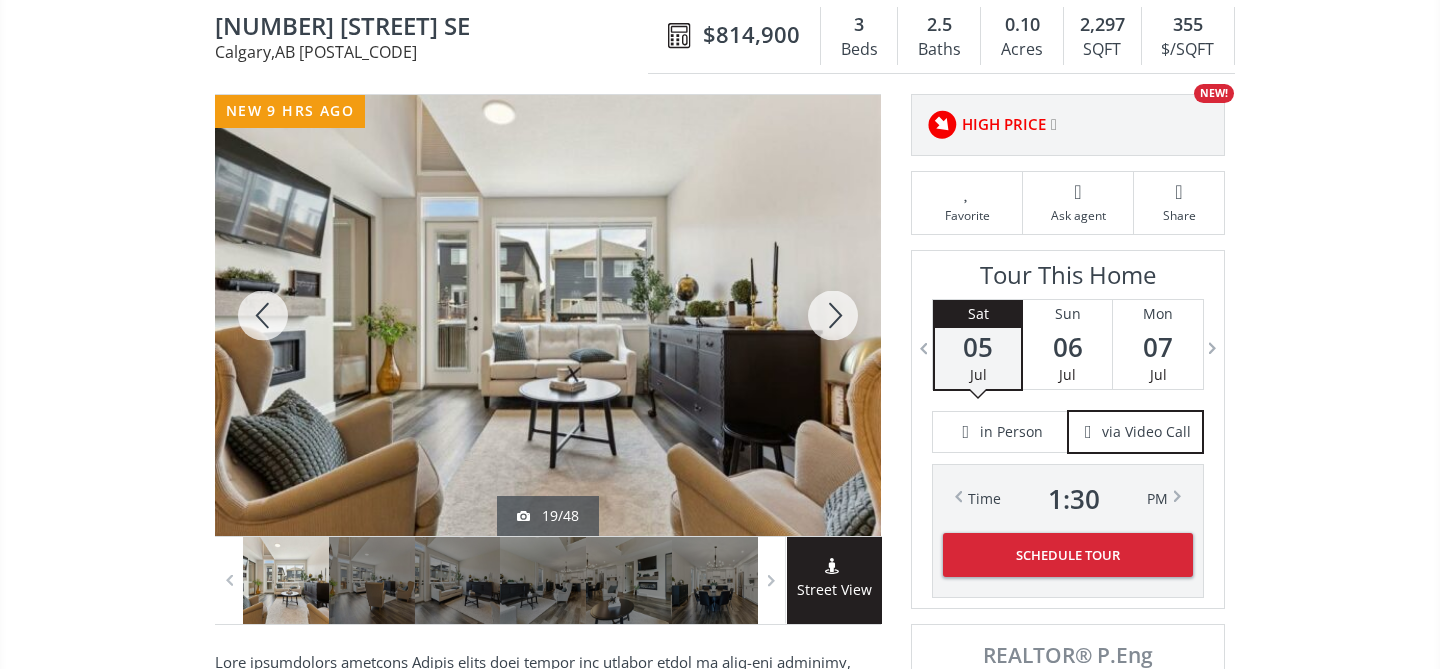 click at bounding box center (833, 315) 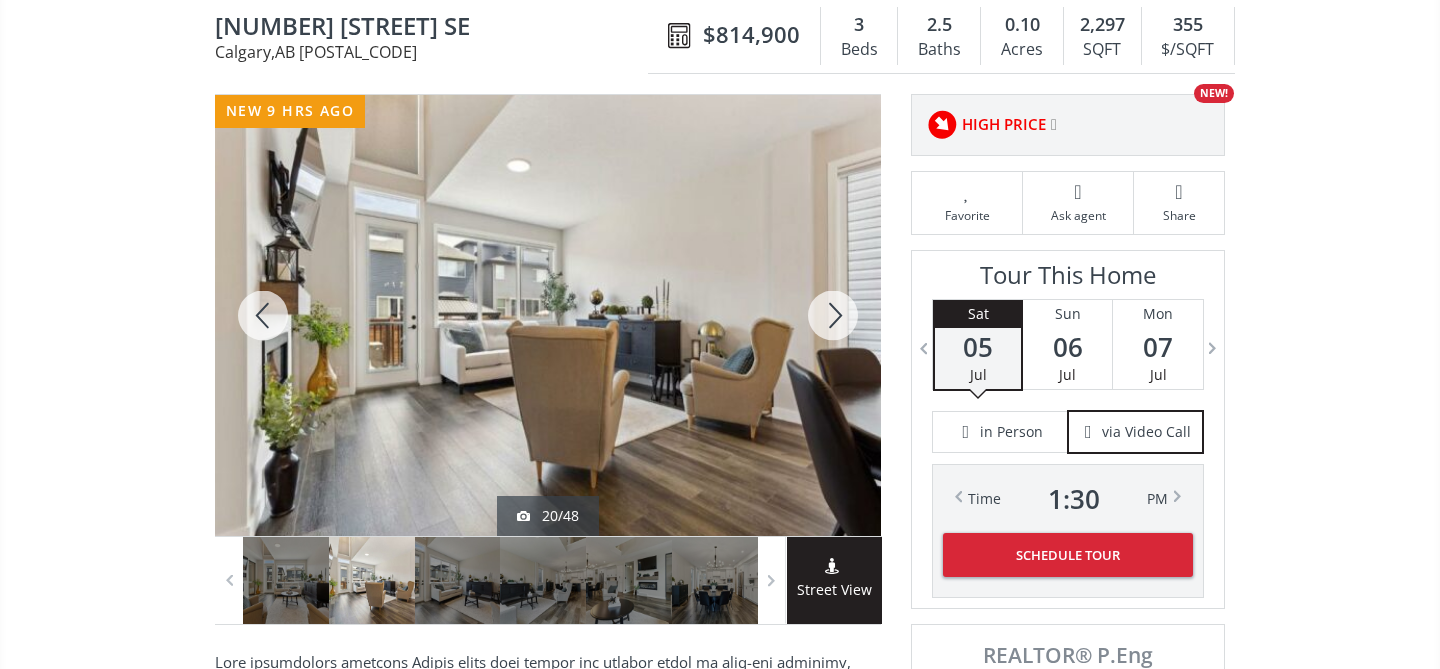 click at bounding box center (833, 315) 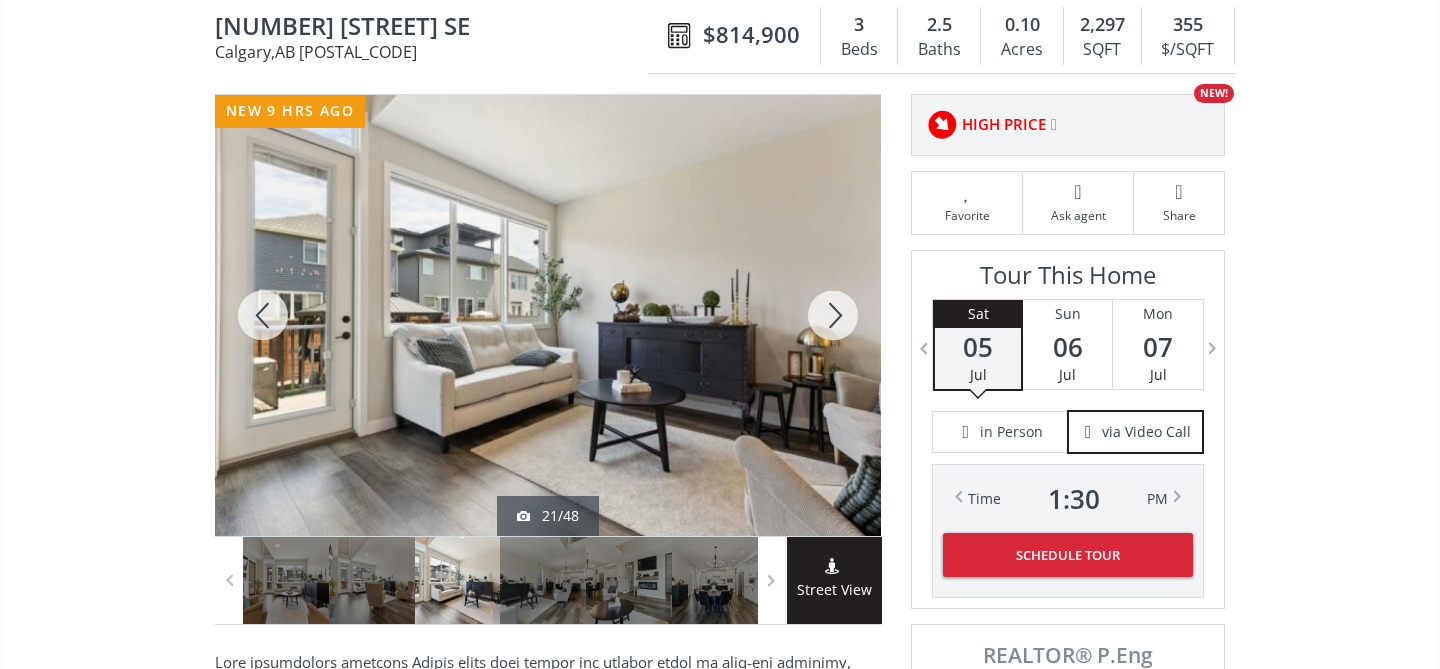 click at bounding box center (833, 315) 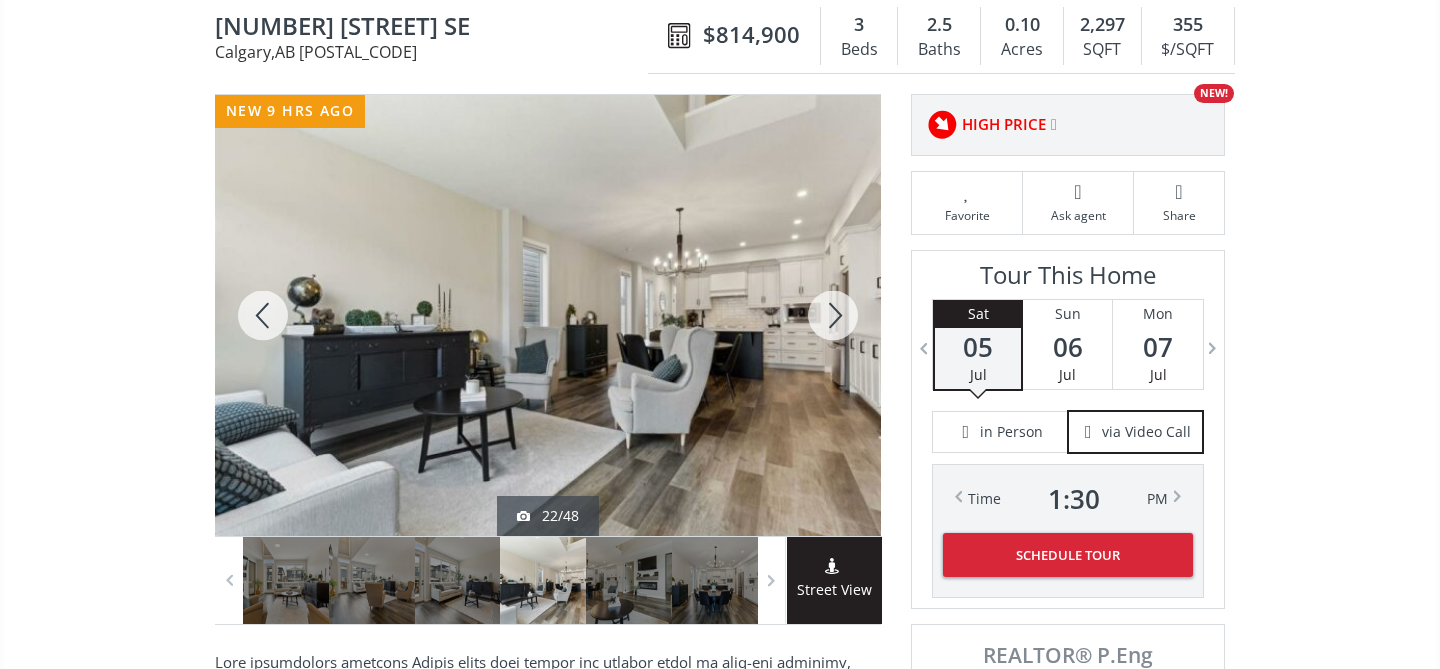 click at bounding box center (833, 315) 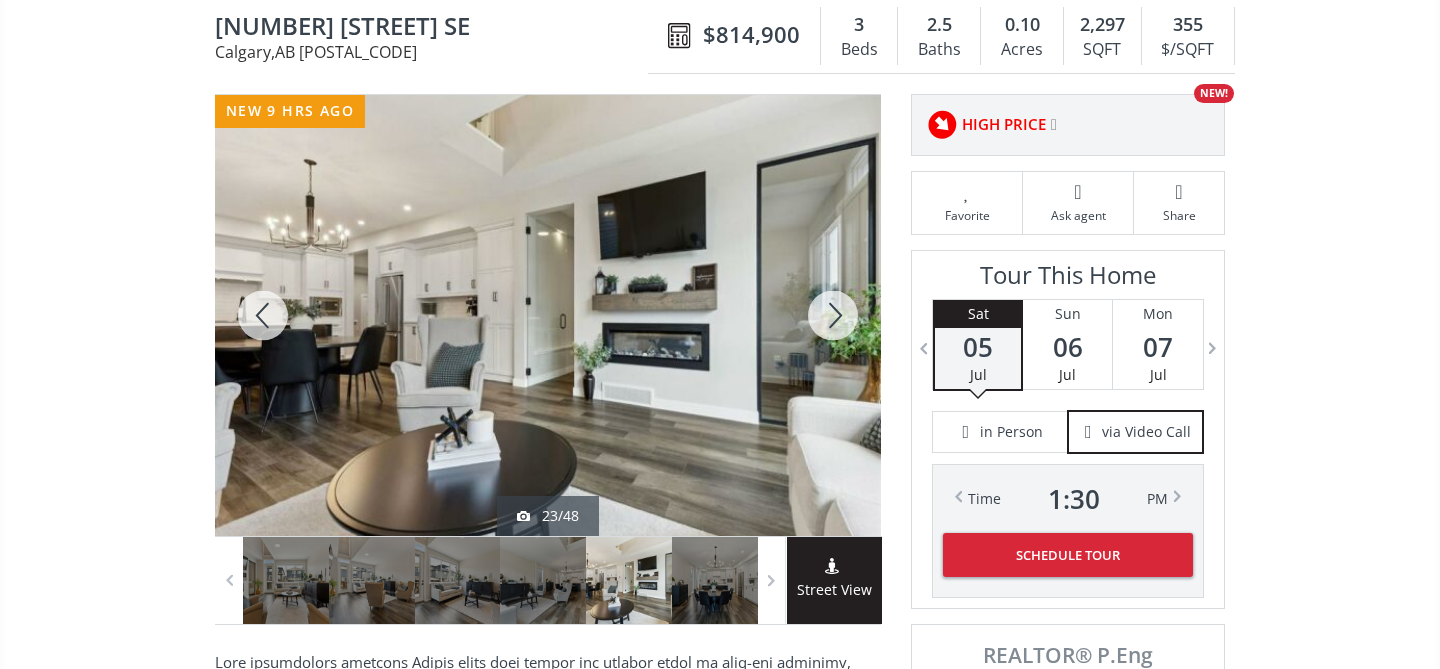 click at bounding box center (833, 315) 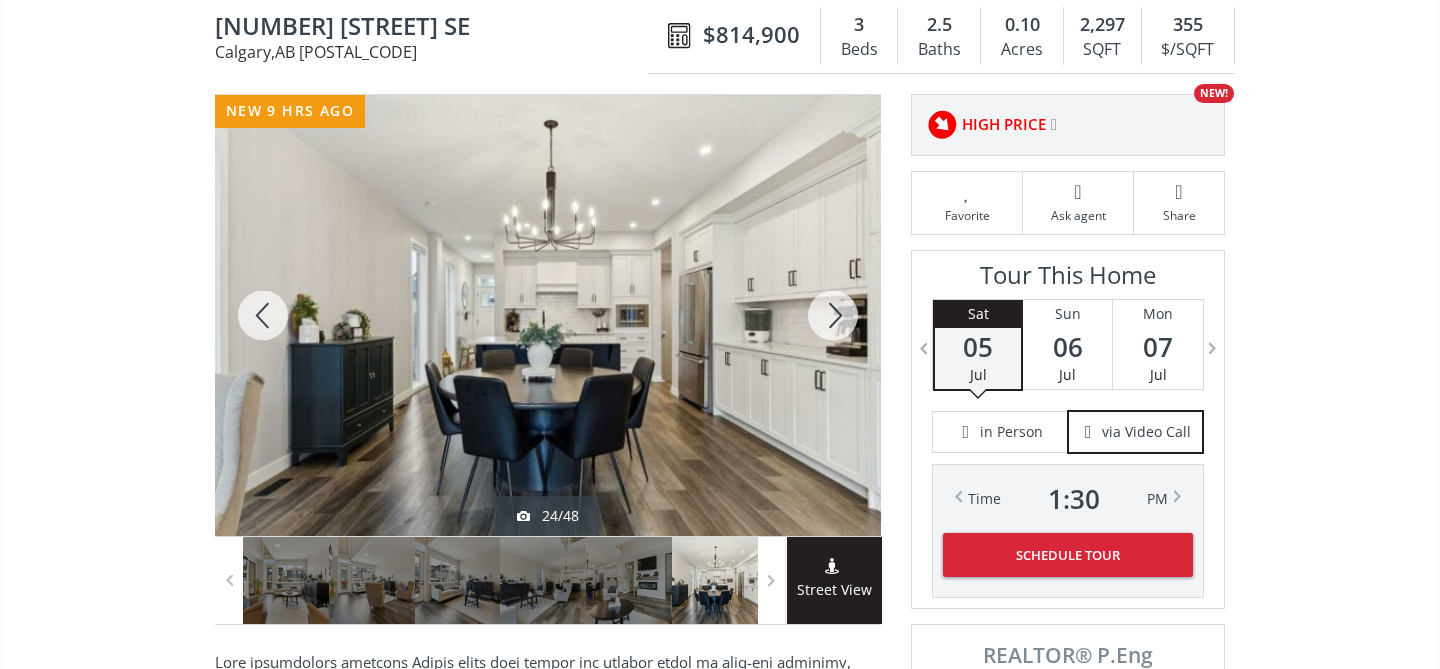 click at bounding box center (833, 315) 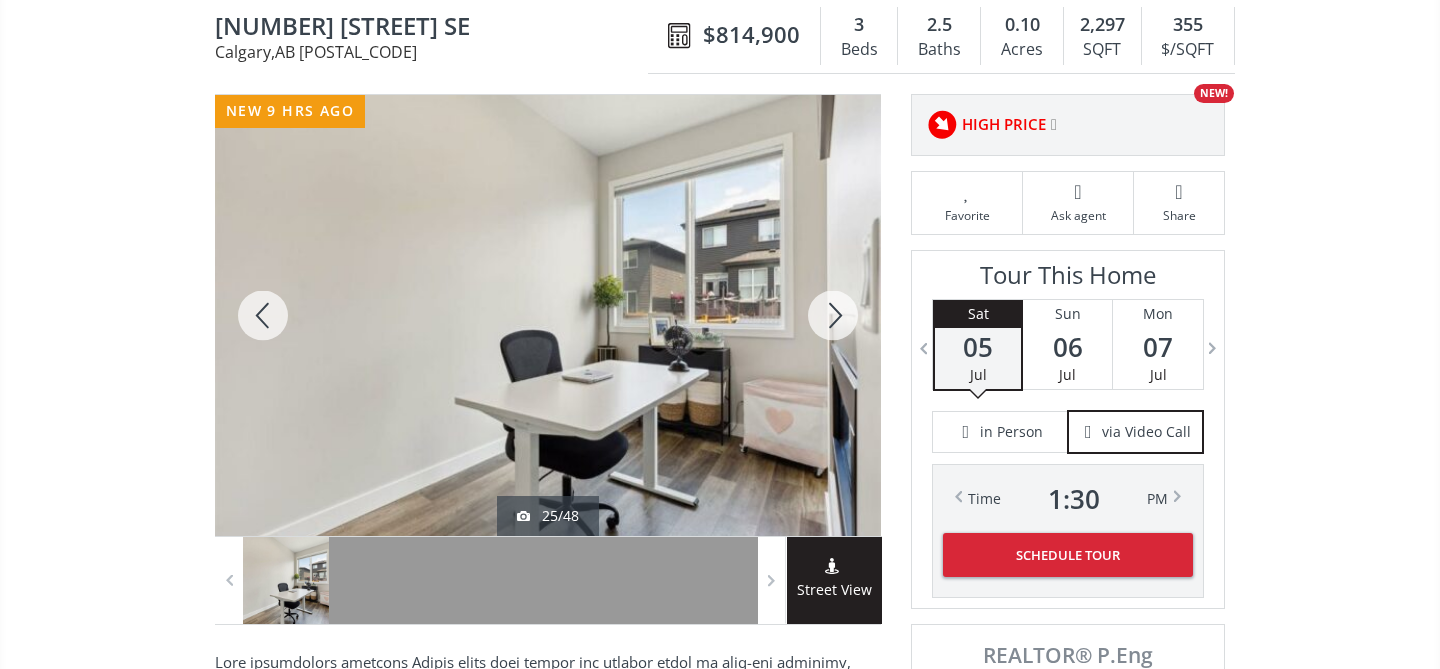 click at bounding box center (833, 315) 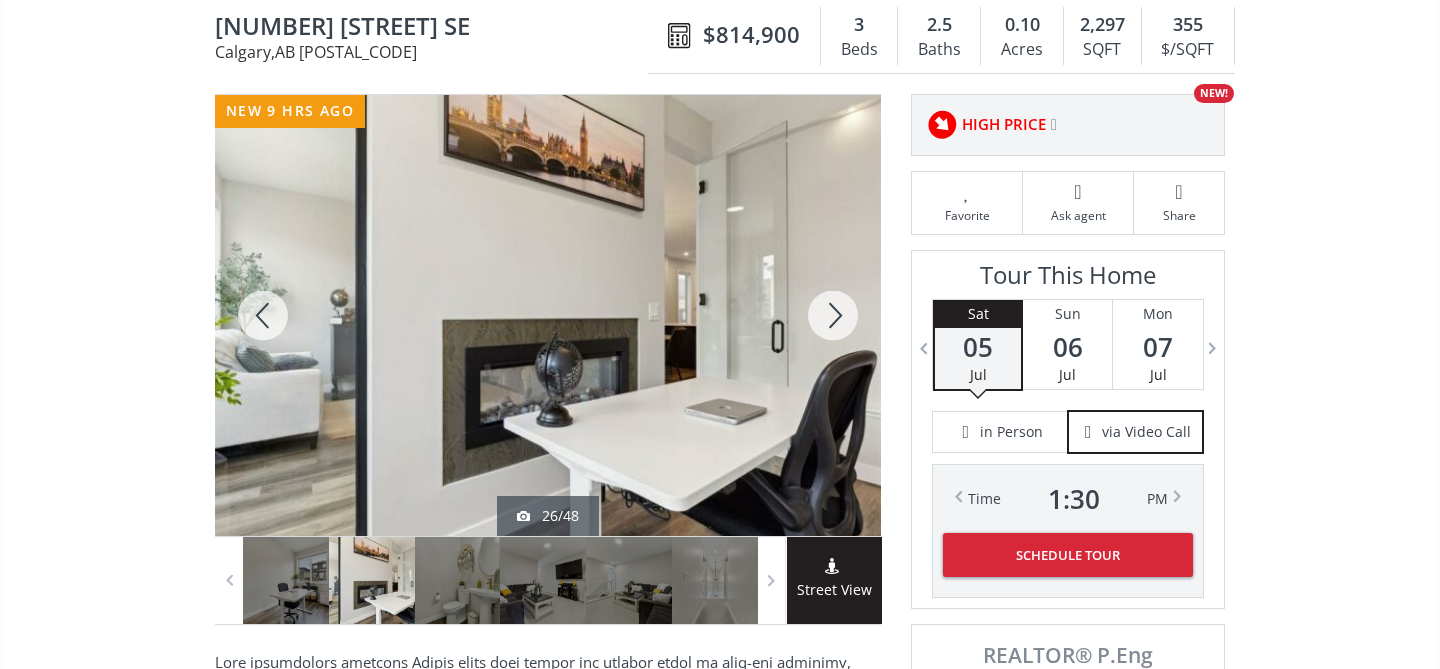 click at bounding box center (833, 315) 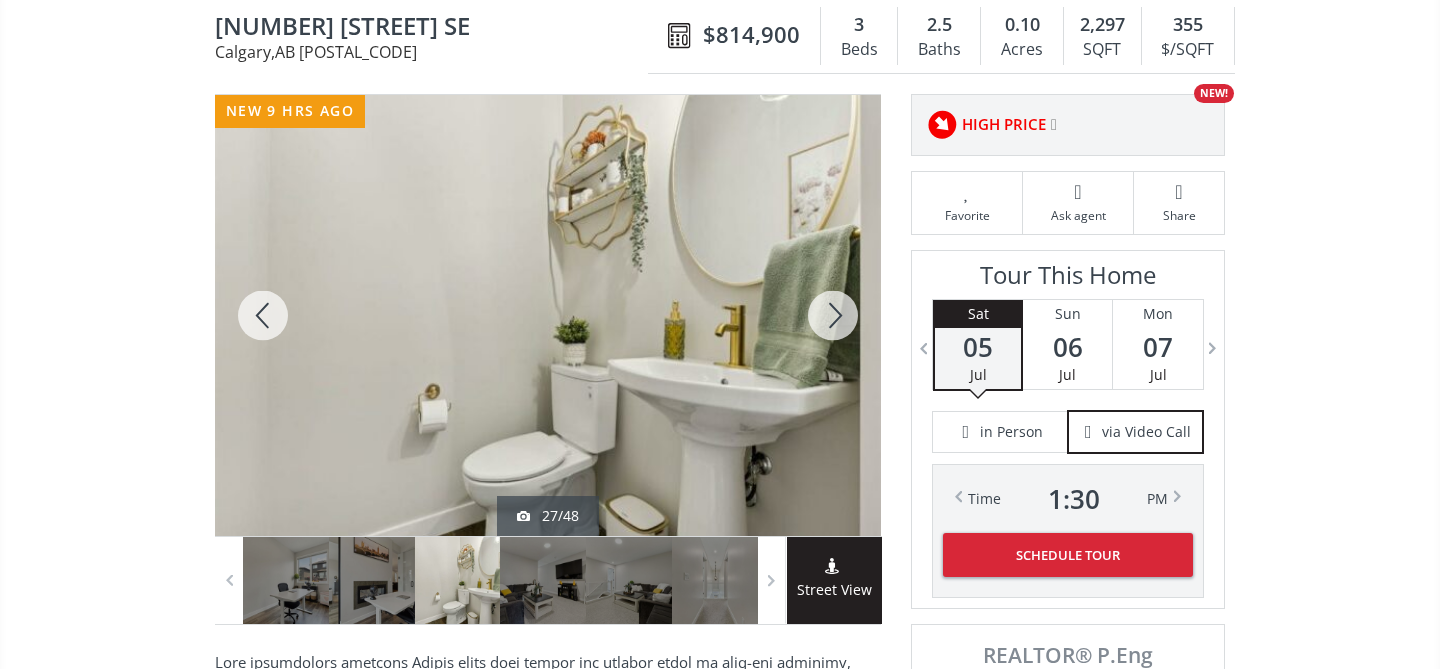 click at bounding box center [263, 315] 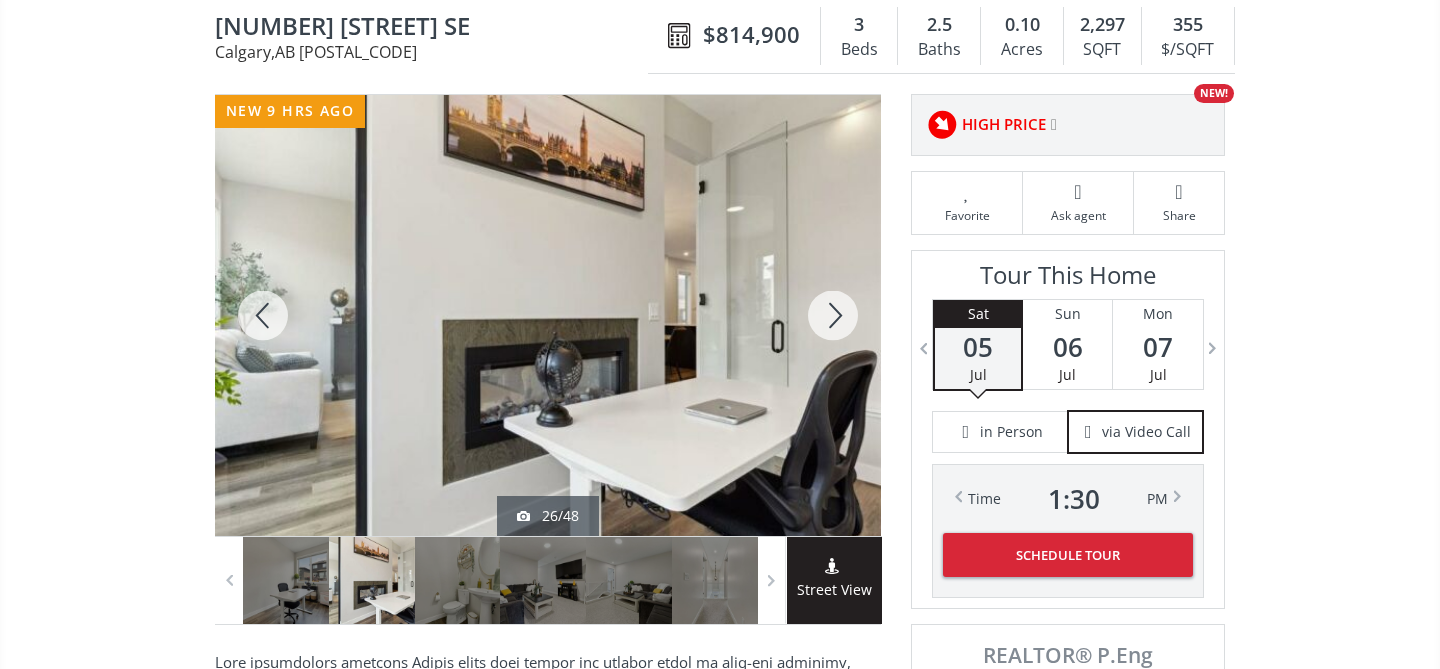 click at bounding box center [263, 315] 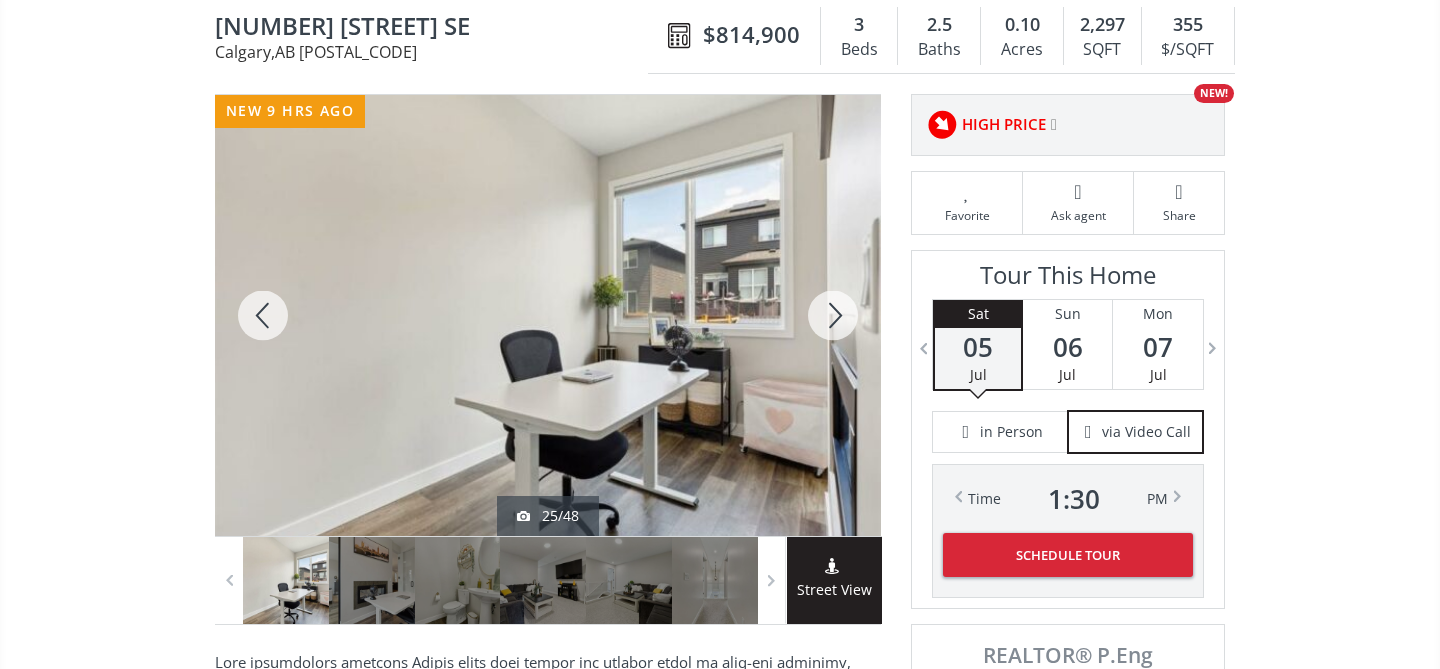 click at bounding box center (263, 315) 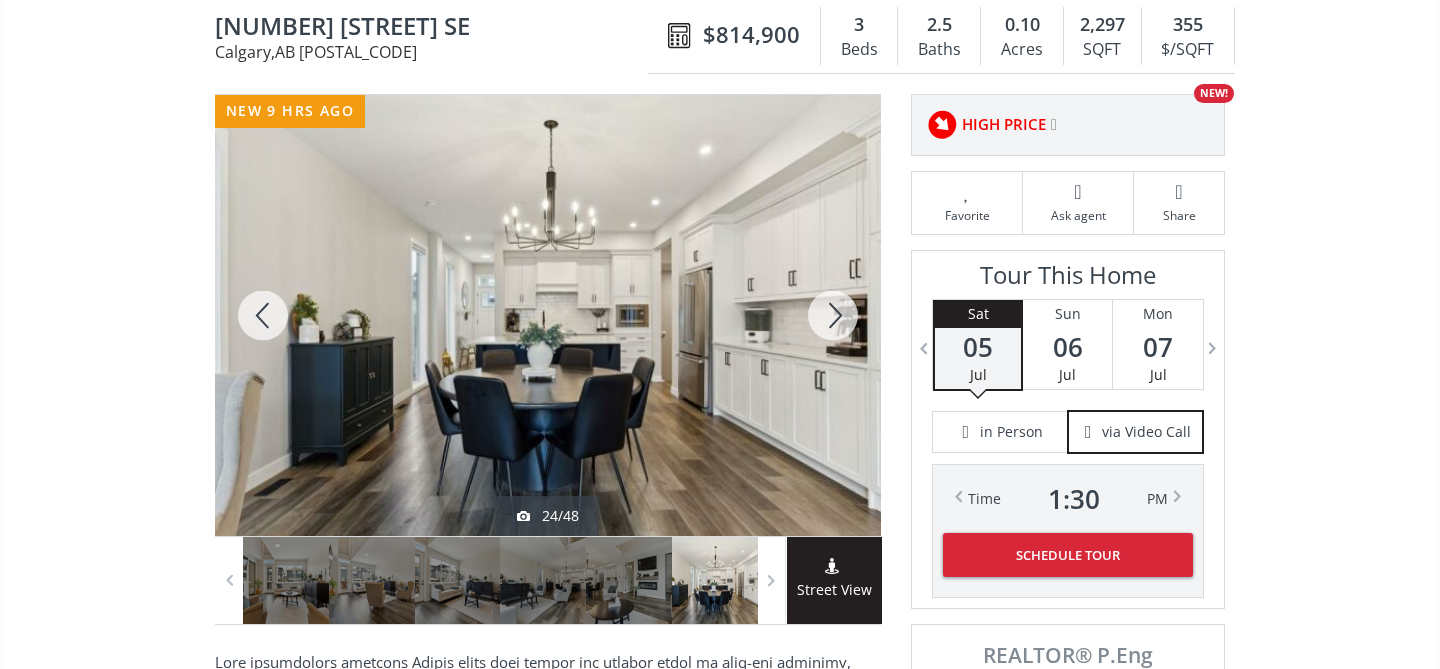 click at bounding box center [263, 315] 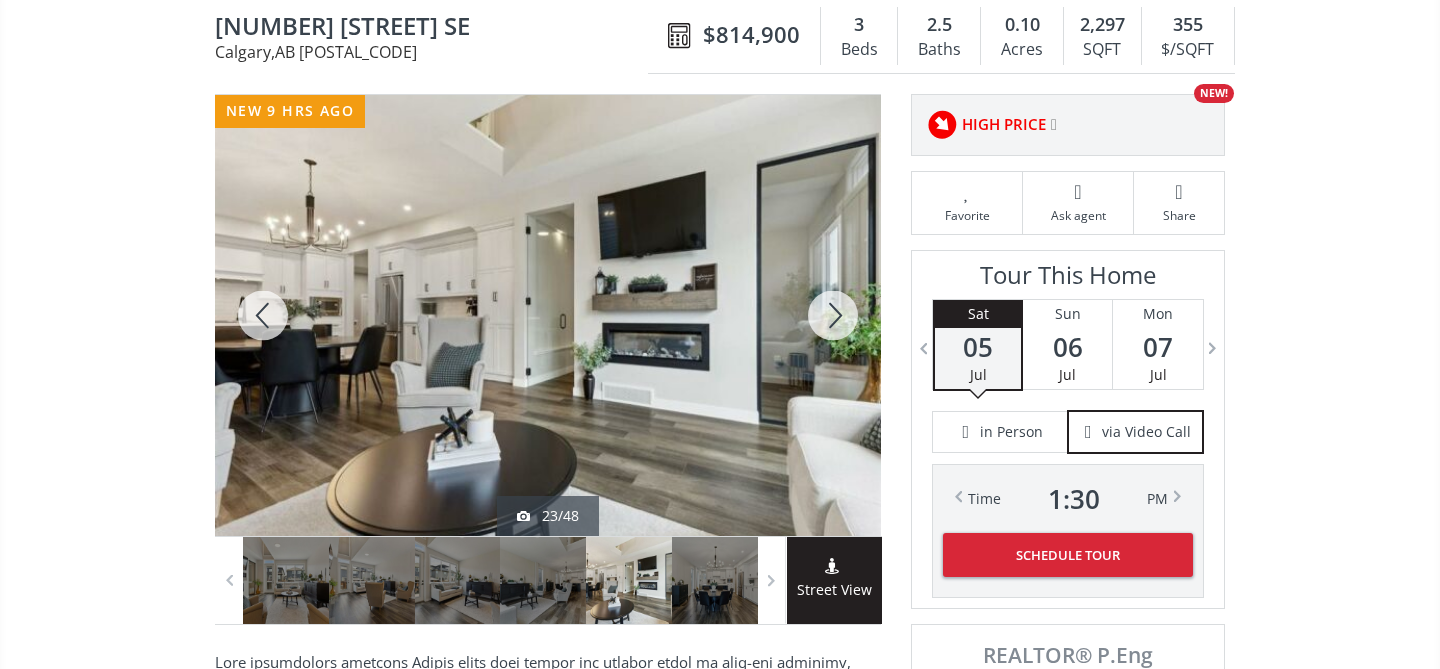click at bounding box center (263, 315) 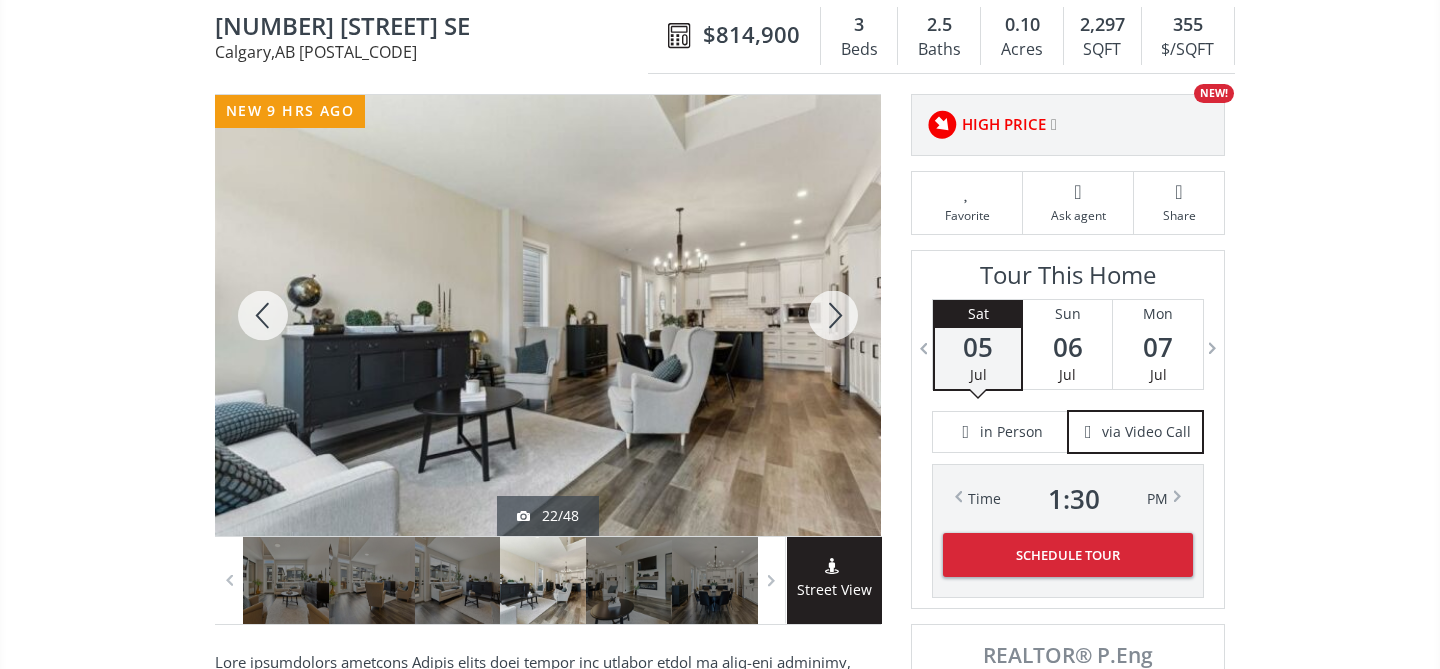 click at bounding box center [263, 315] 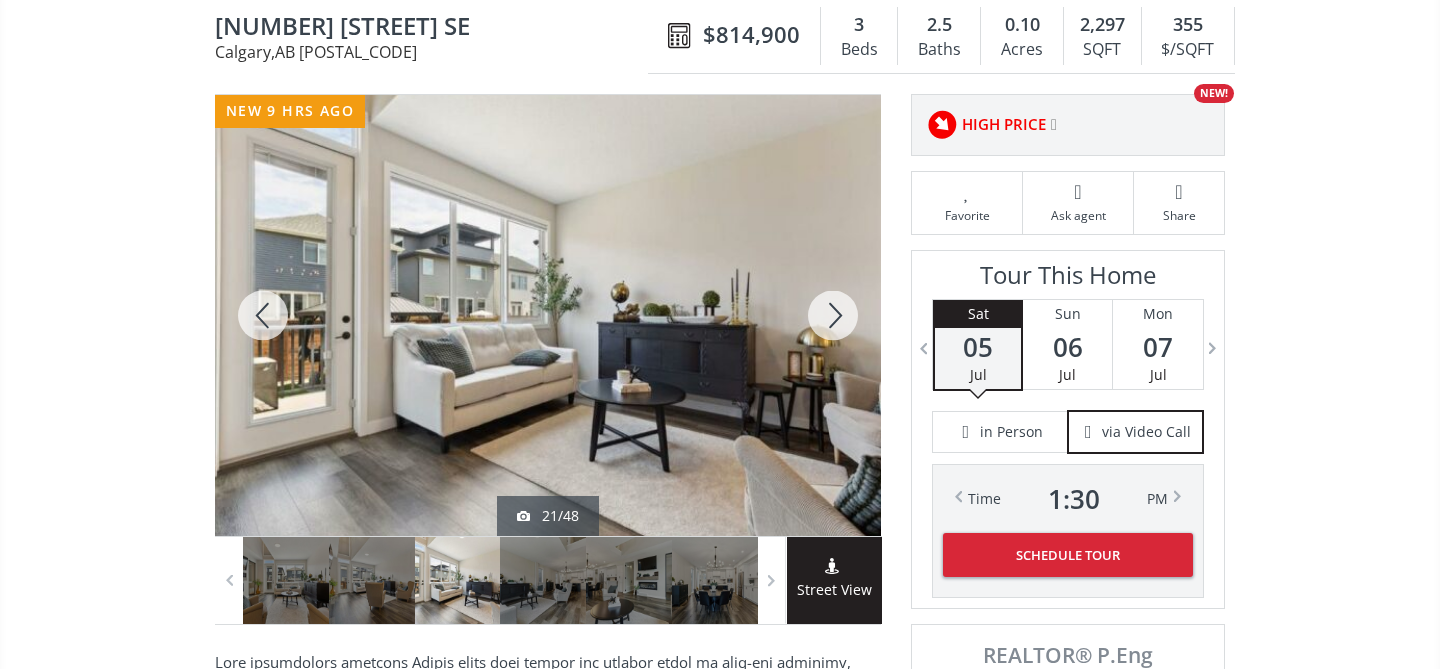 click at bounding box center [833, 315] 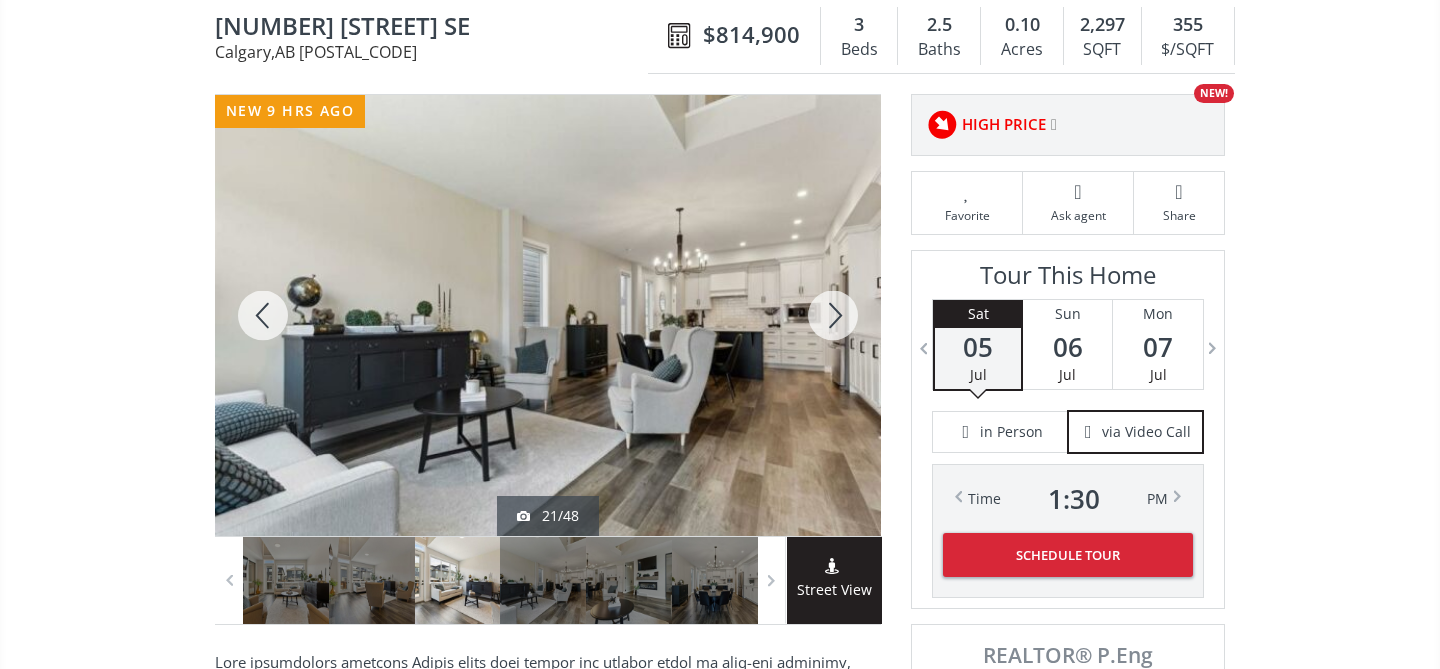 click at bounding box center (833, 315) 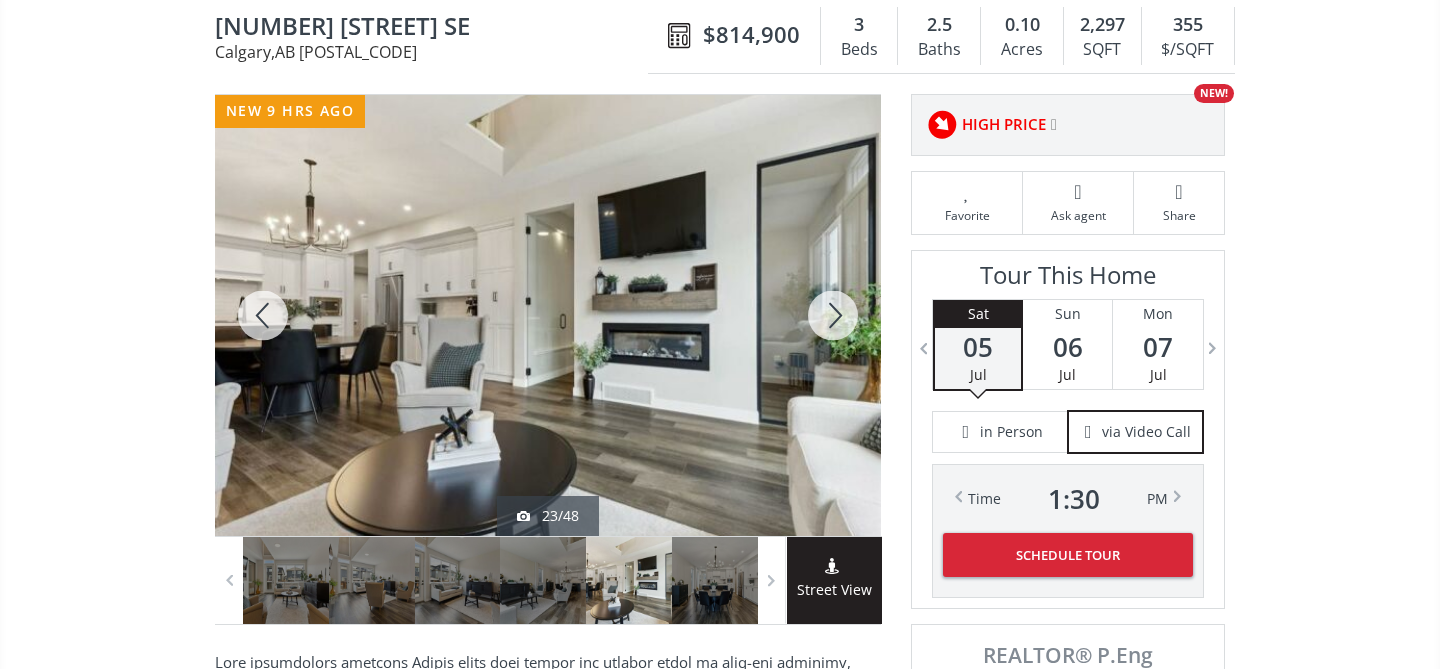 click at bounding box center [833, 315] 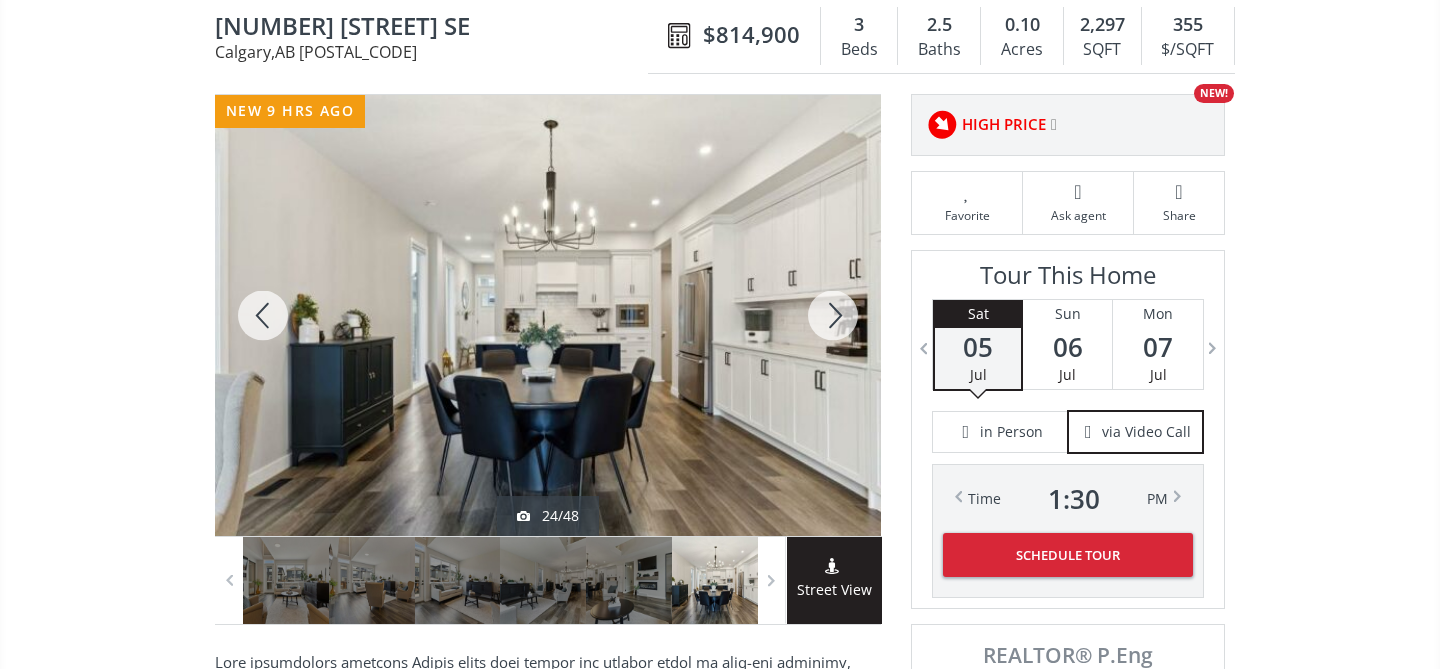 click at bounding box center [833, 315] 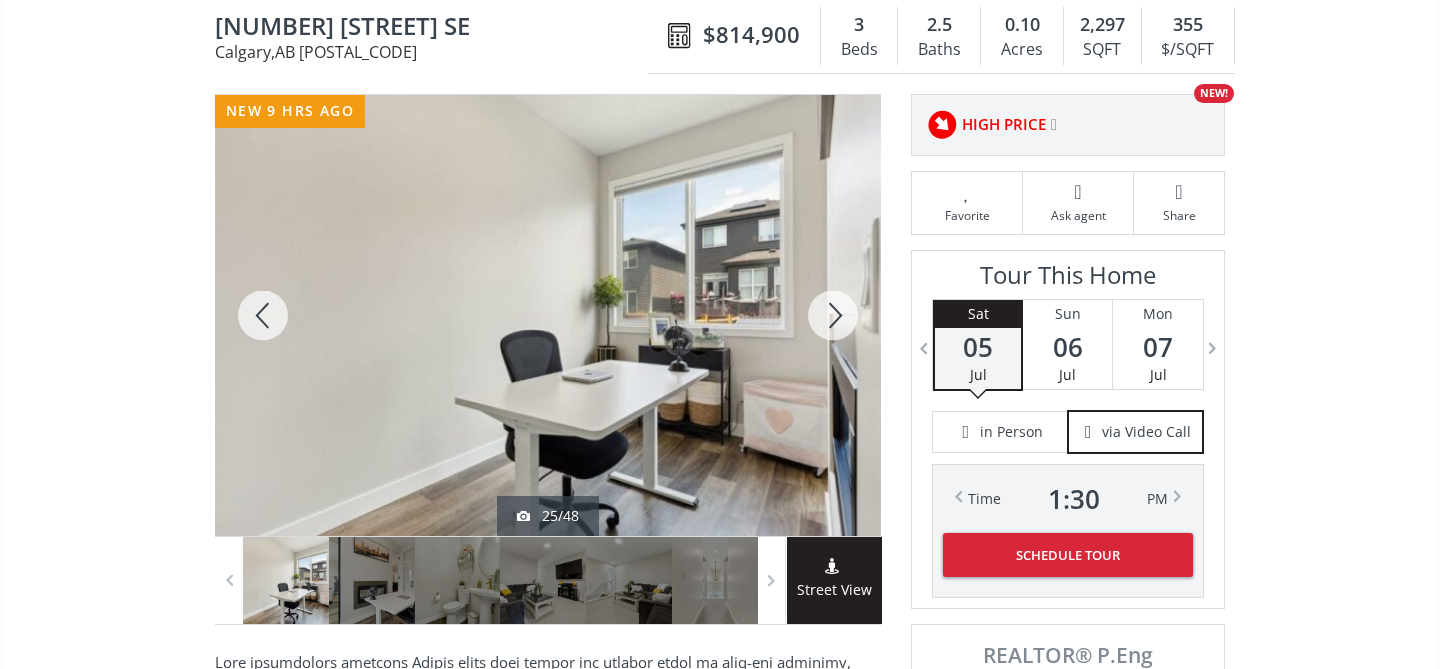 click at bounding box center [833, 315] 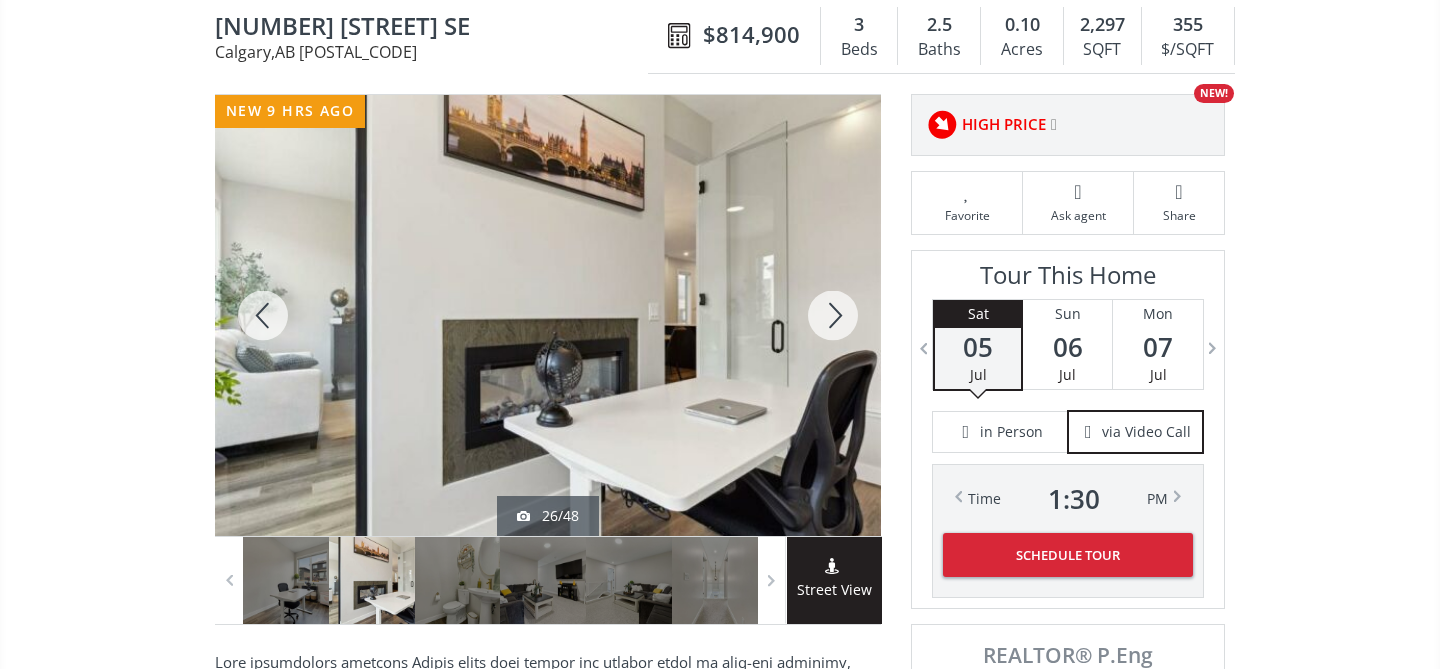click at bounding box center (833, 315) 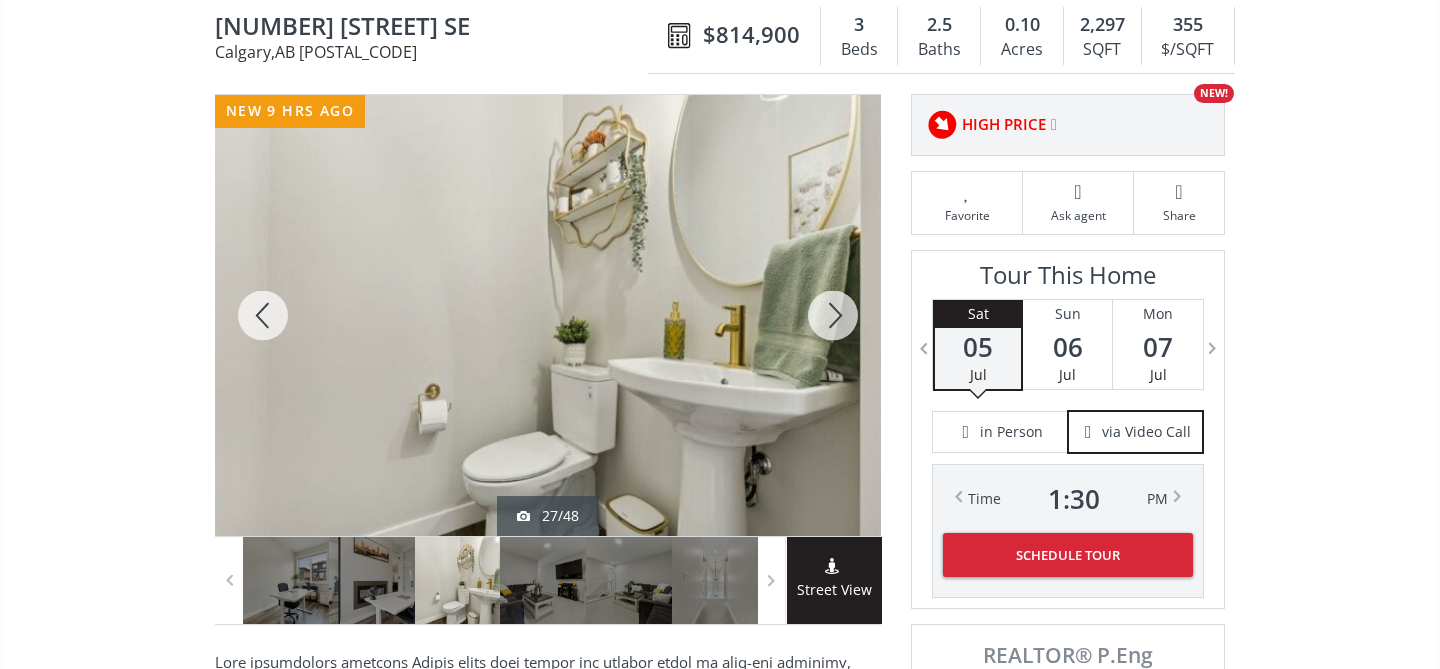 click at bounding box center (833, 315) 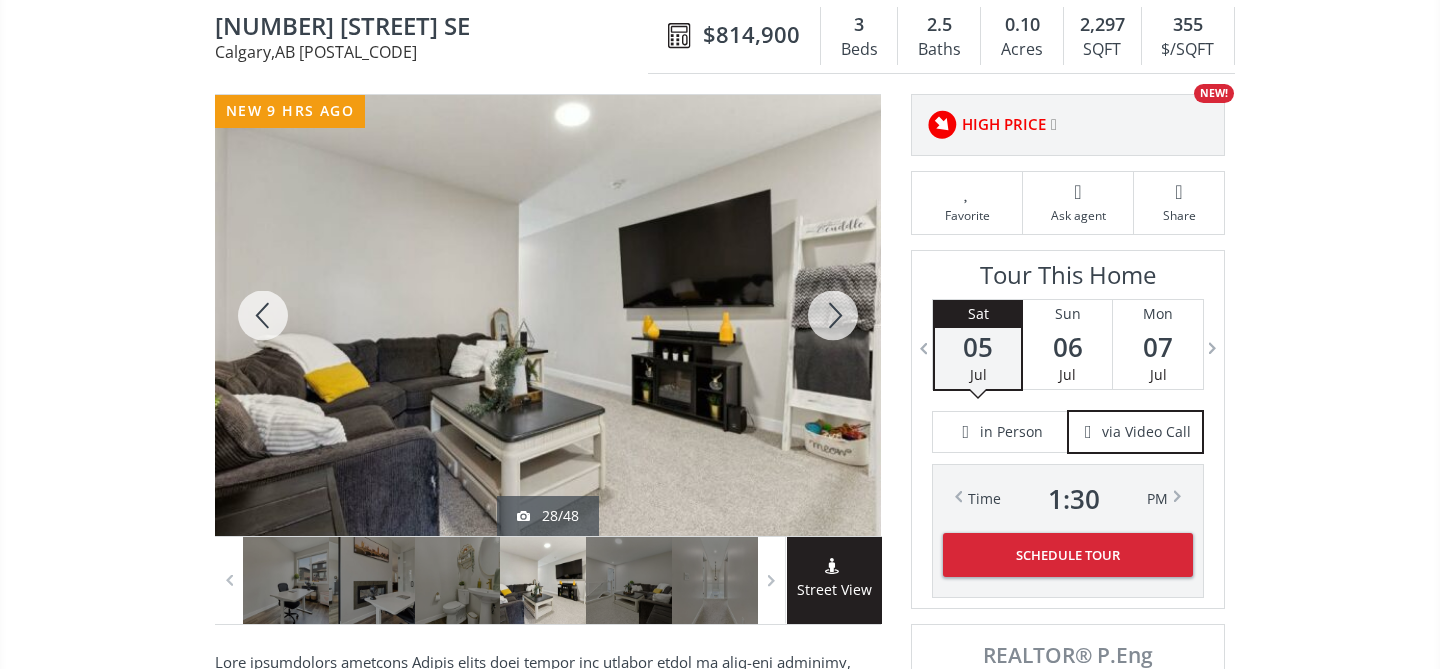 click at bounding box center [833, 315] 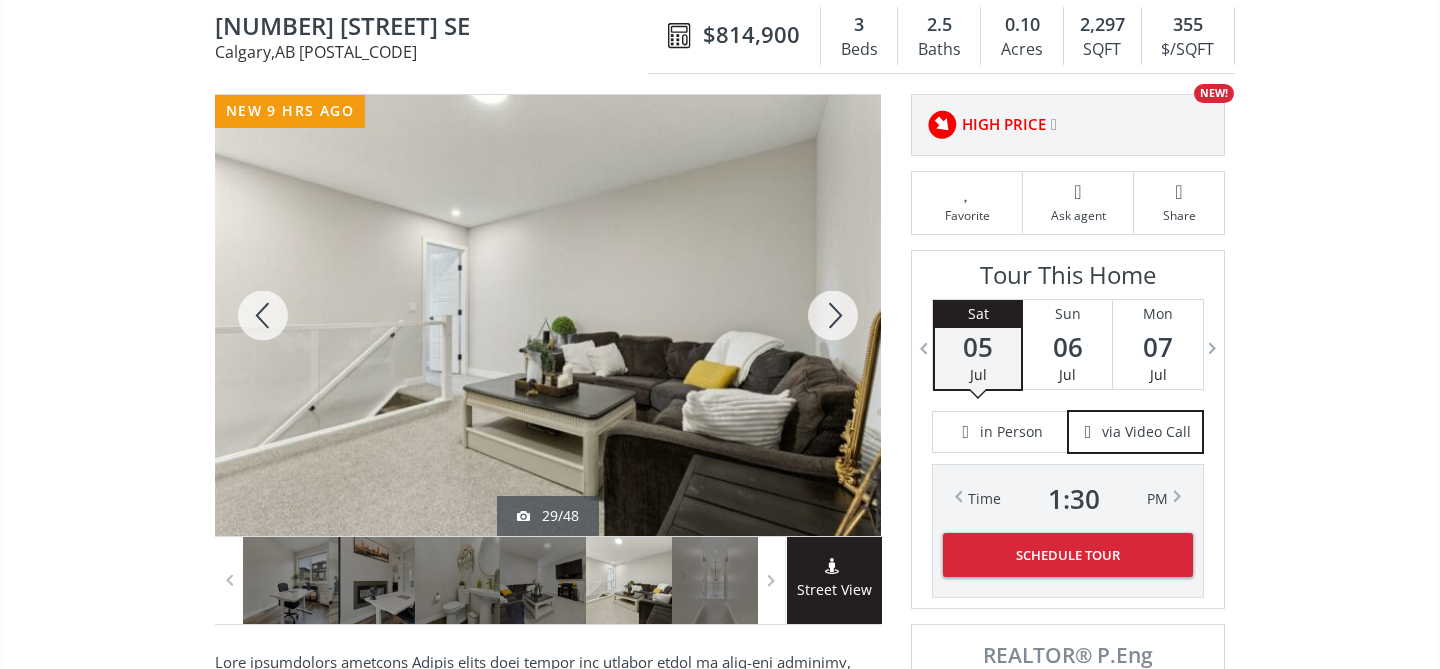 click at bounding box center [263, 315] 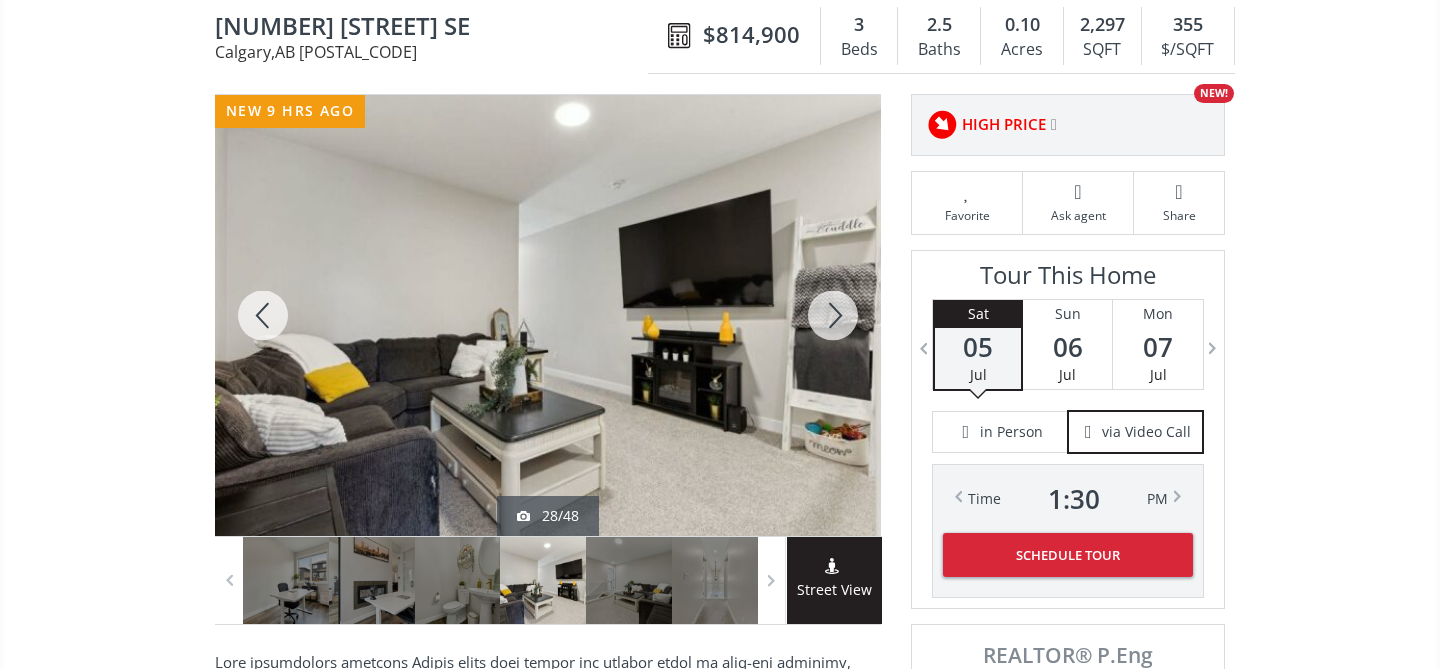 click at bounding box center (833, 315) 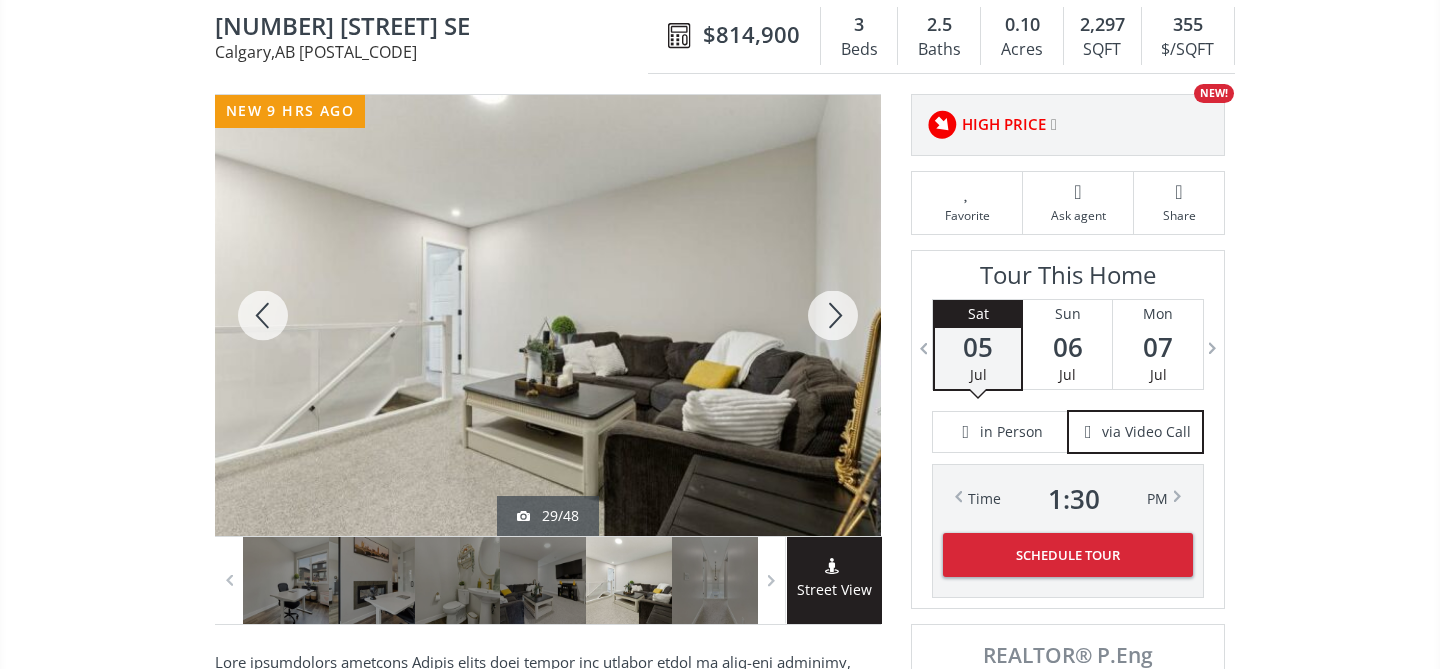 click at bounding box center [833, 315] 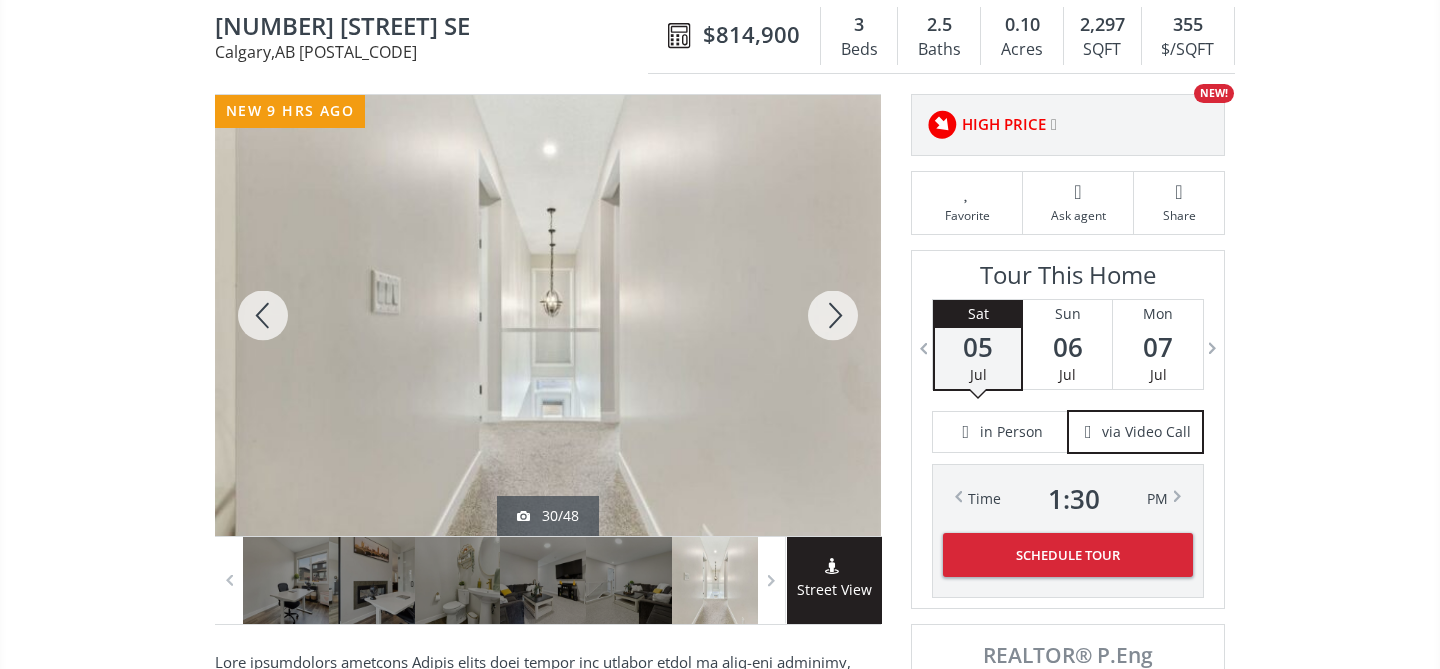 click at bounding box center [833, 315] 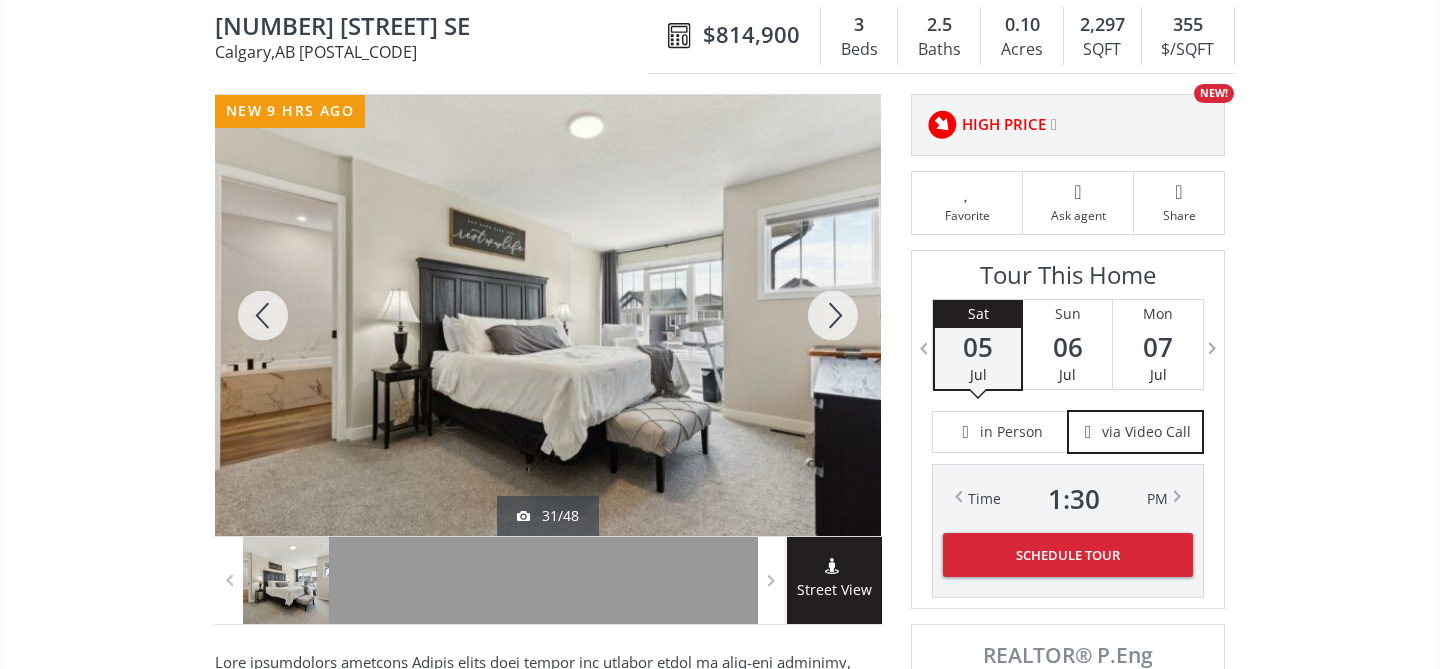 click at bounding box center [833, 315] 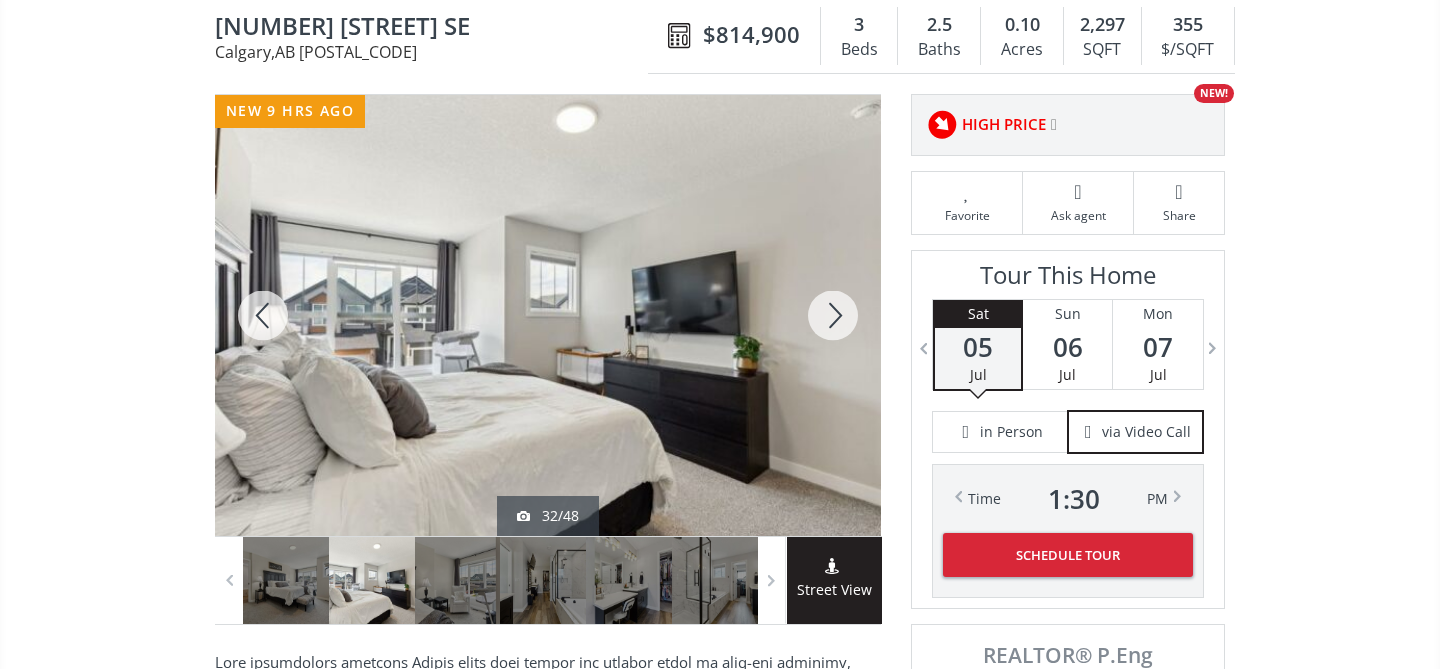 click at bounding box center [833, 315] 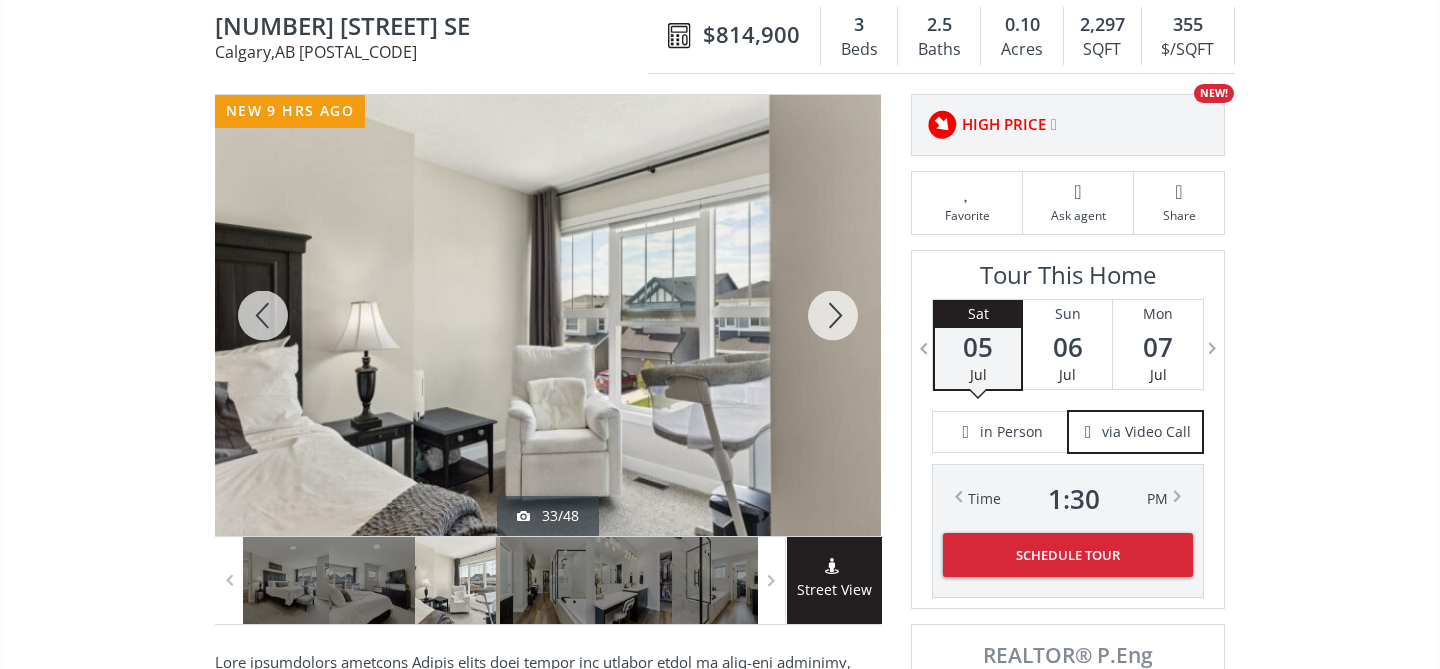 click at bounding box center (833, 315) 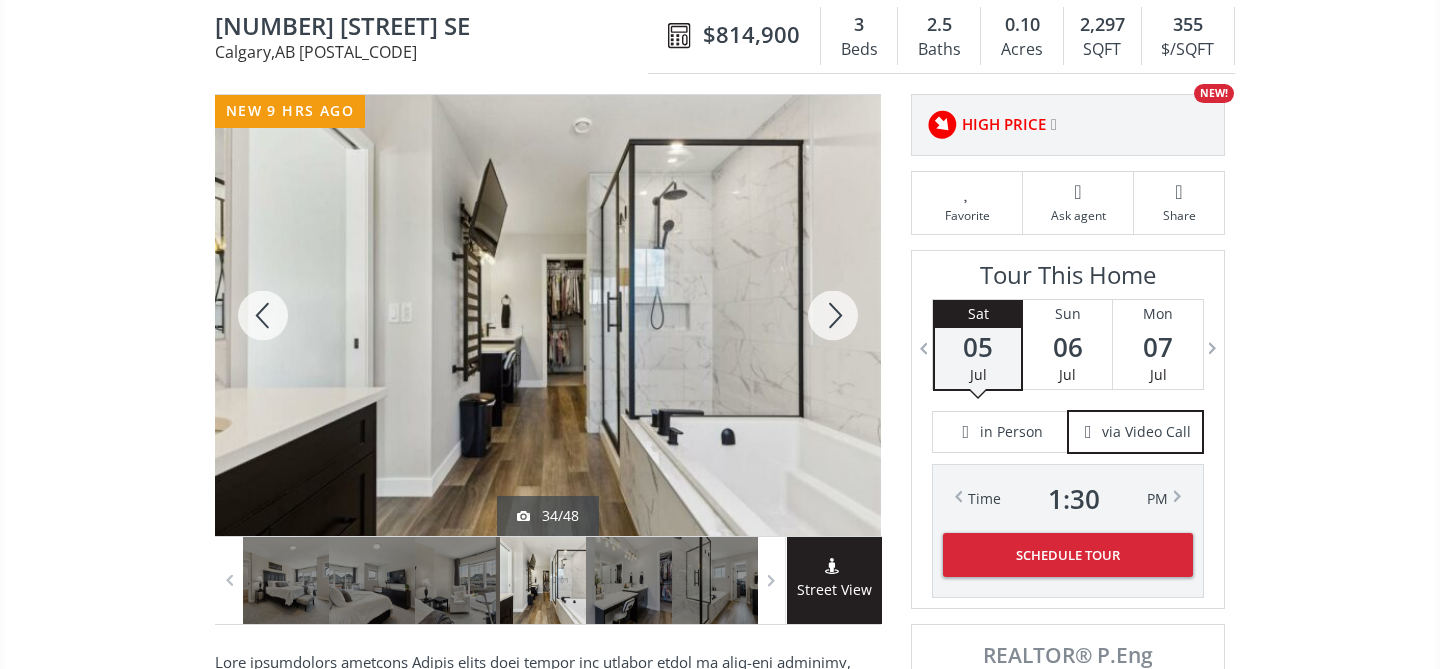 click at bounding box center [833, 315] 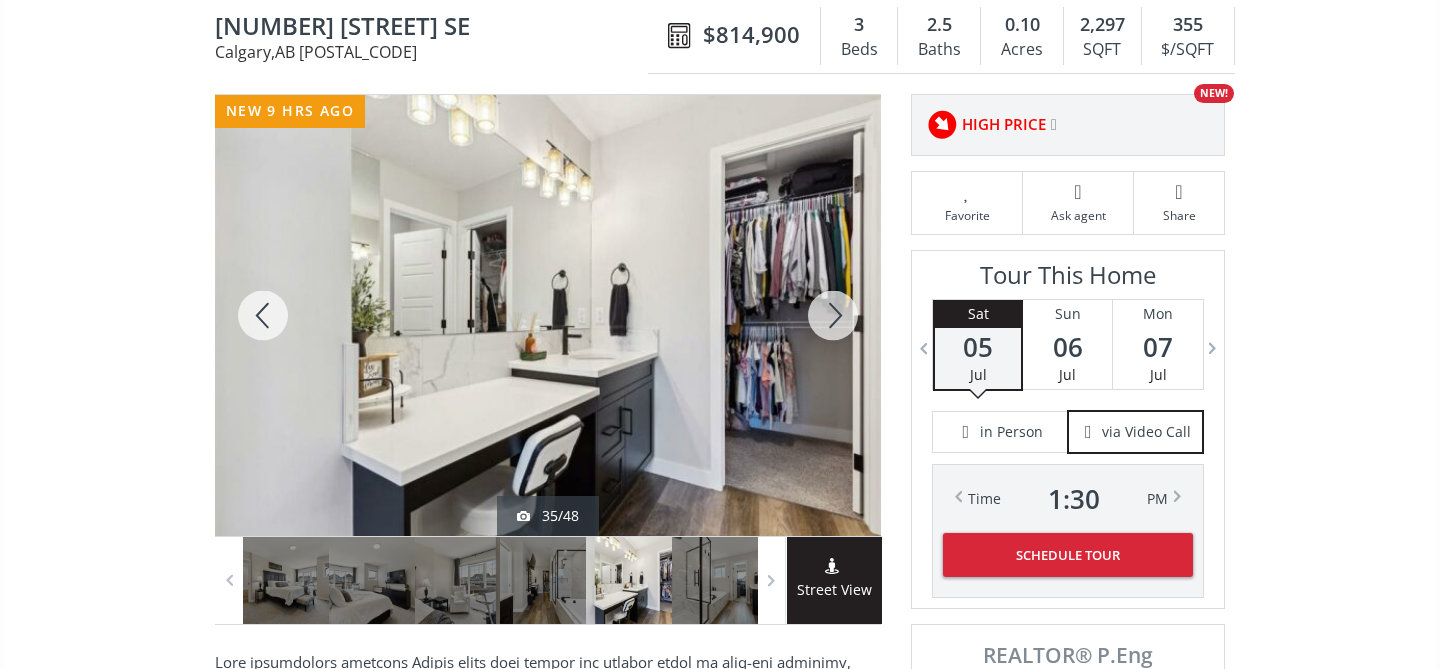 click at bounding box center [263, 315] 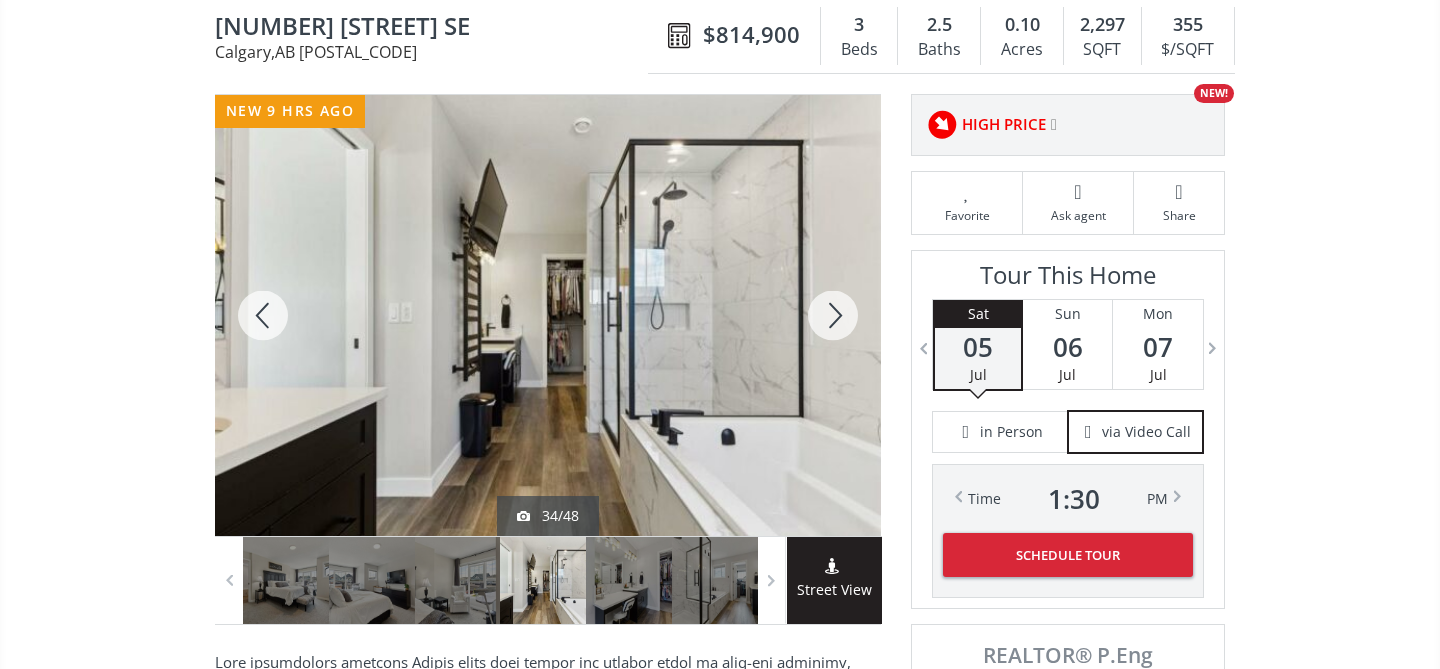 click at bounding box center (833, 315) 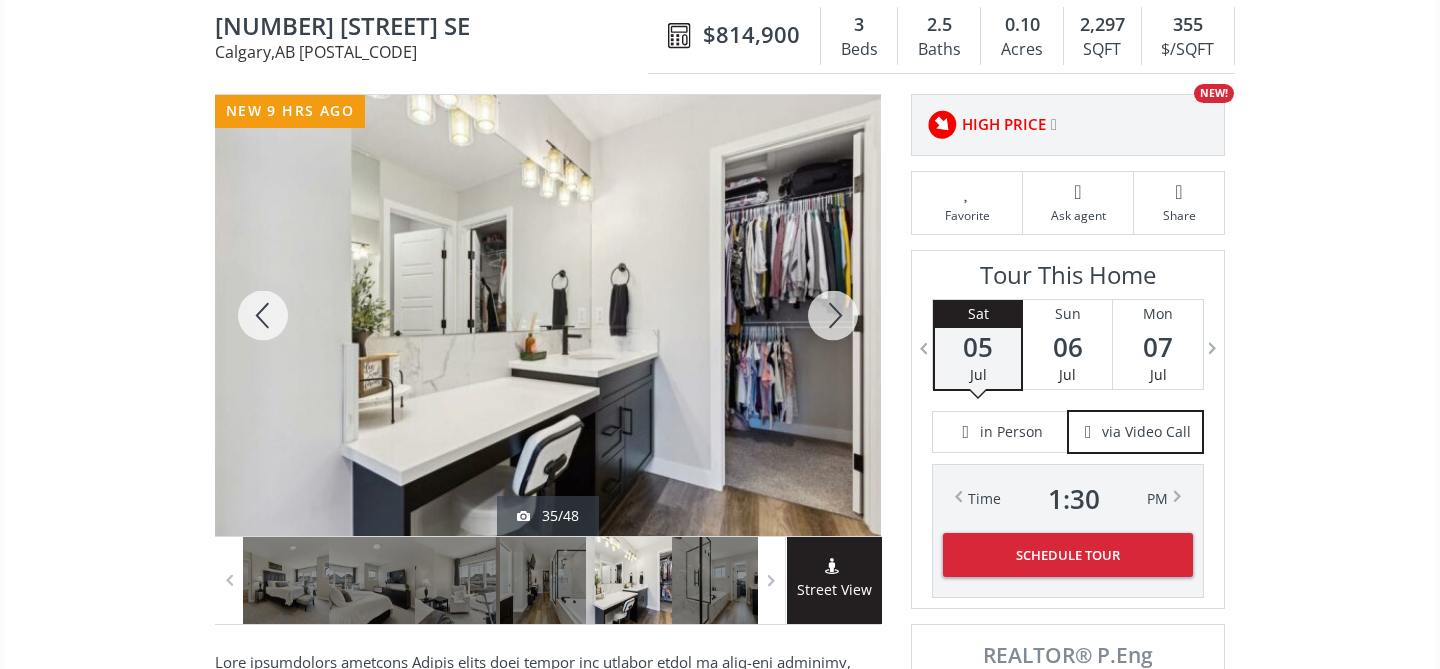 click at bounding box center (833, 315) 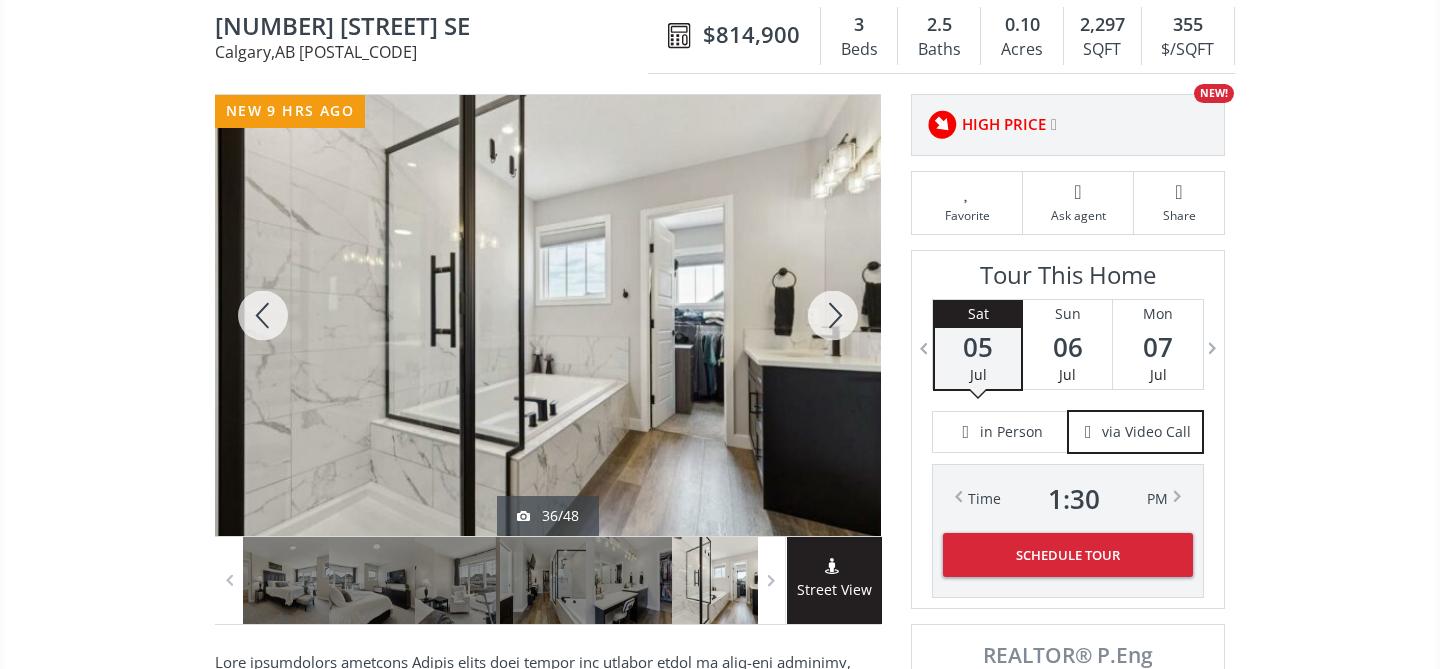 click at bounding box center [833, 315] 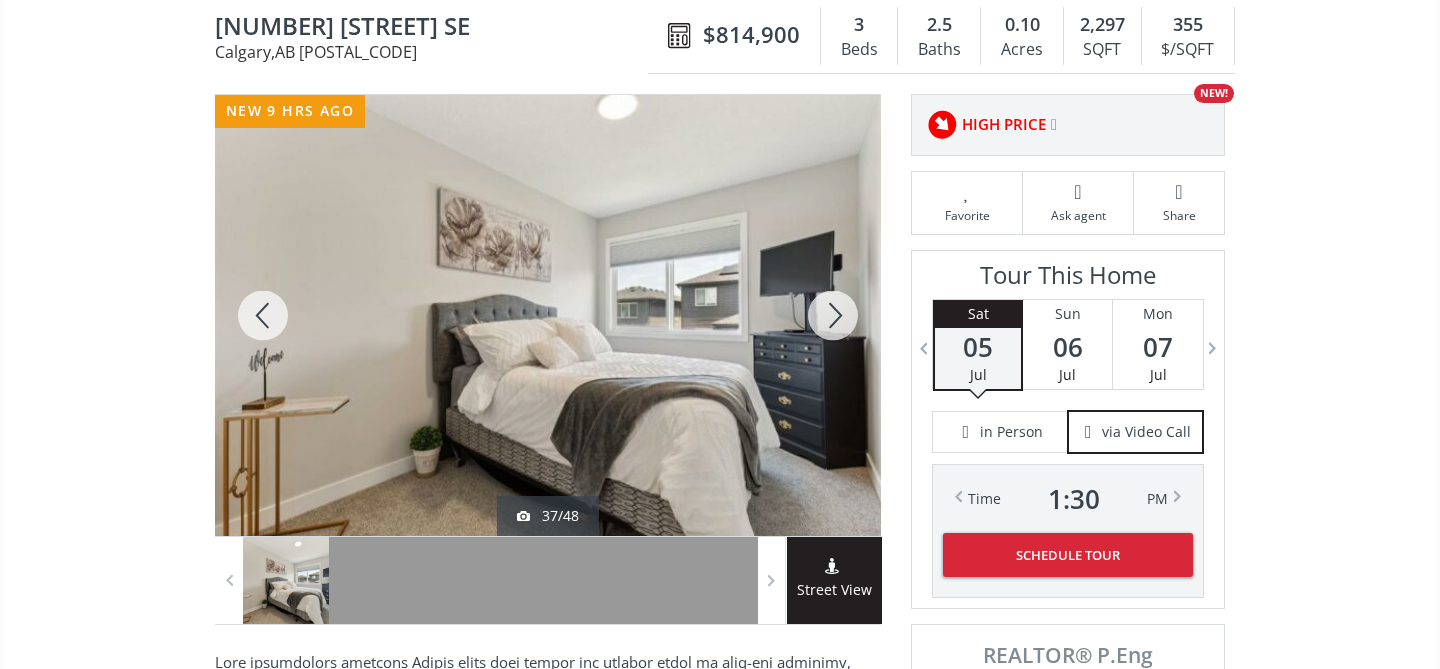 click at bounding box center (833, 315) 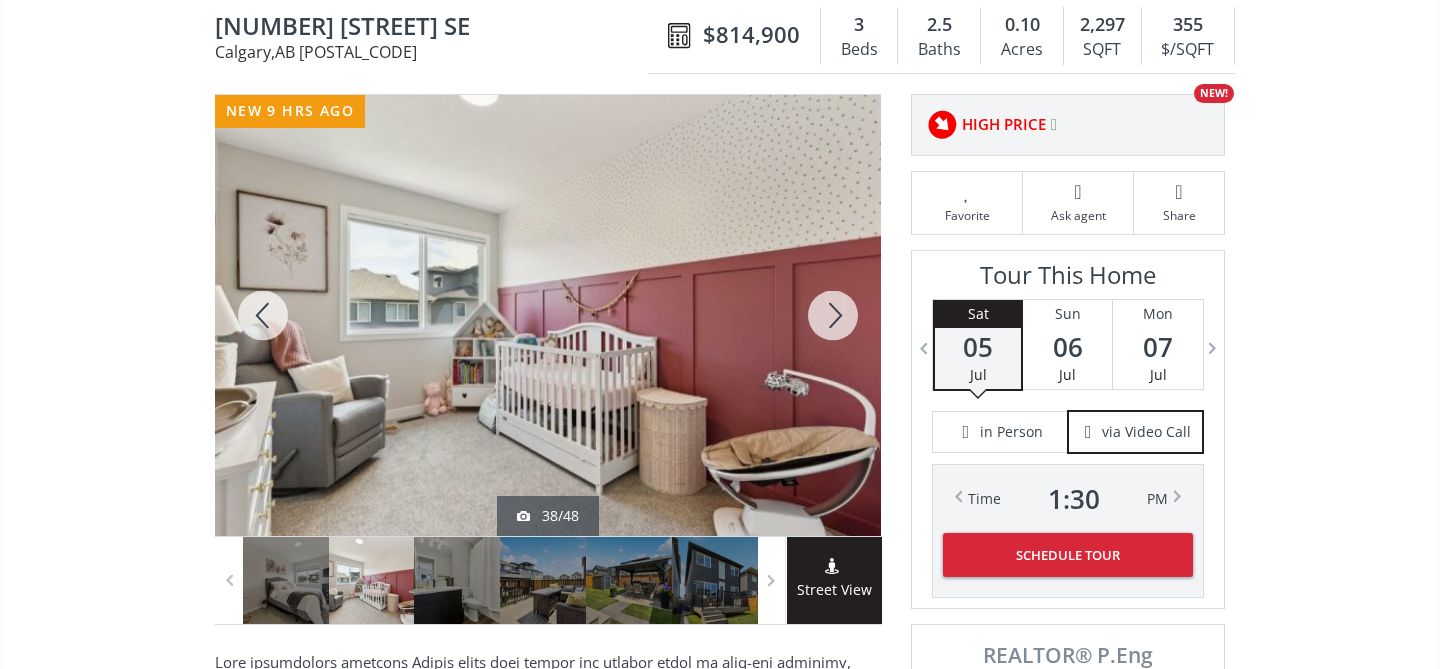 click at bounding box center [833, 315] 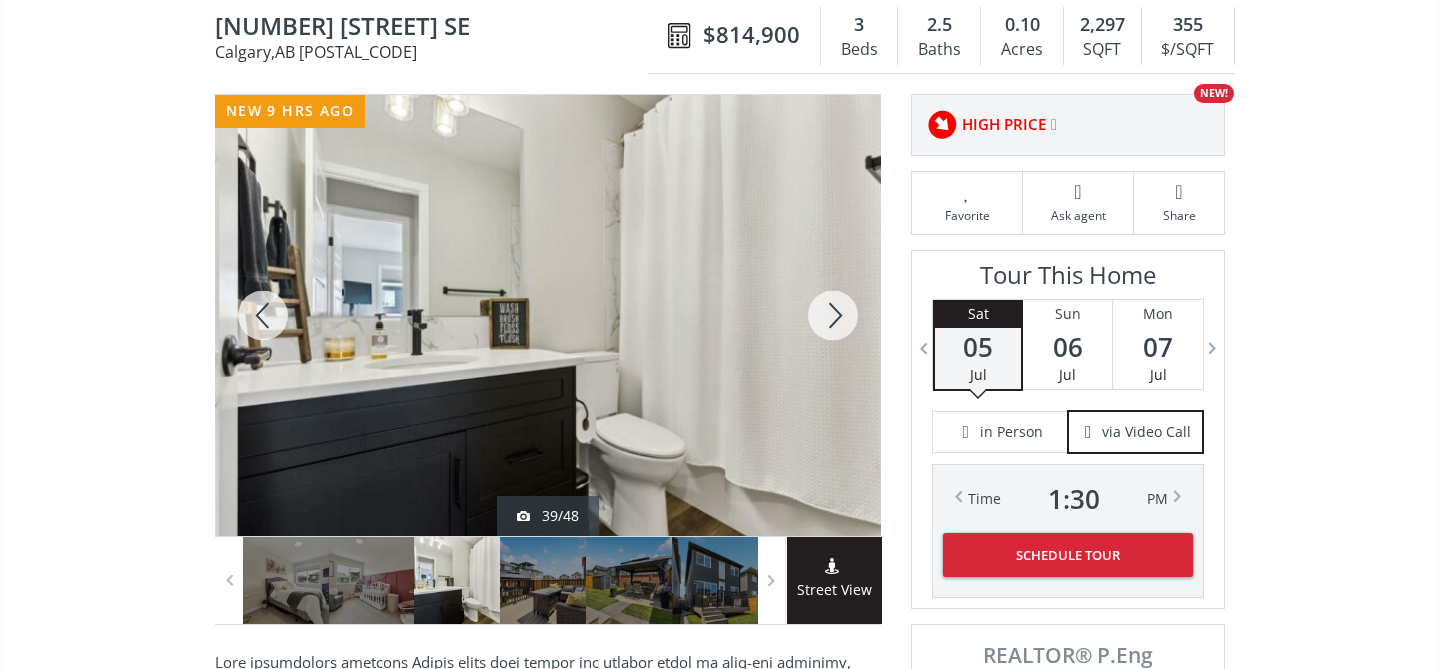 click at bounding box center [833, 315] 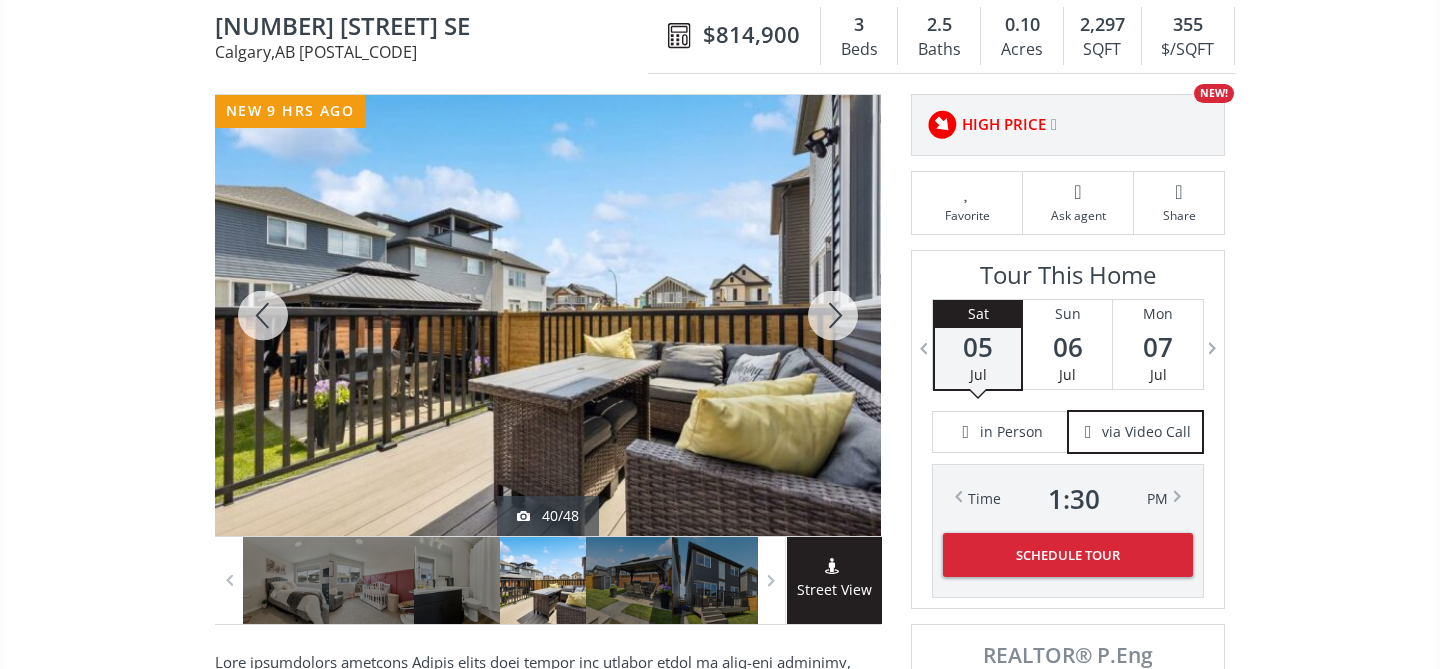 click at bounding box center (833, 315) 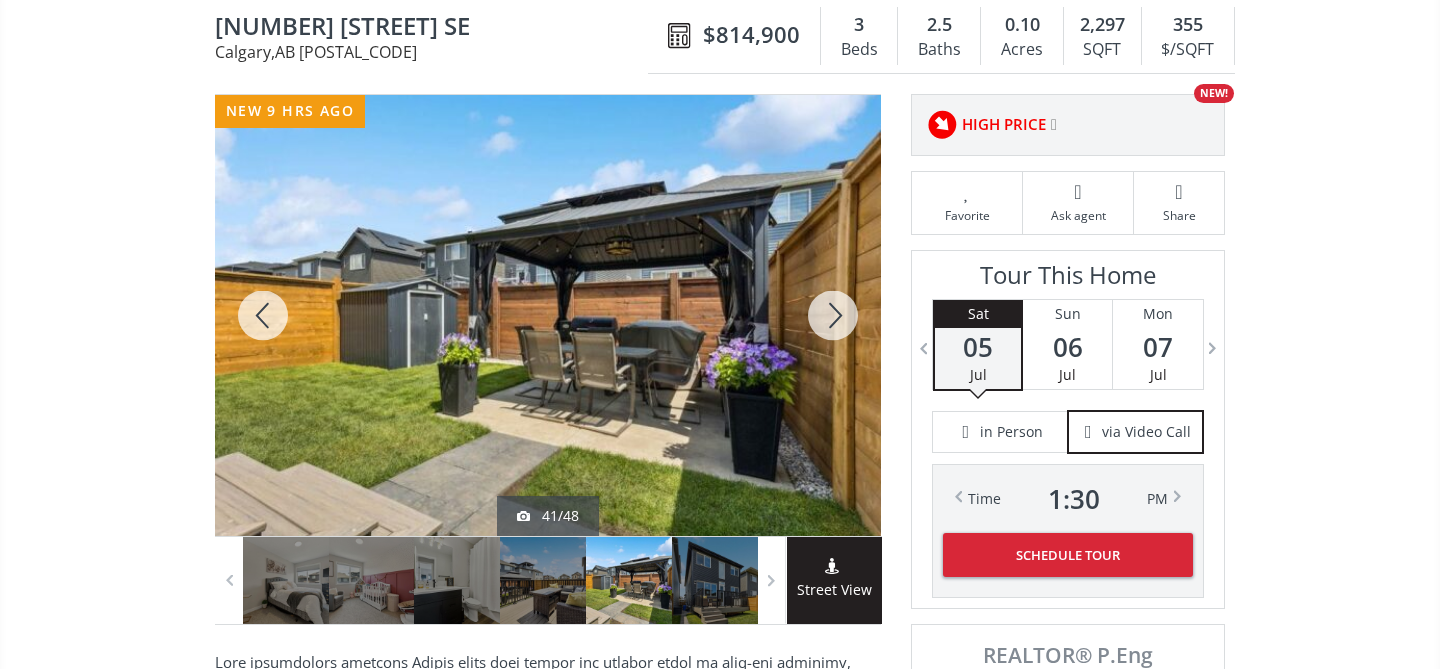 click at bounding box center (833, 315) 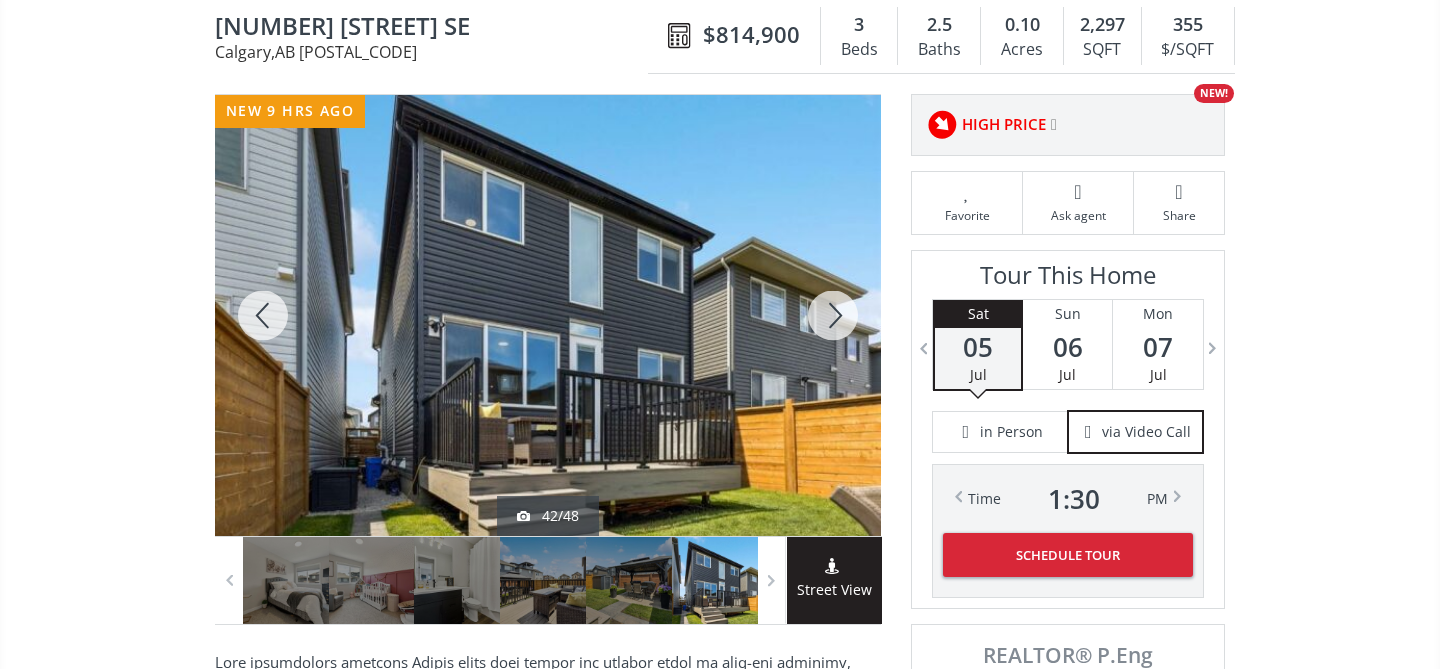 click at bounding box center (833, 315) 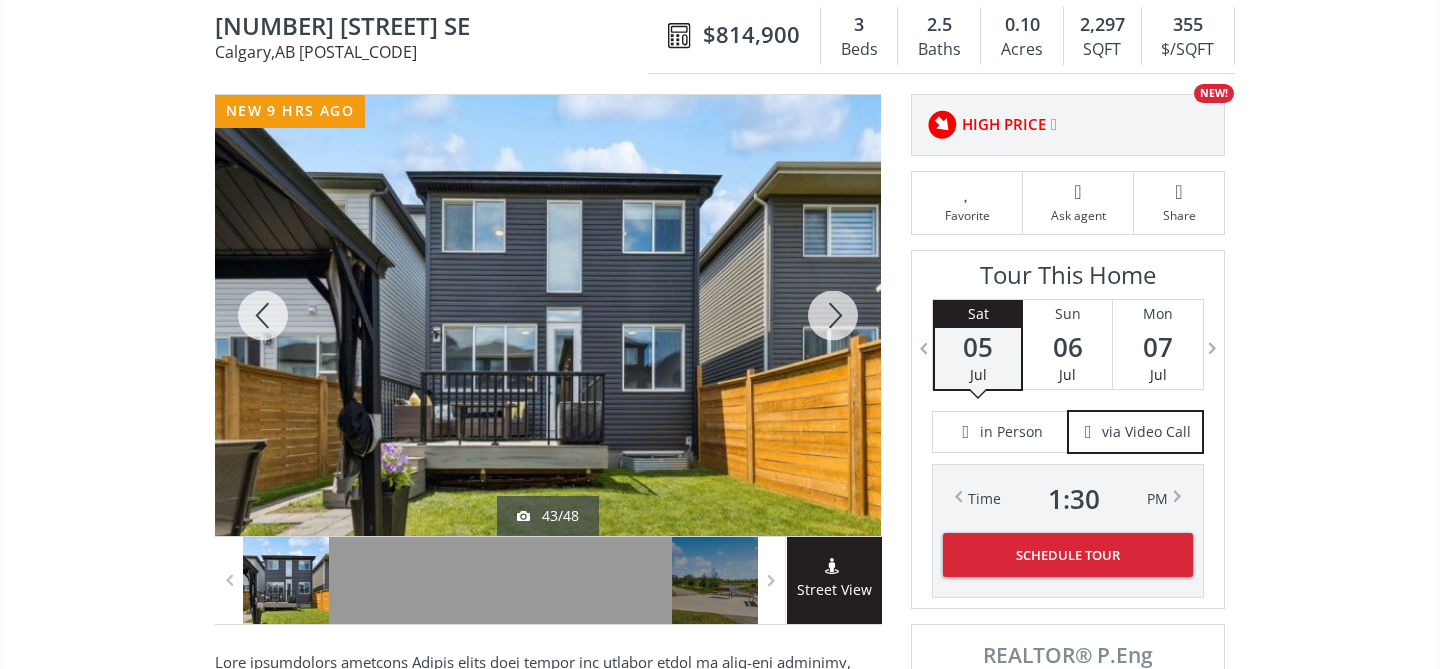 click at bounding box center [833, 315] 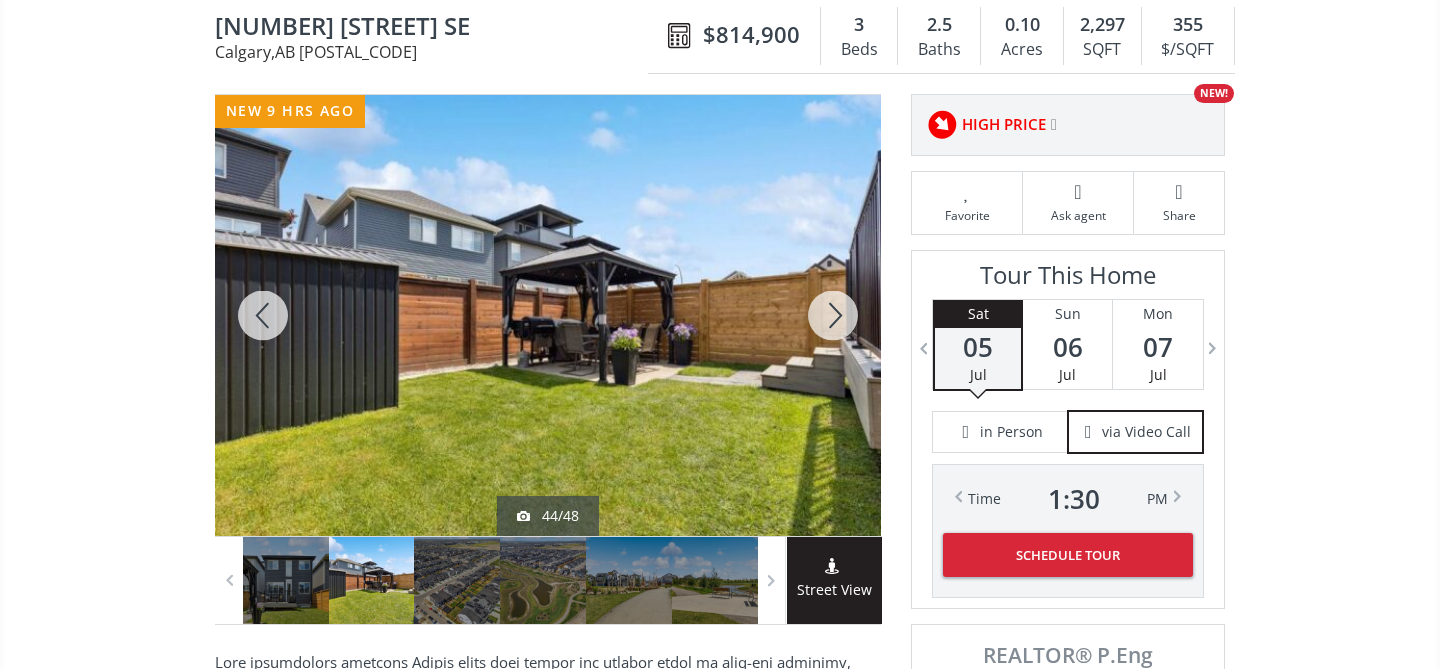 click at bounding box center (833, 315) 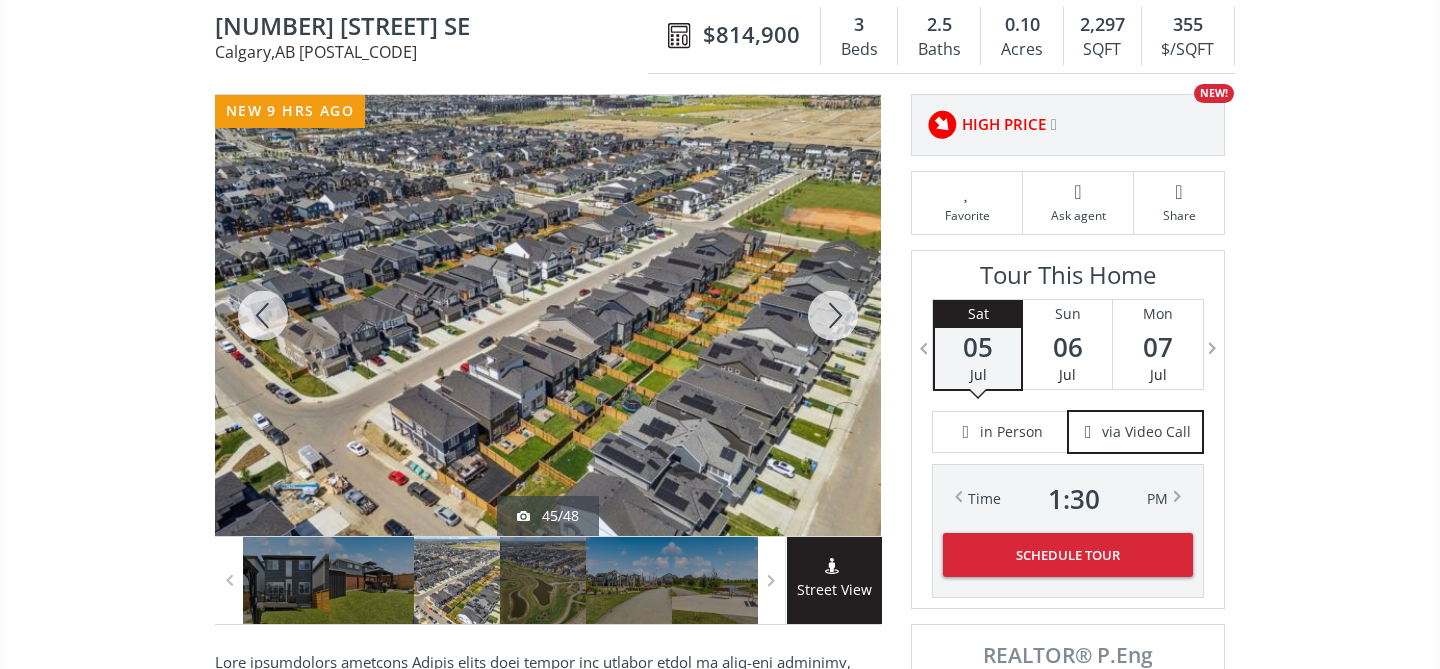 click at bounding box center (833, 315) 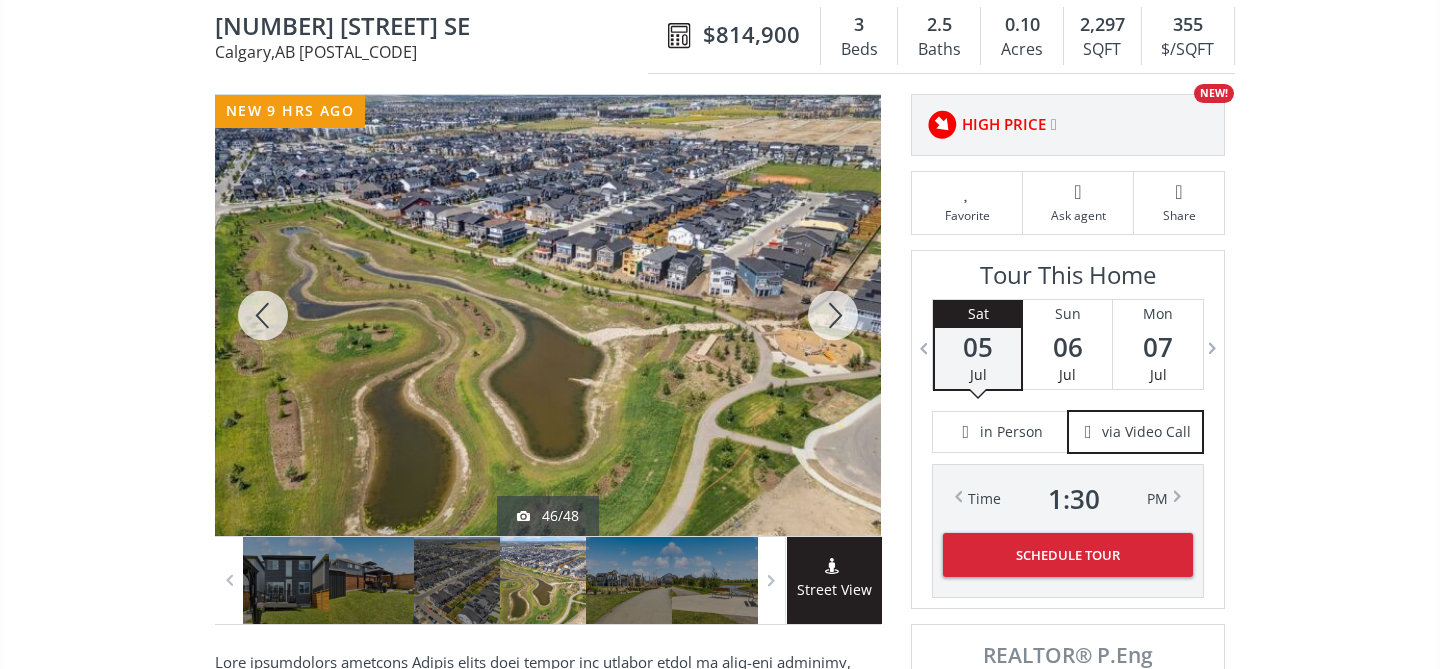 click at bounding box center [263, 315] 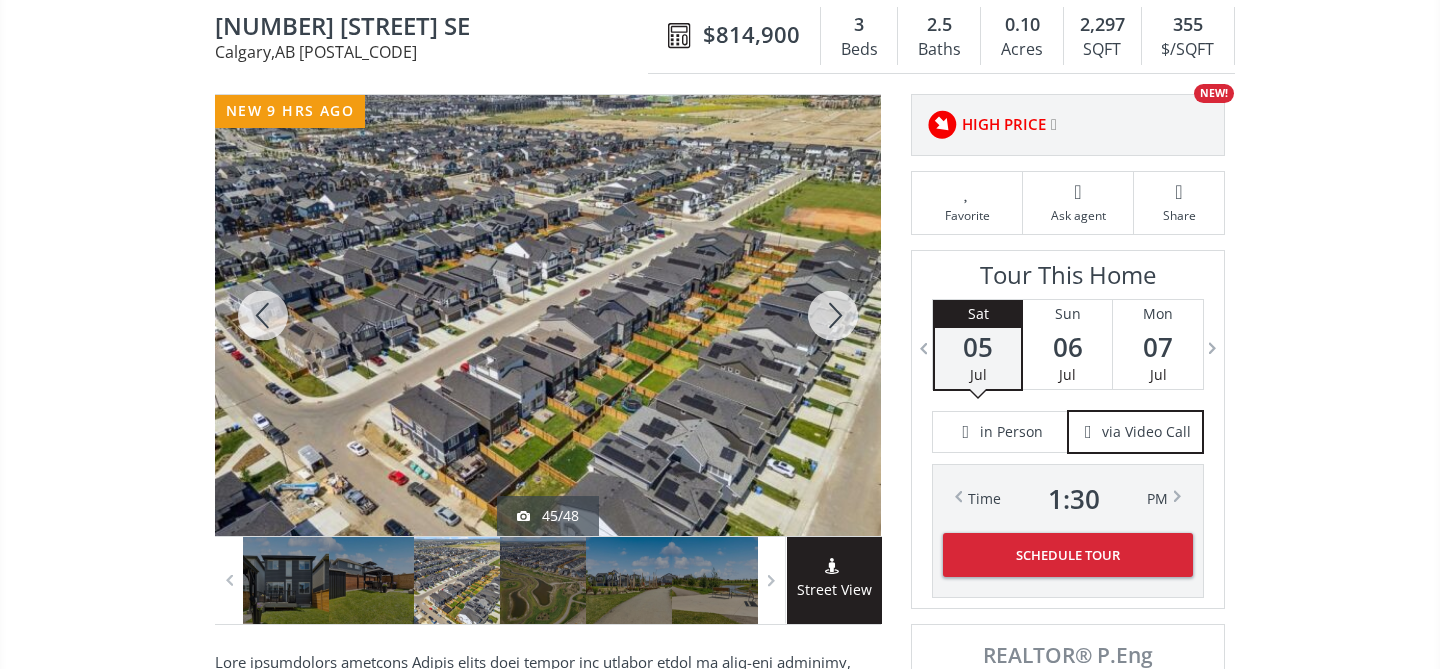 click at bounding box center [833, 315] 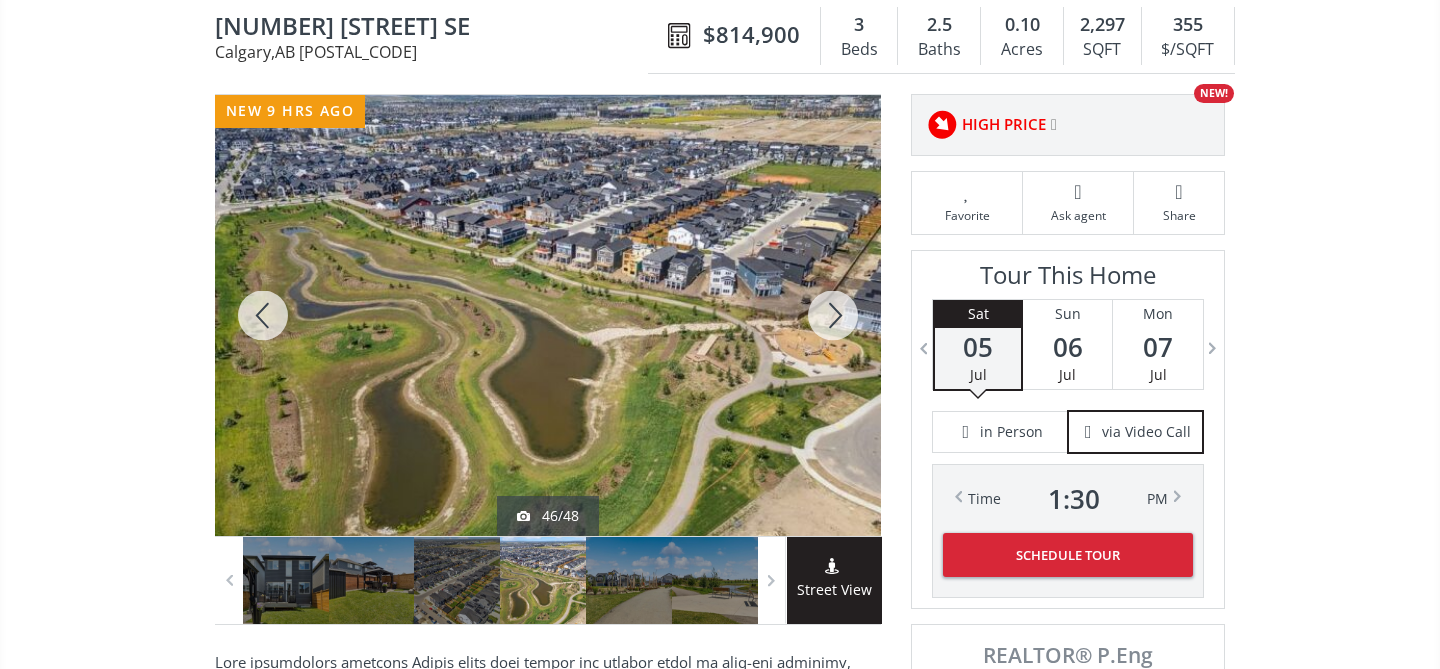 click at bounding box center (833, 315) 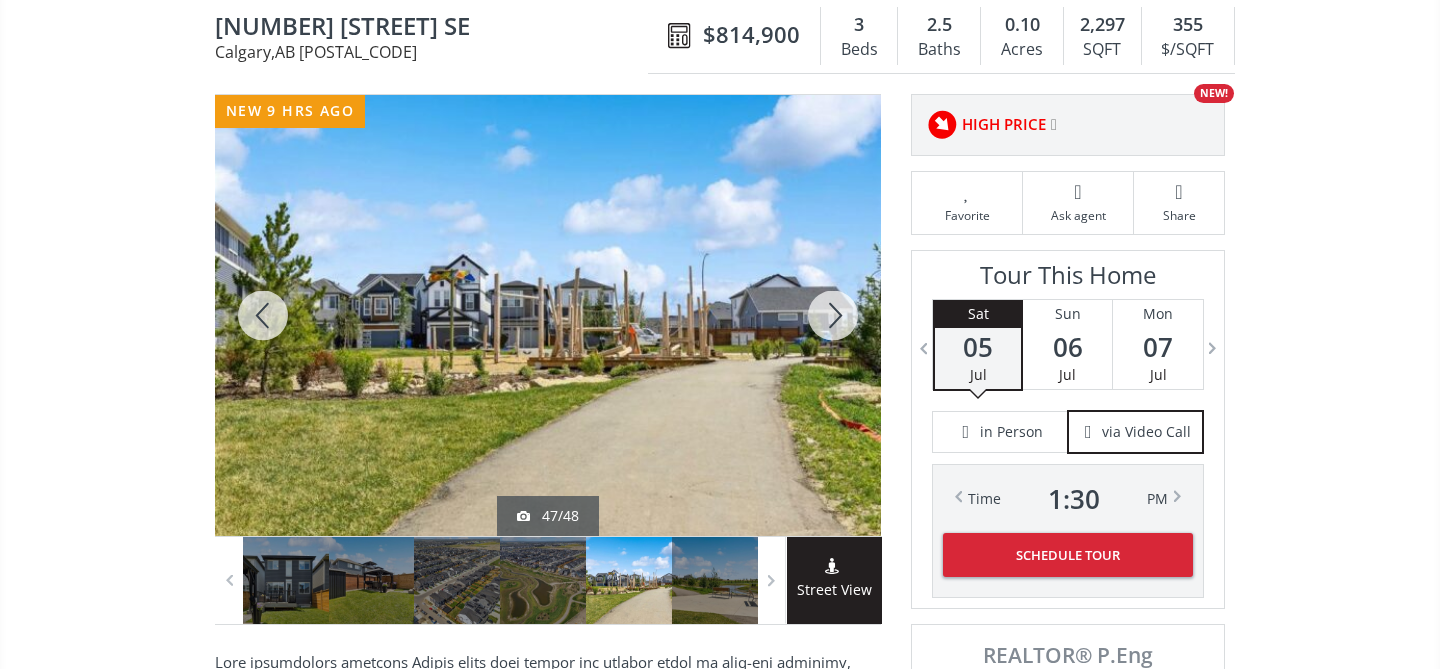 click at bounding box center [833, 315] 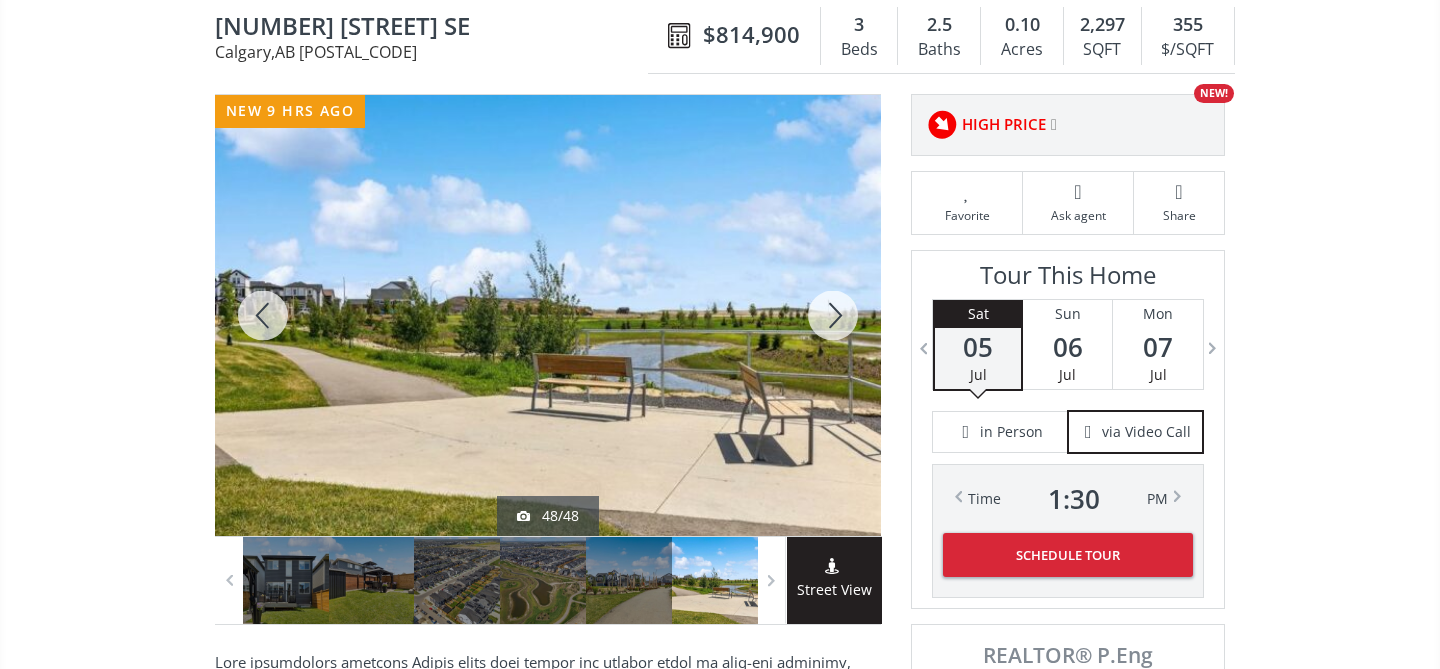 click at bounding box center (833, 315) 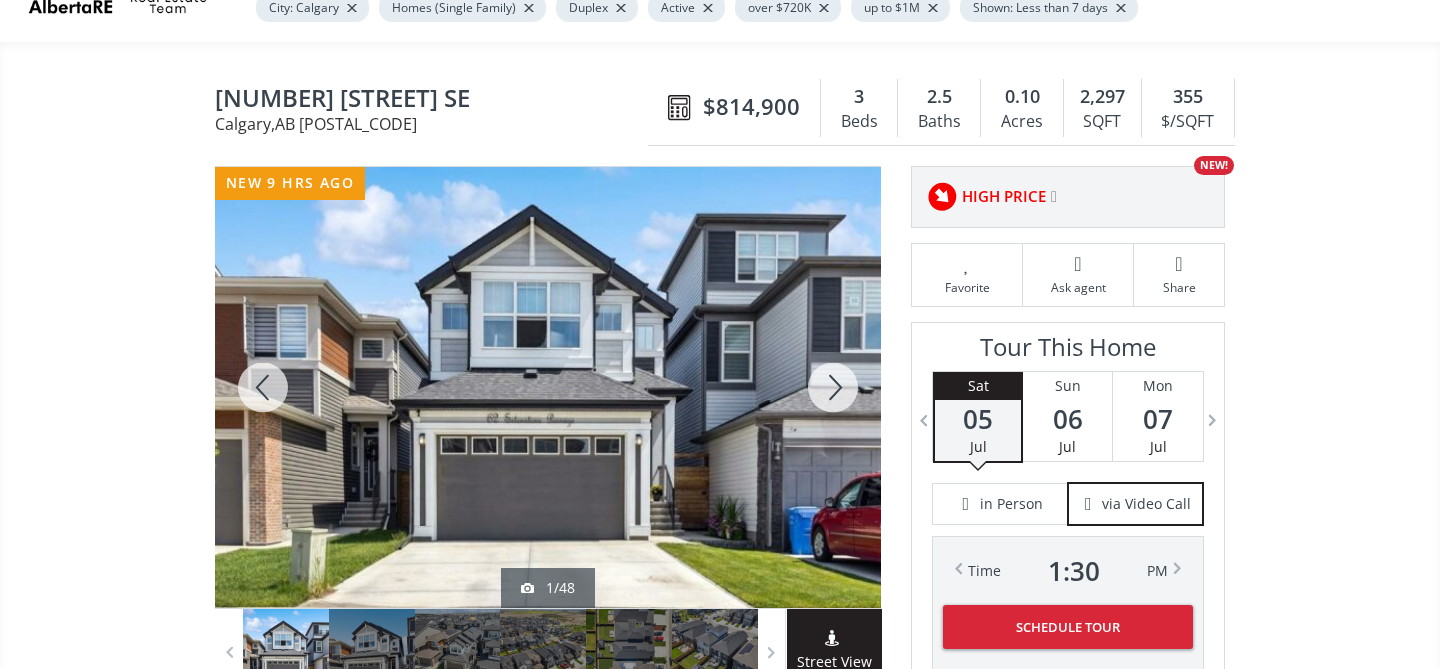 scroll, scrollTop: 129, scrollLeft: 0, axis: vertical 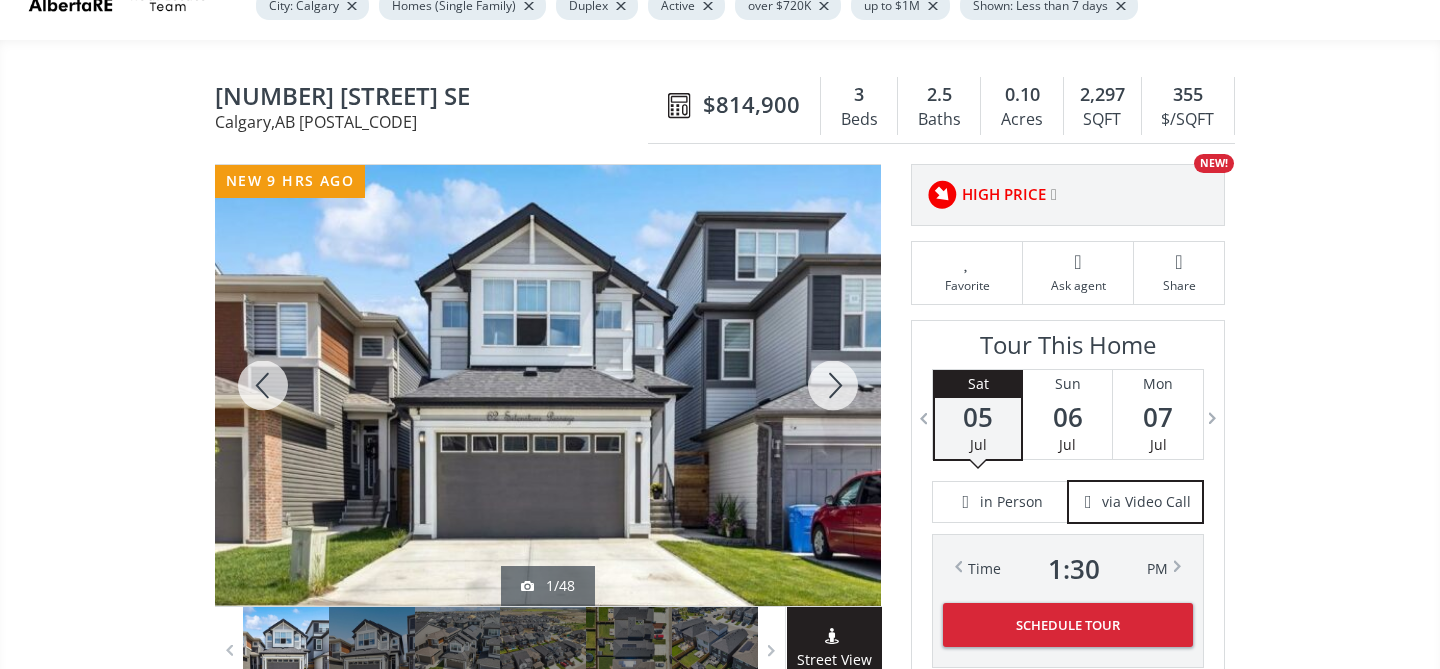 click at bounding box center (833, 385) 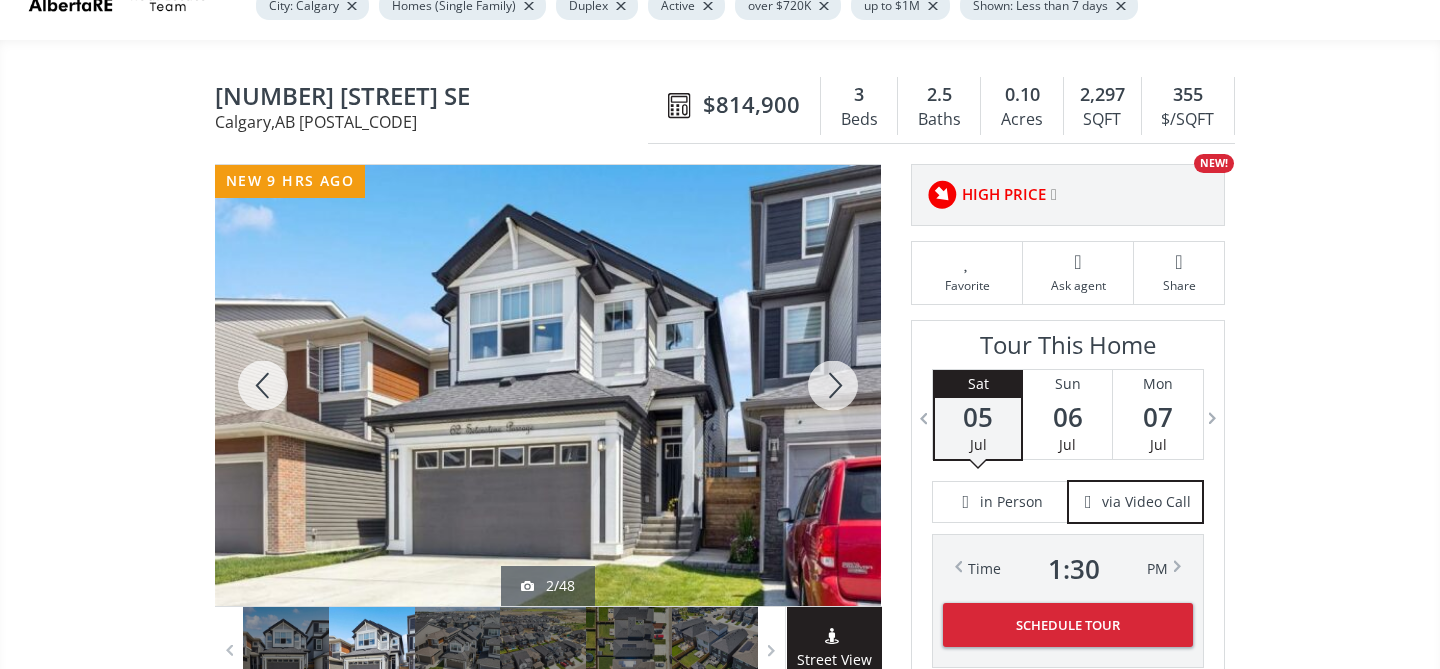 click at bounding box center (263, 385) 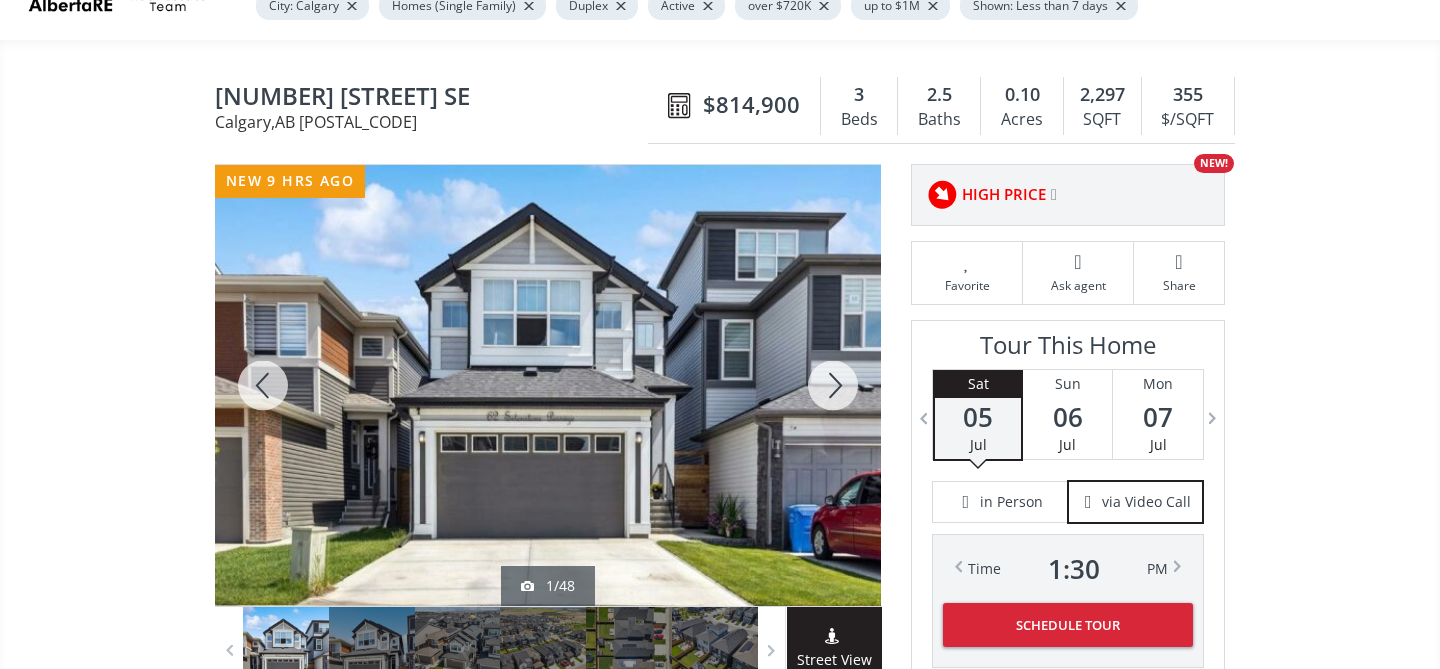 click at bounding box center (833, 385) 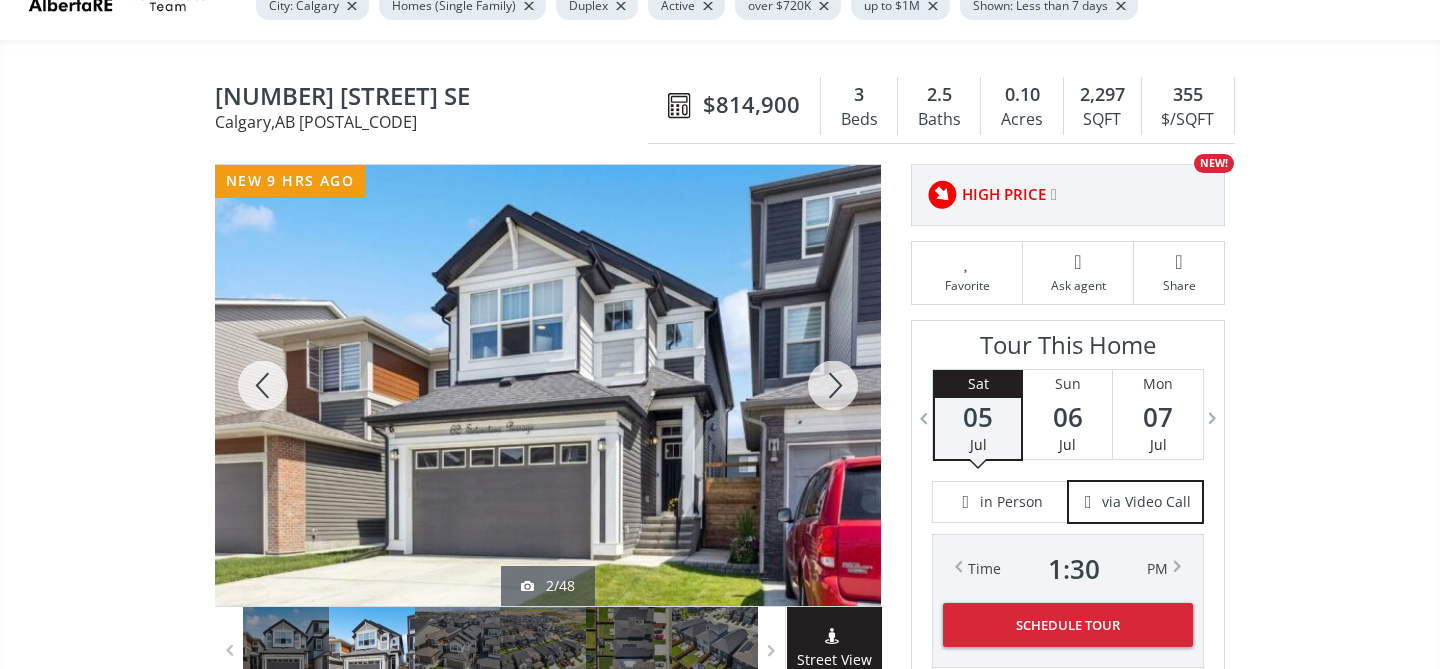 click at bounding box center [833, 385] 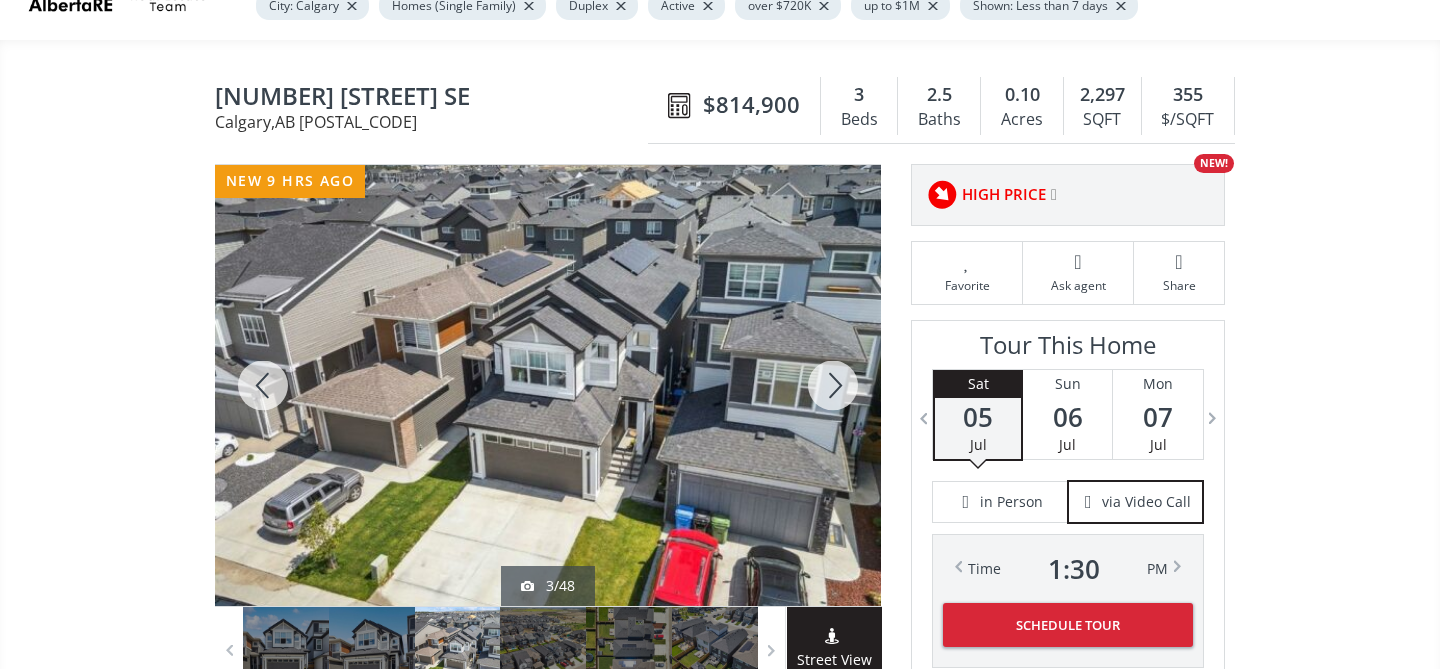 click at bounding box center [833, 385] 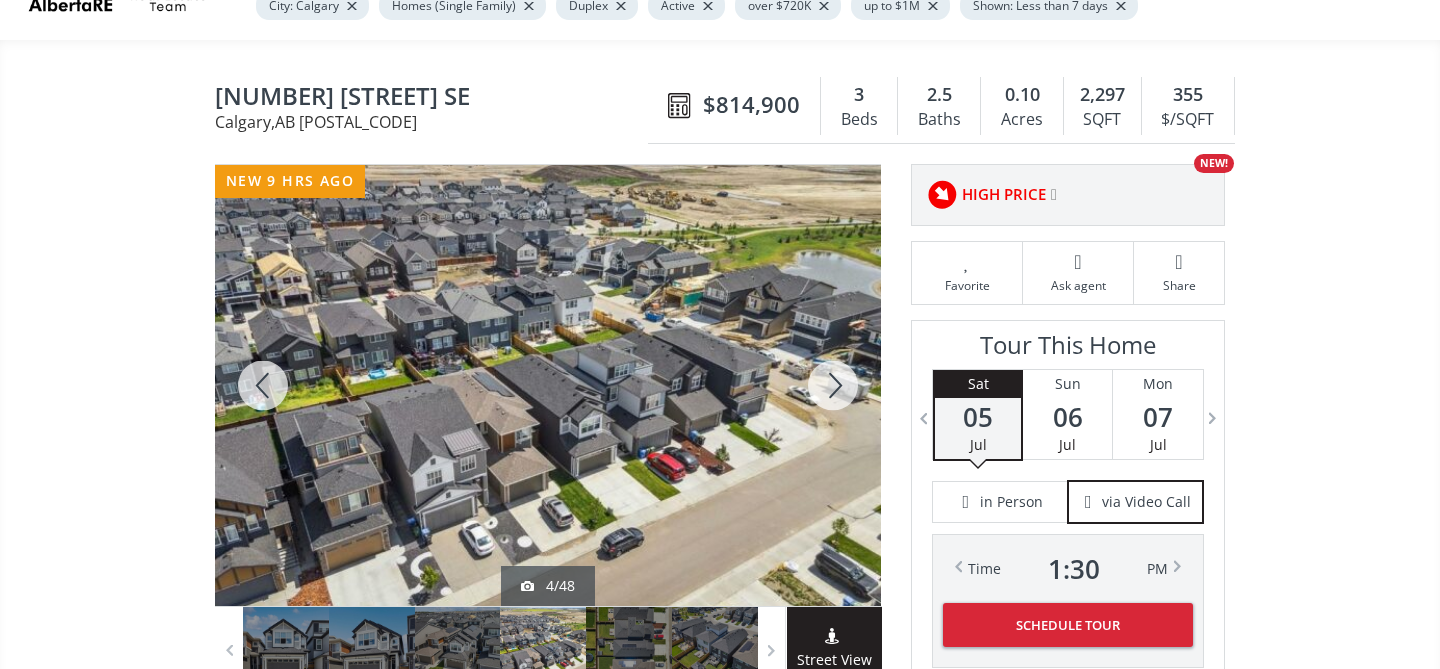 click at bounding box center (833, 385) 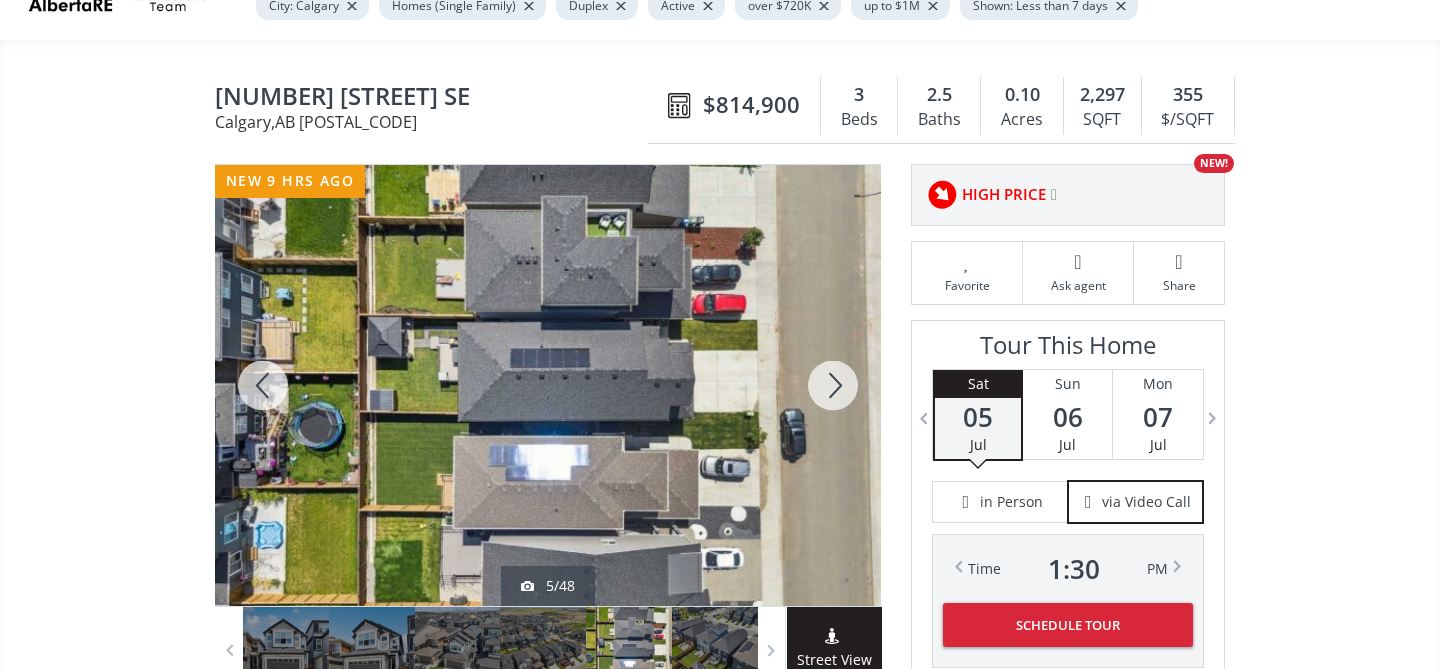 click at bounding box center [833, 385] 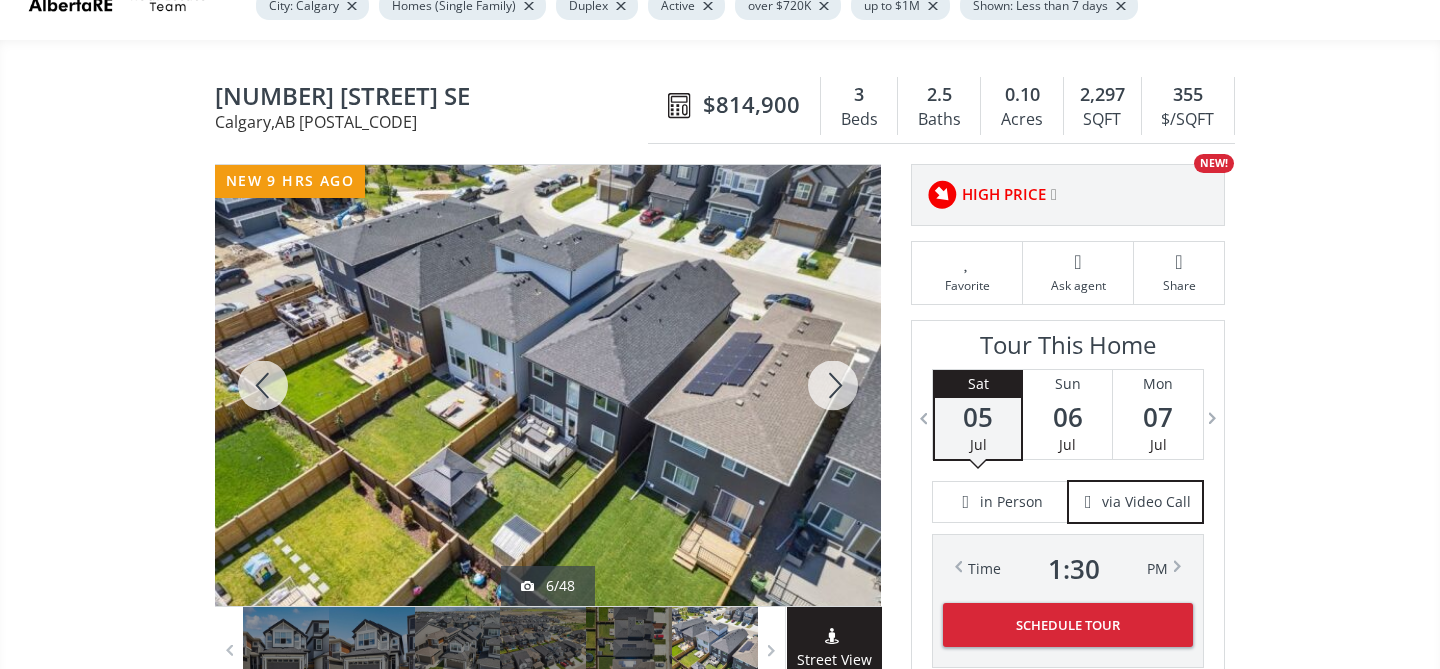 click at bounding box center [833, 385] 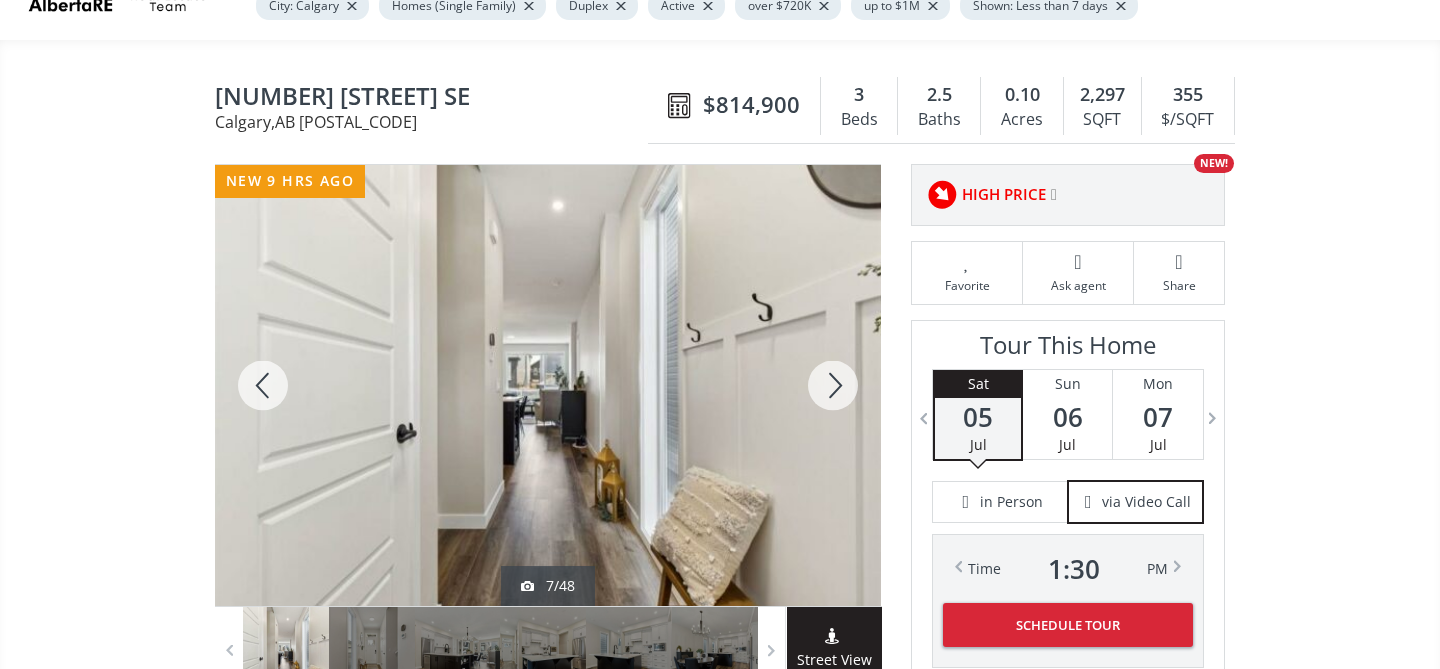 click at bounding box center [833, 385] 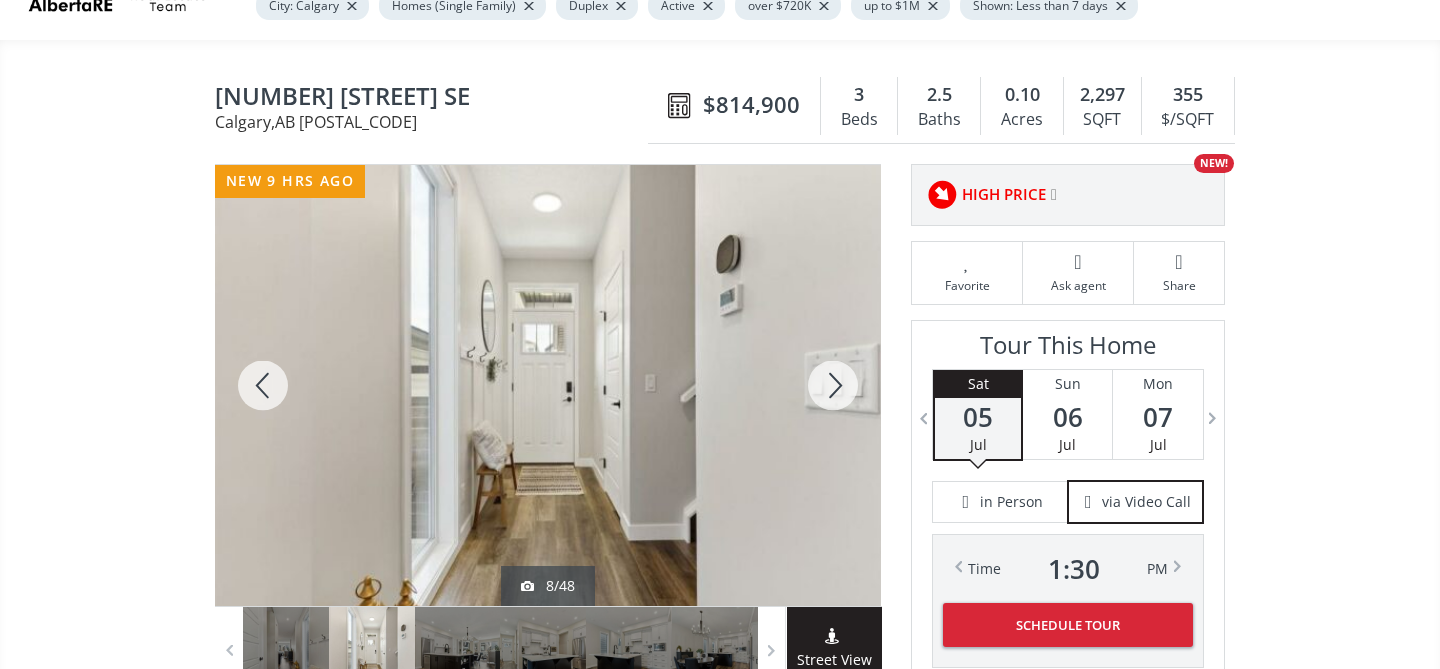 click at bounding box center (833, 385) 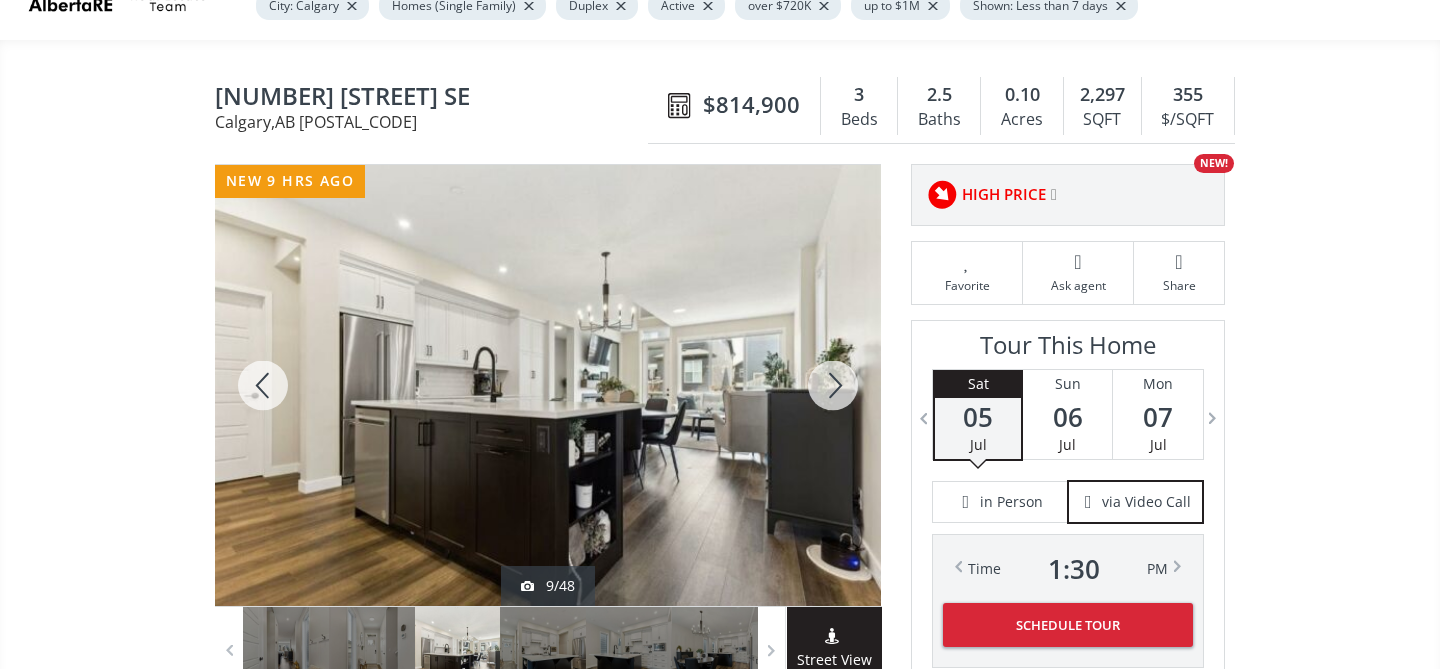 click at bounding box center [833, 385] 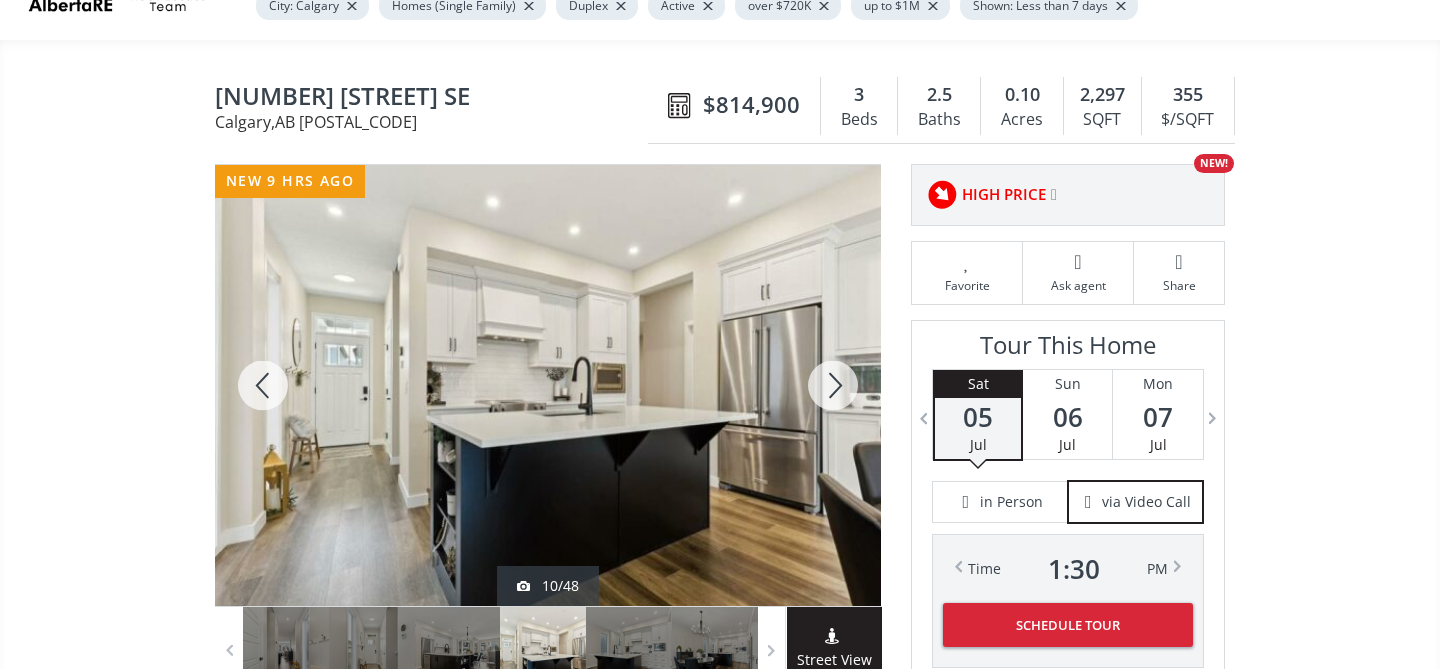 click at bounding box center (833, 385) 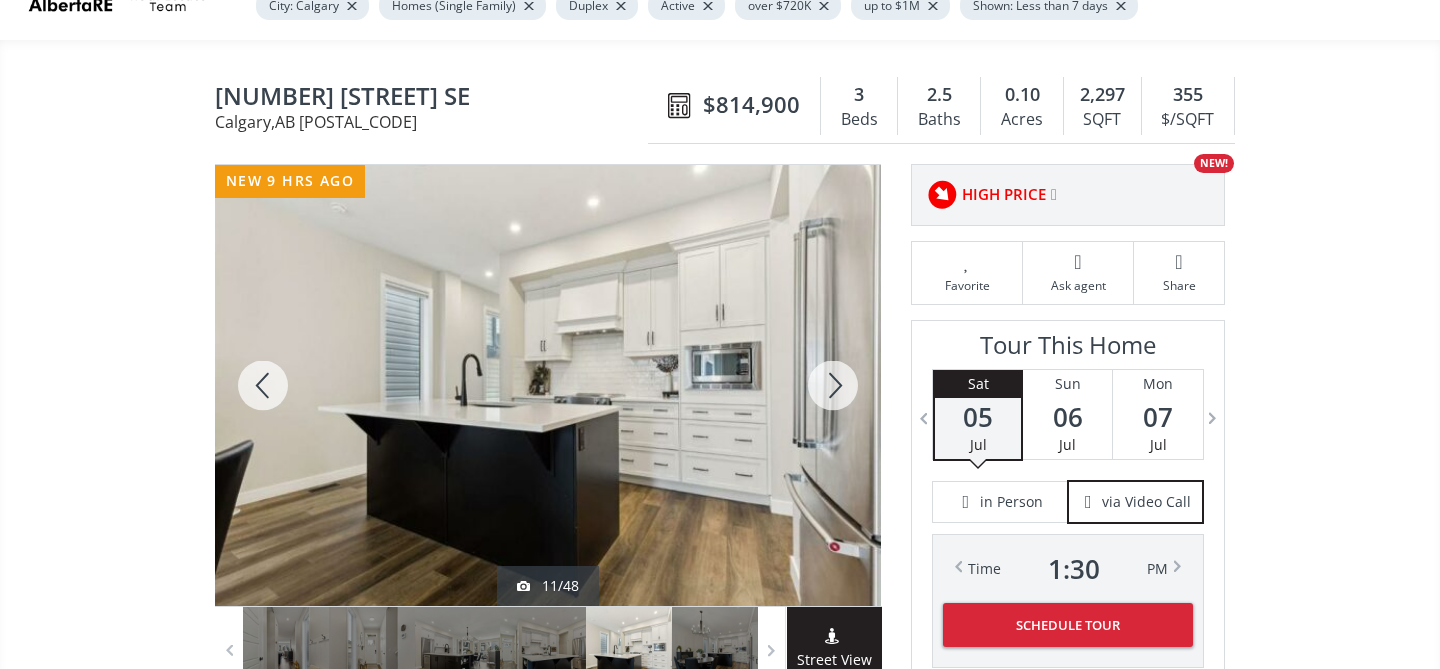 click at bounding box center (833, 385) 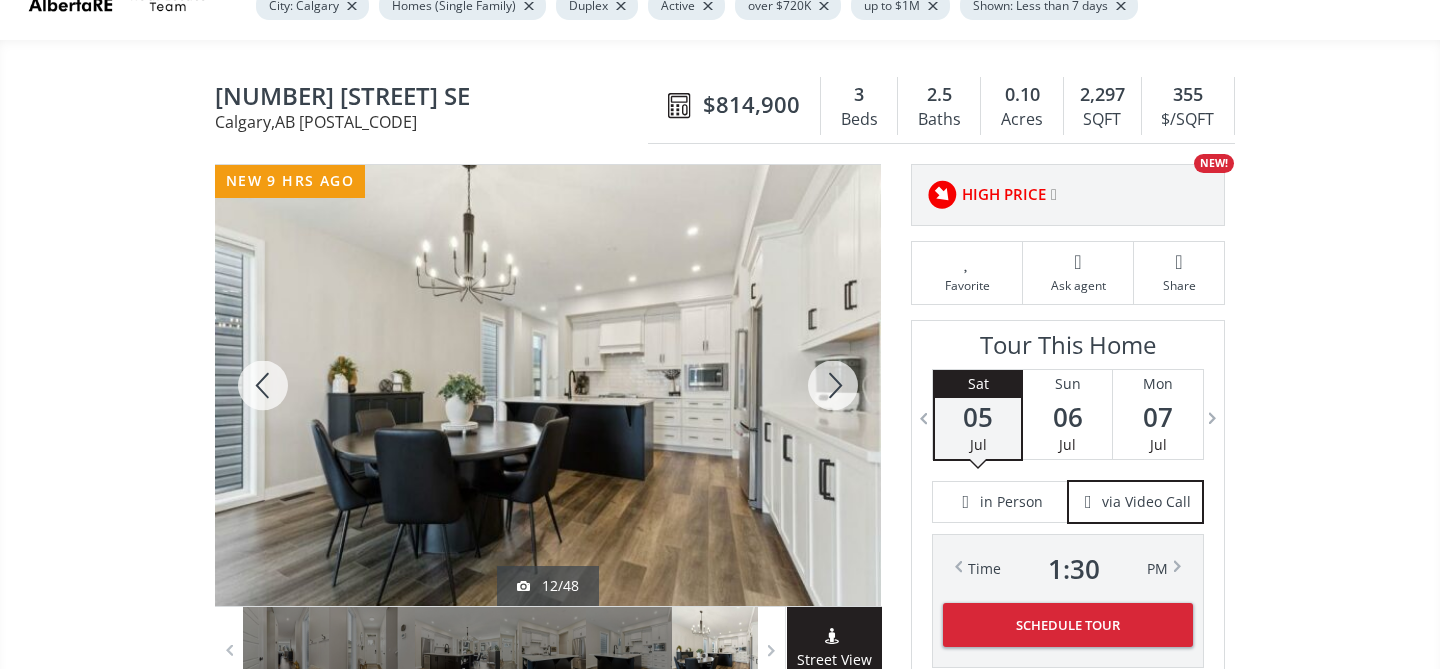 click at bounding box center [833, 385] 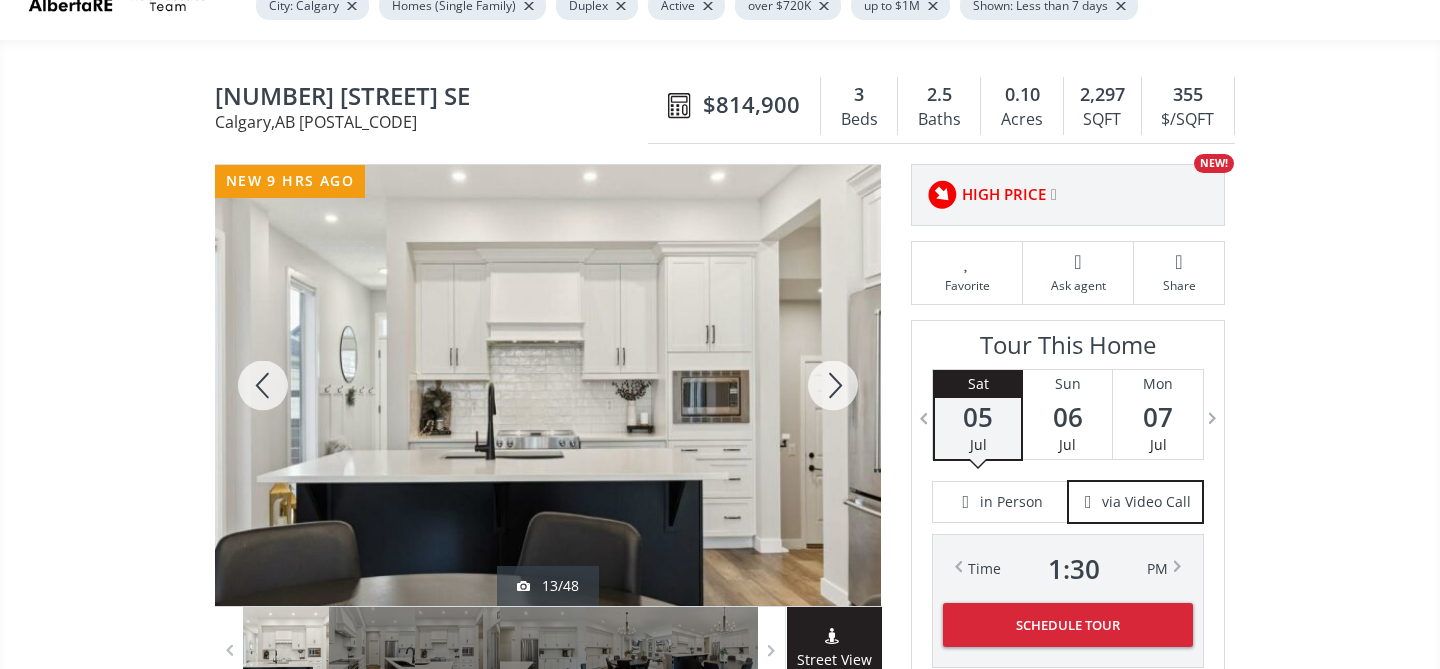 click at bounding box center [833, 385] 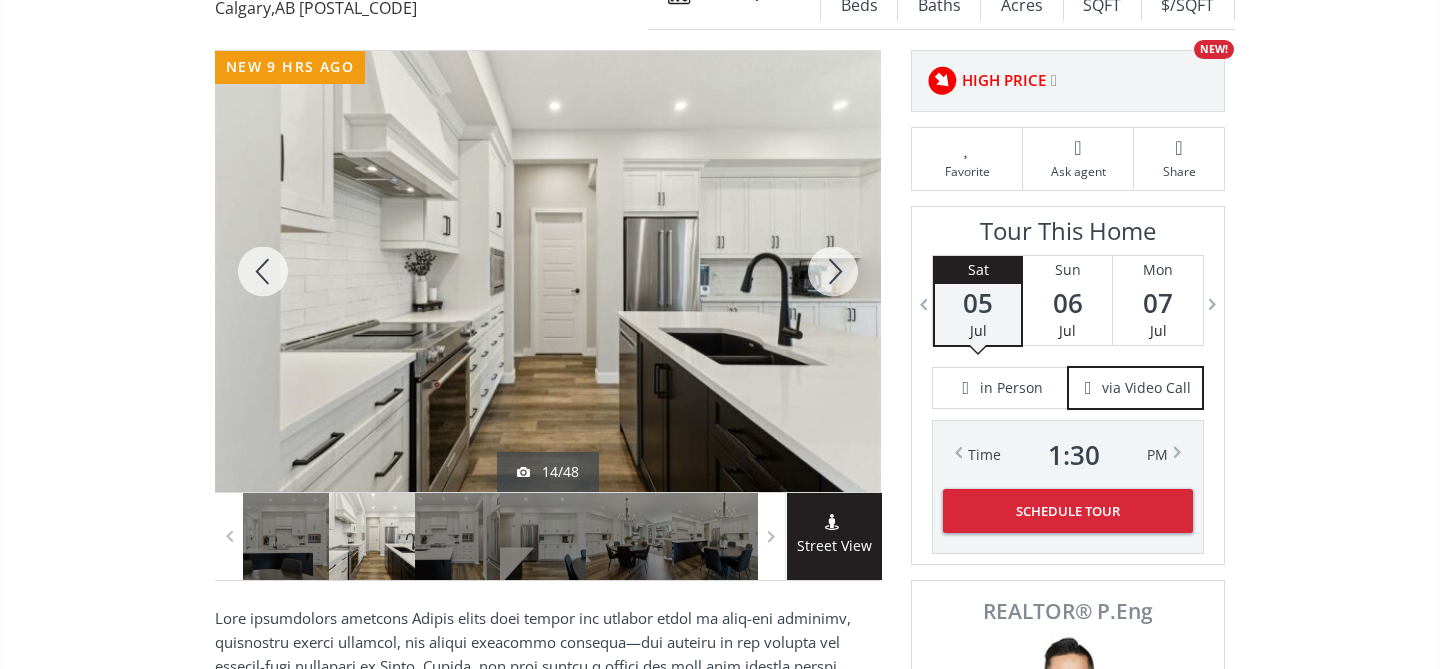 scroll, scrollTop: 241, scrollLeft: 0, axis: vertical 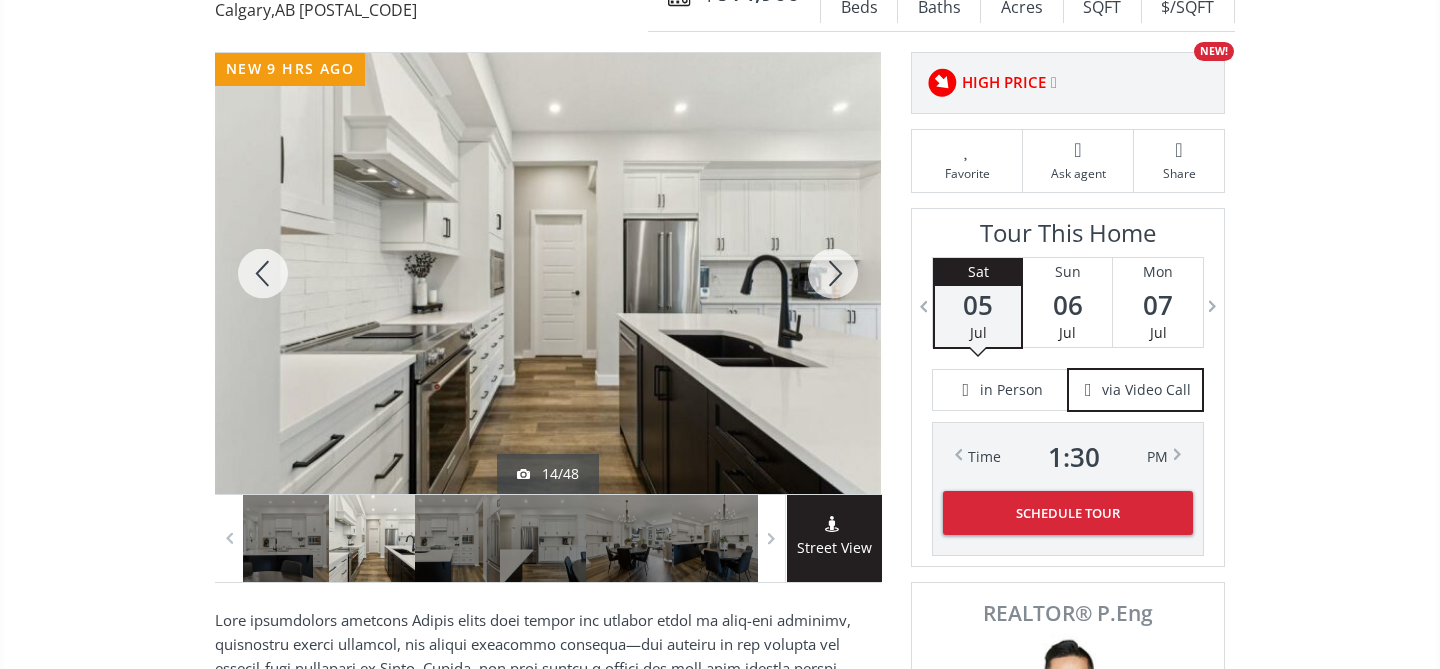 click at bounding box center (263, 273) 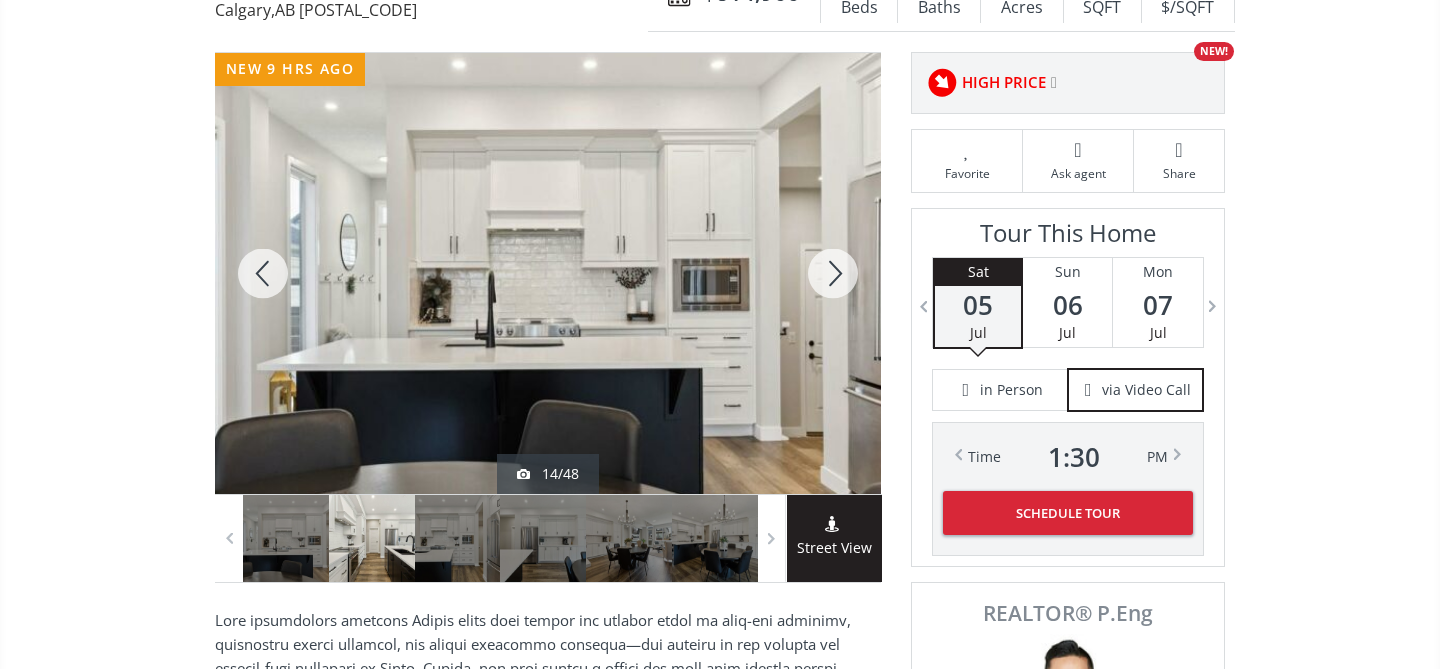 click at bounding box center [263, 273] 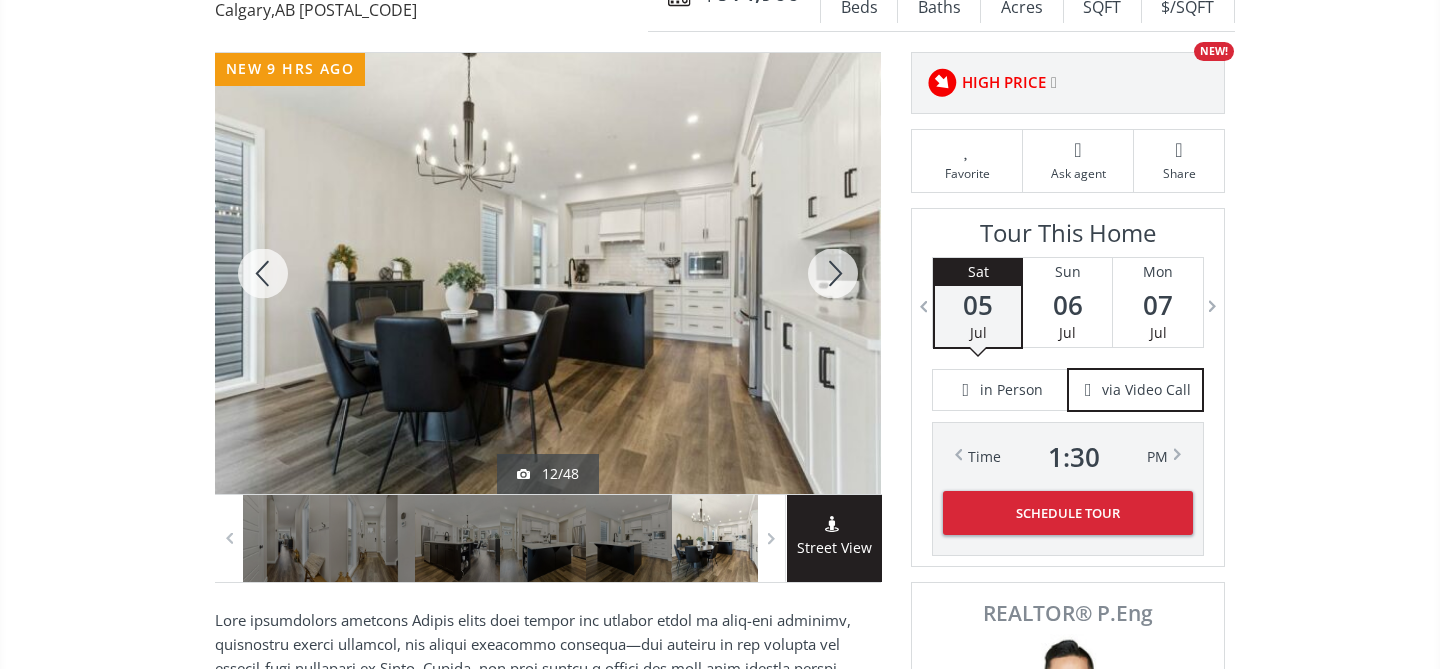 click at bounding box center [263, 273] 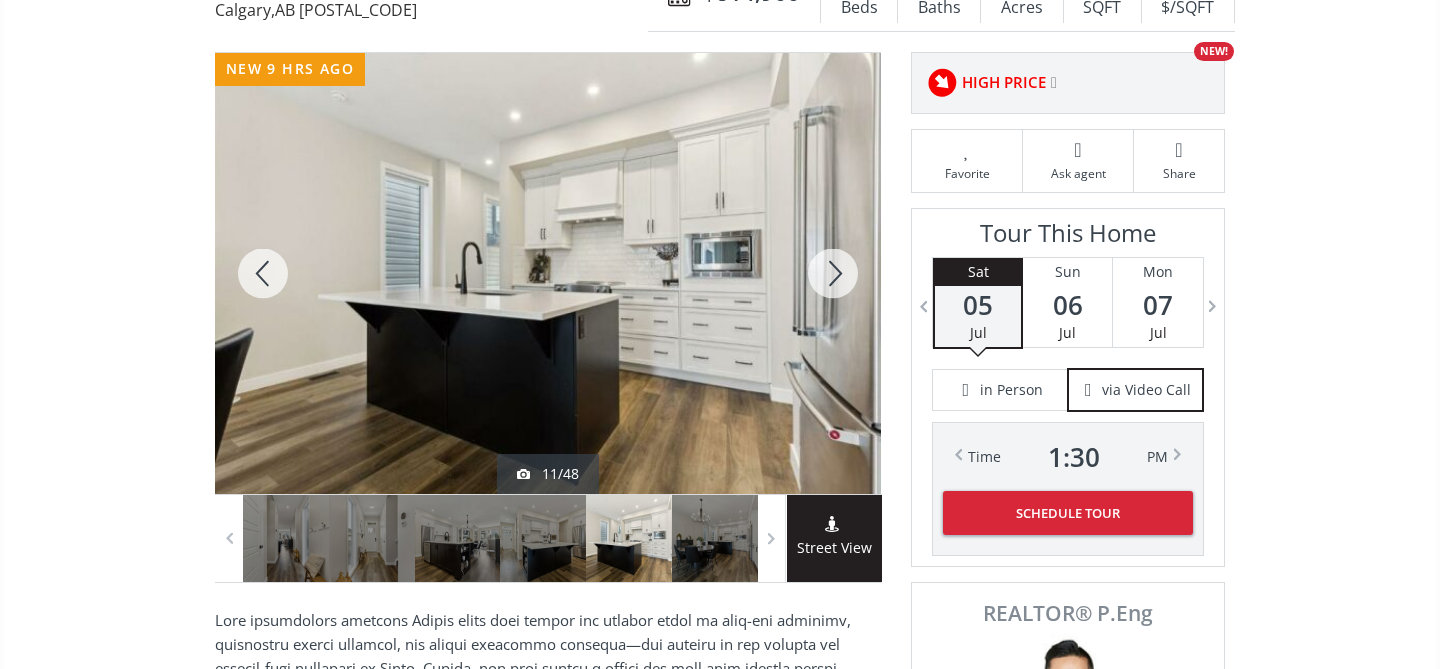 click at bounding box center (263, 273) 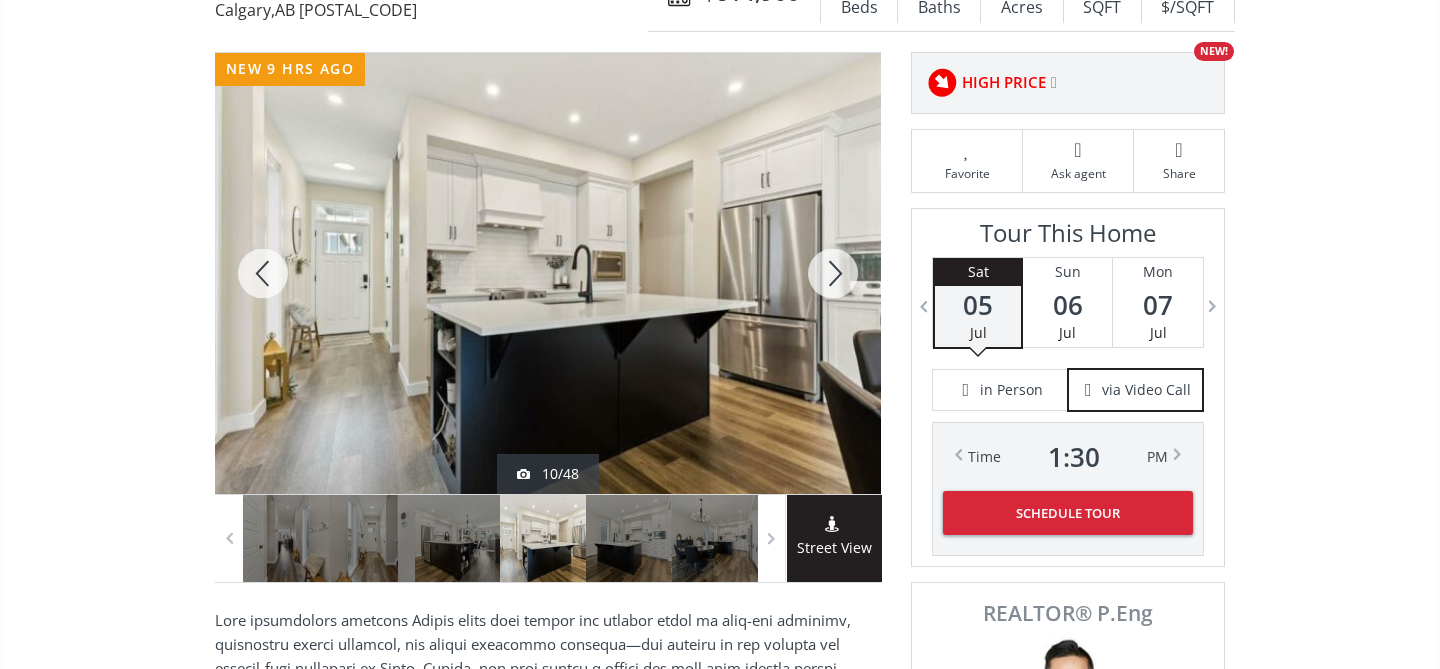 click at bounding box center (263, 273) 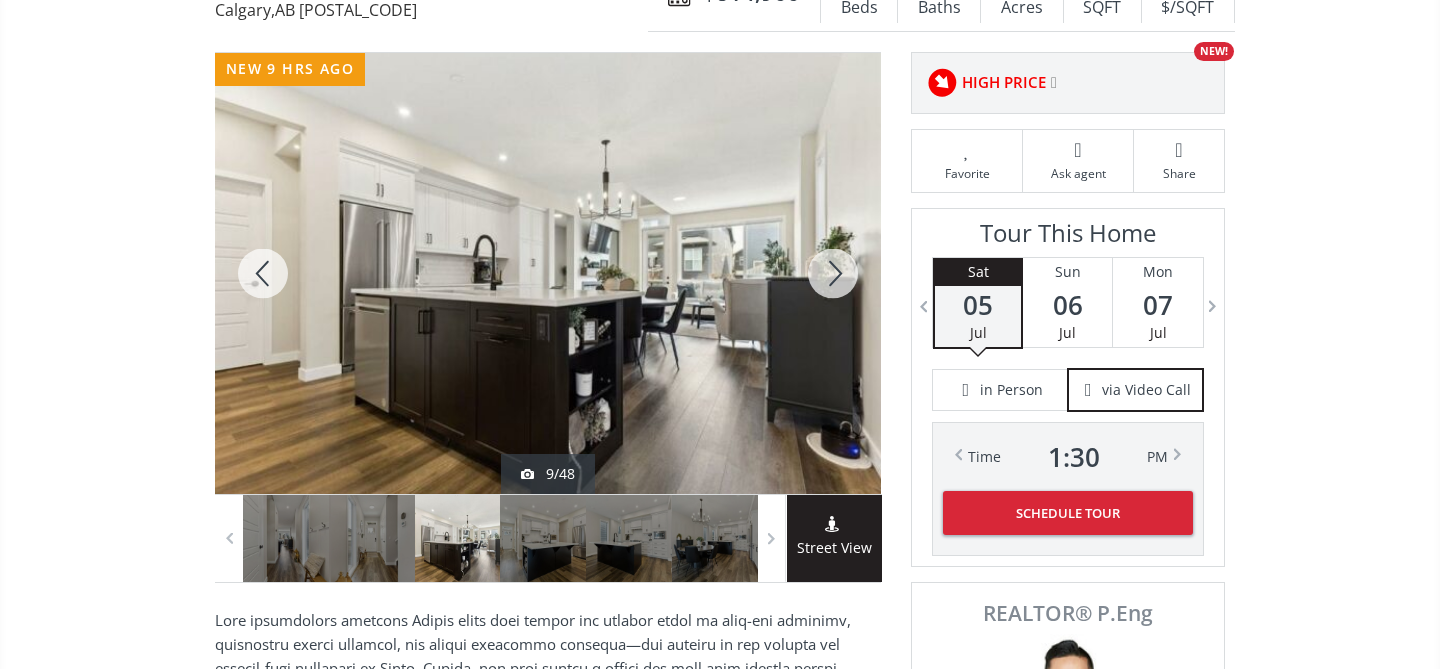 click at bounding box center [263, 273] 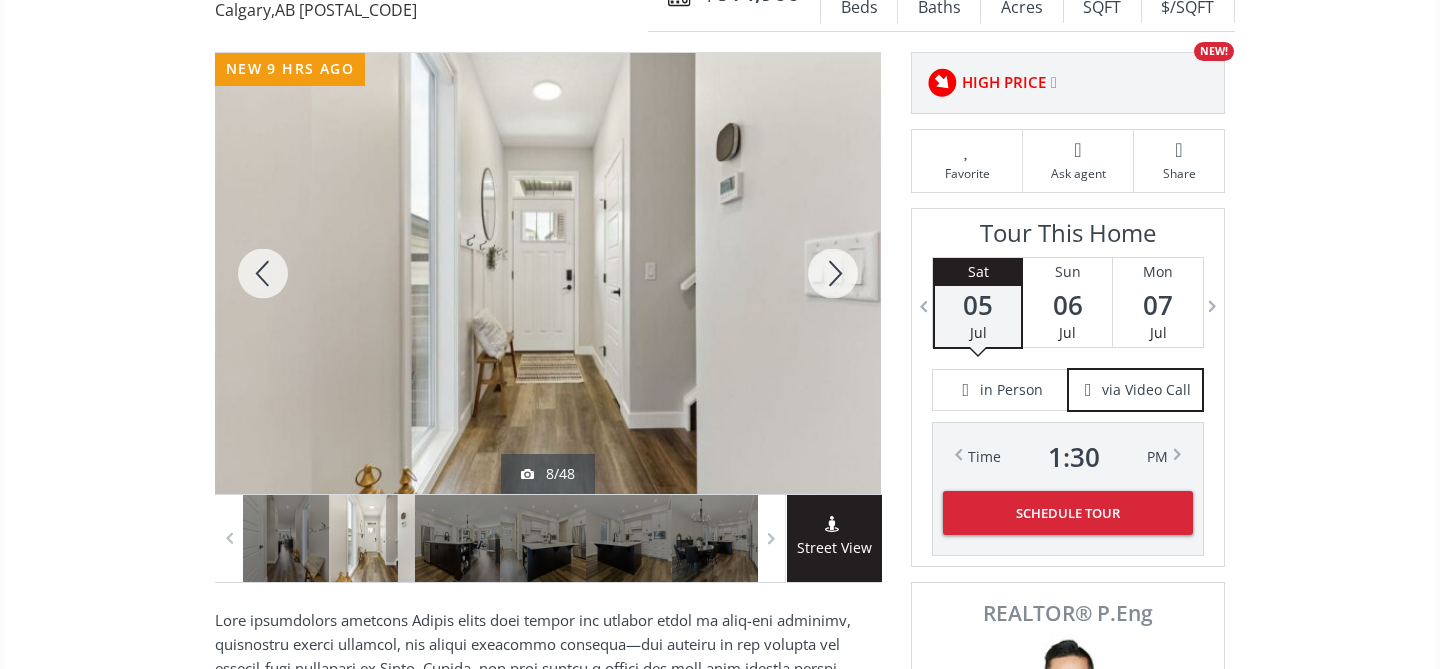 click at bounding box center (263, 273) 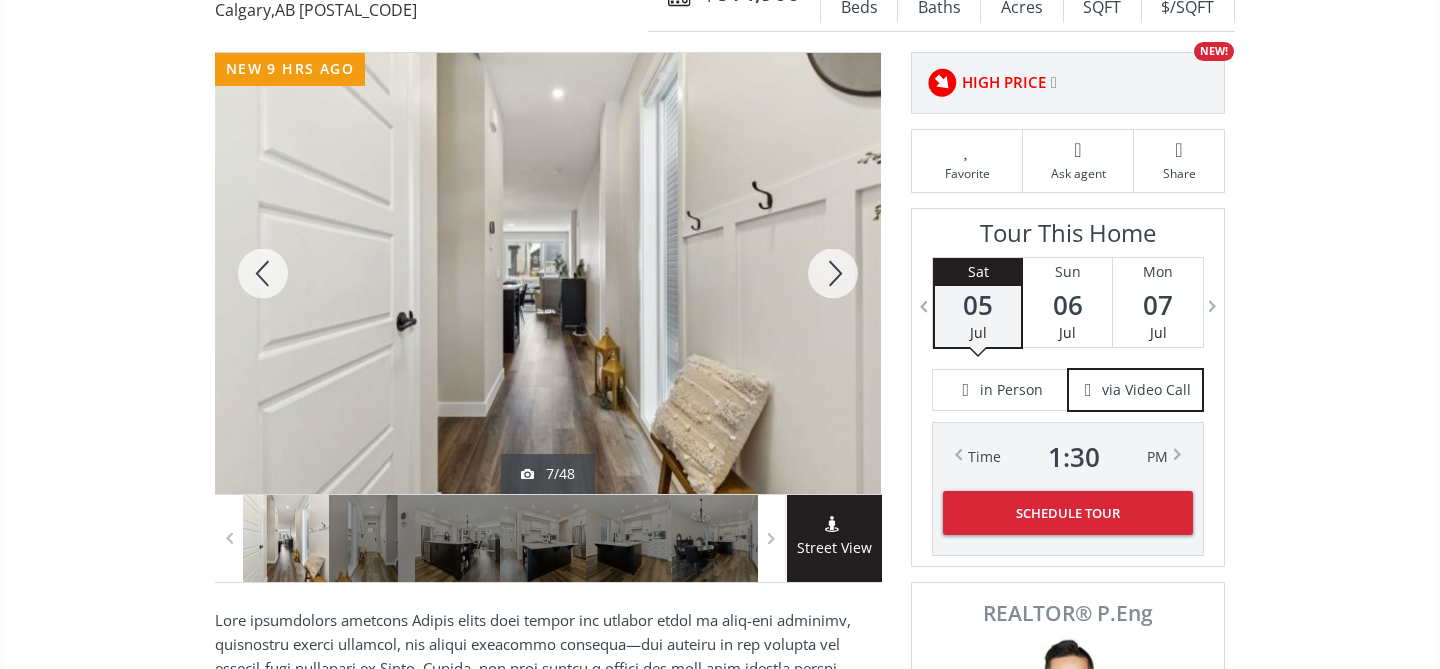 click at bounding box center [263, 273] 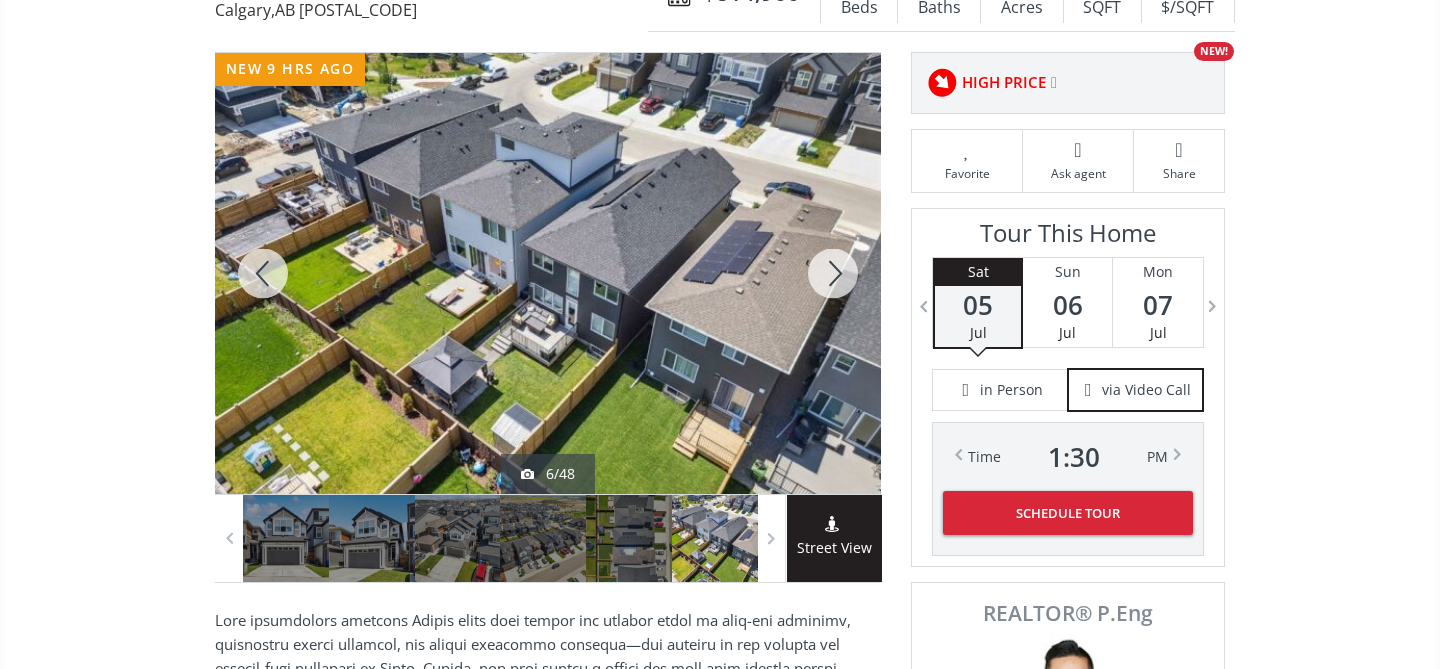 click at bounding box center [548, 273] 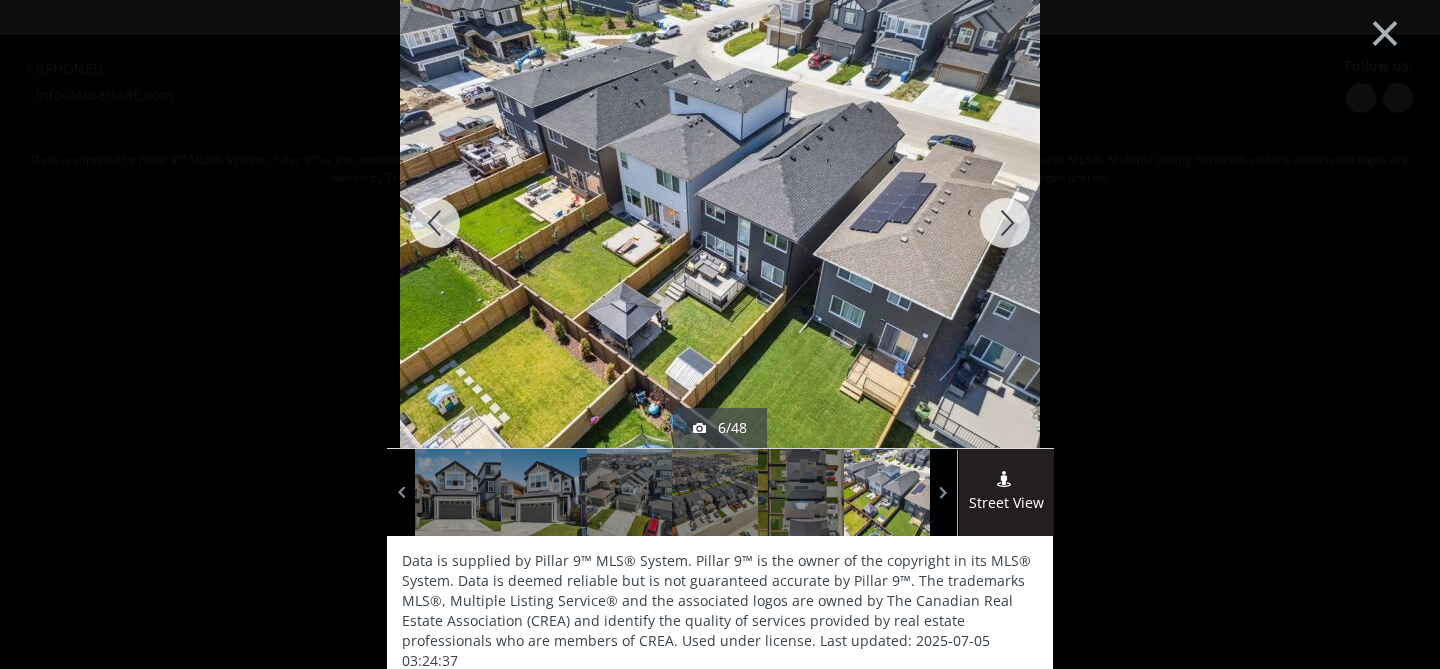 click at bounding box center (1005, 223) 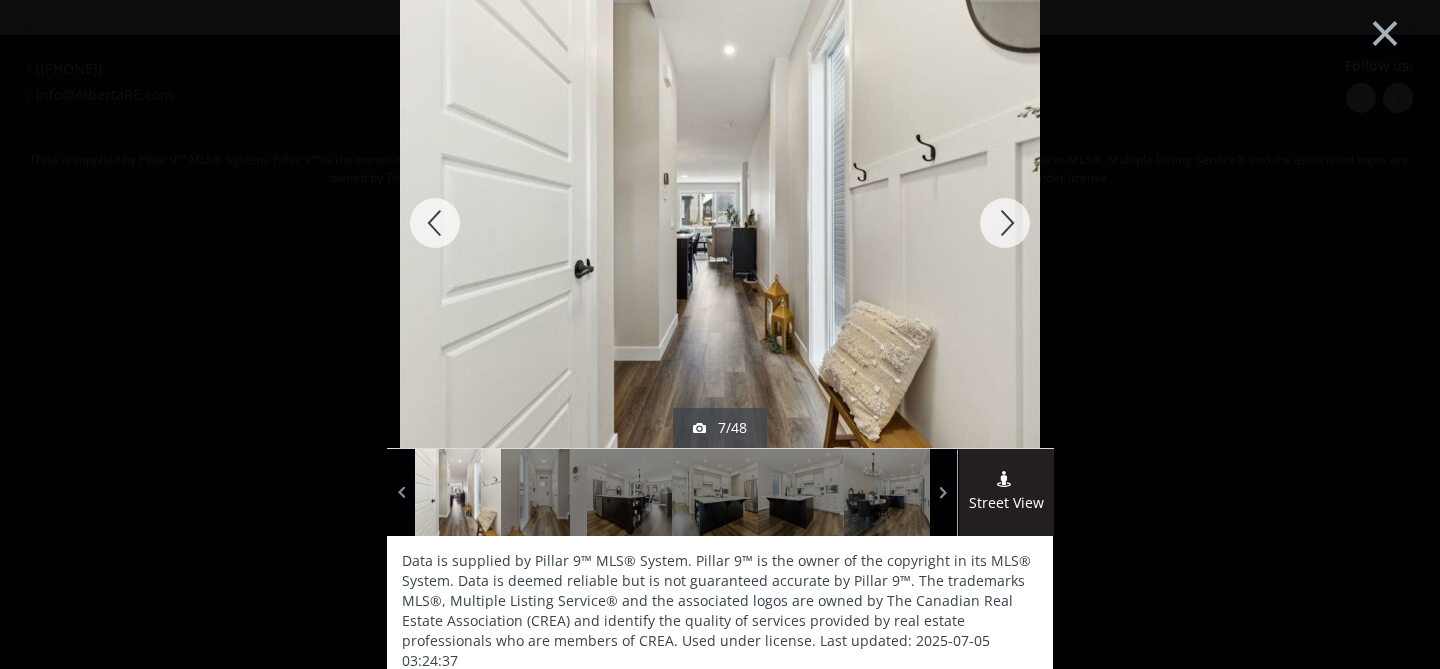click at bounding box center (1005, 223) 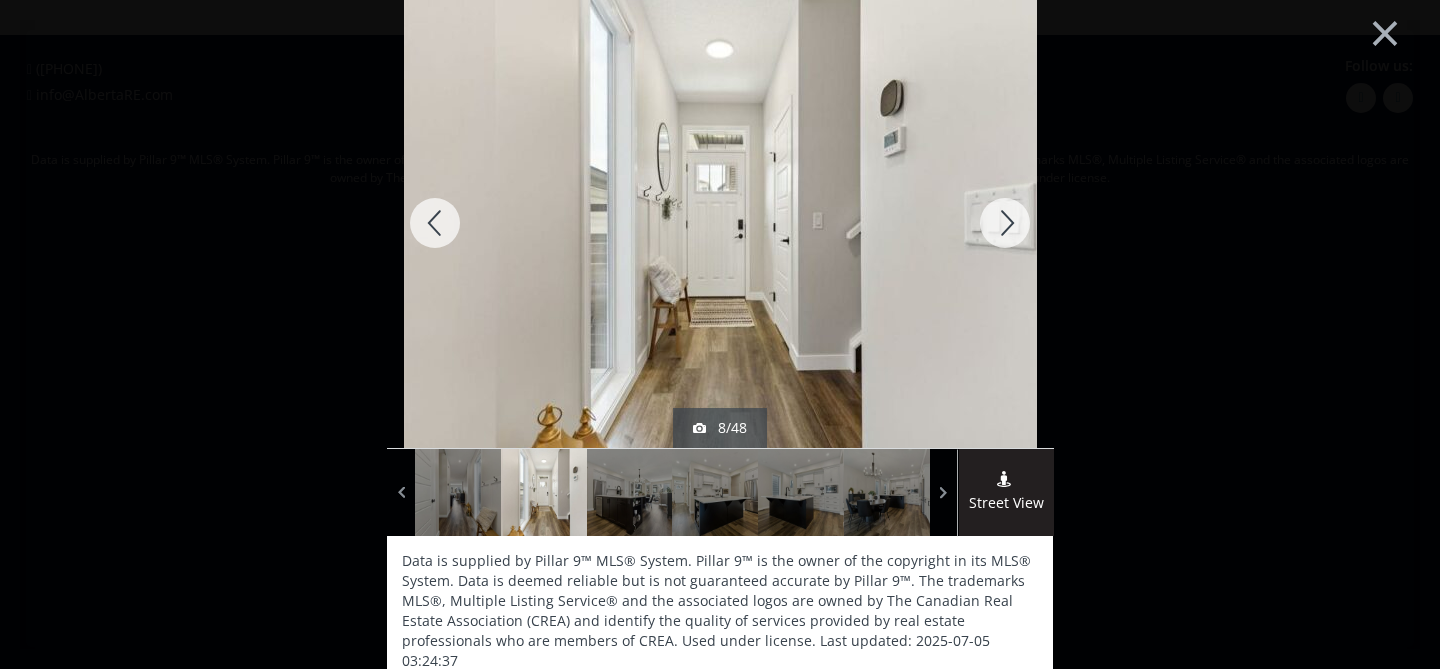 click at bounding box center (1005, 223) 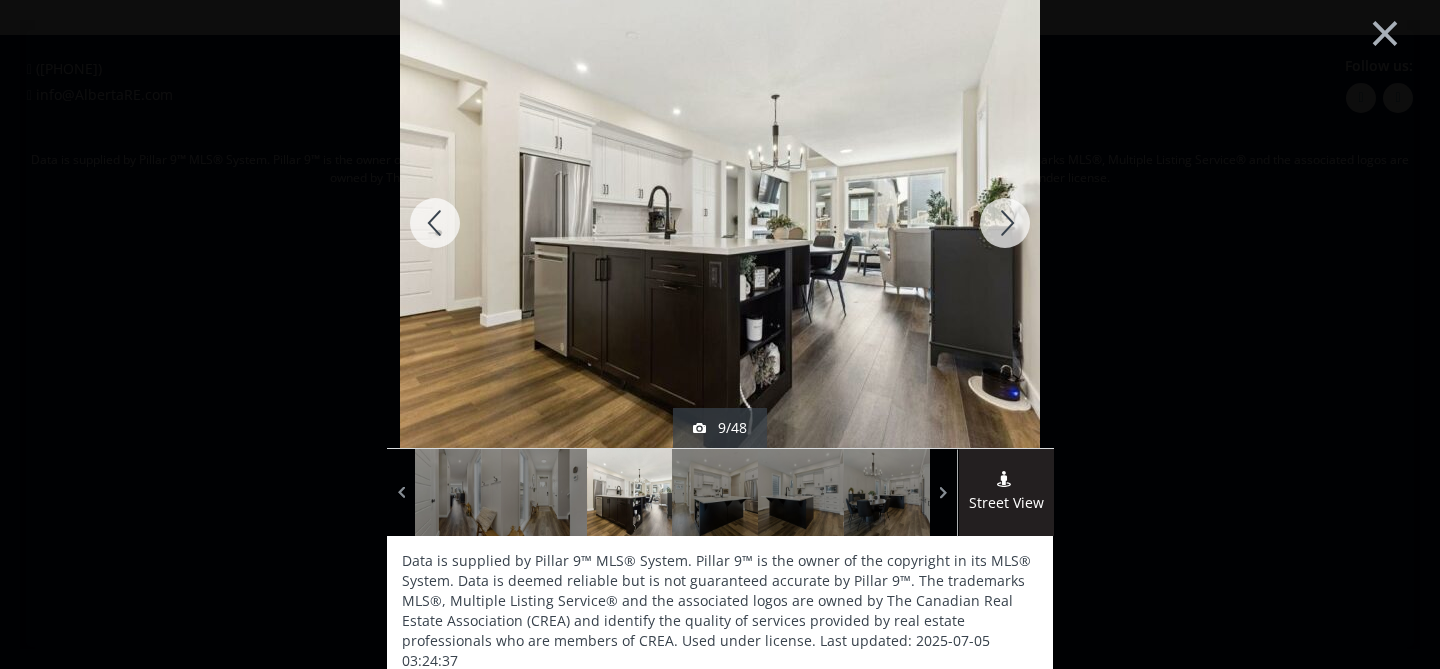 click at bounding box center [1005, 223] 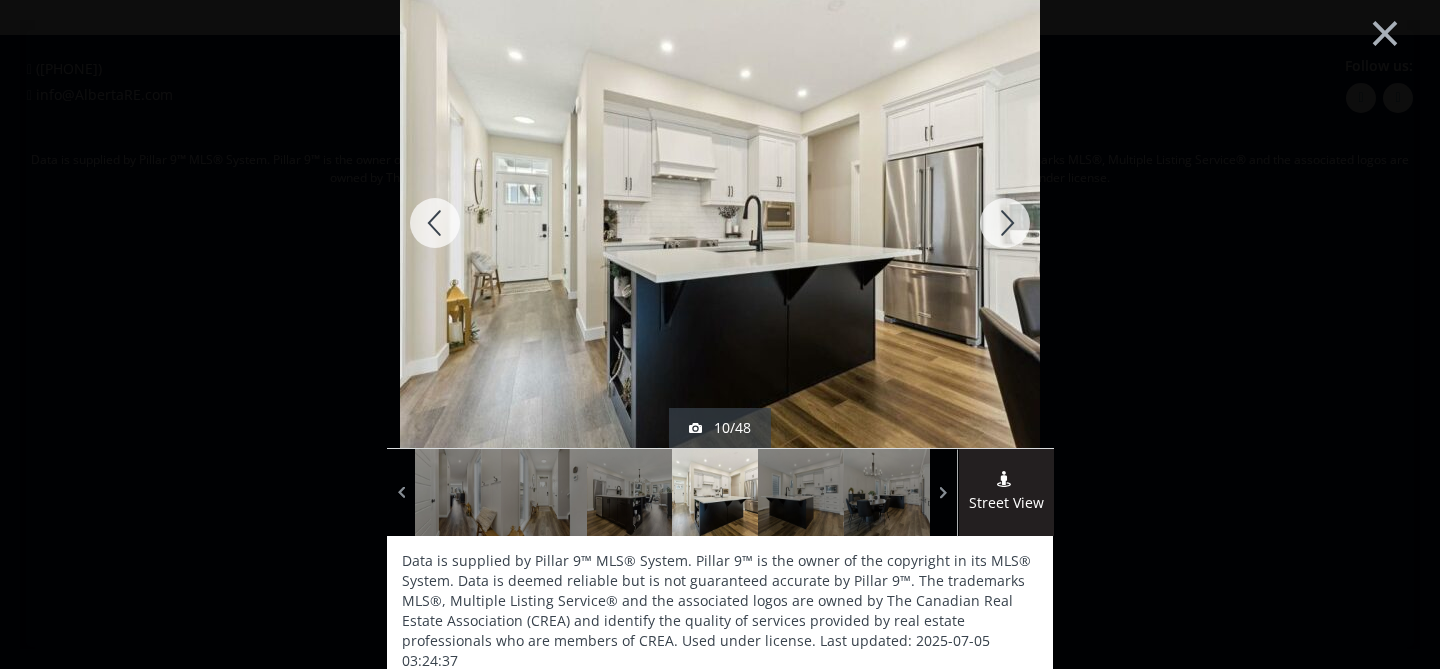 click at bounding box center [1005, 223] 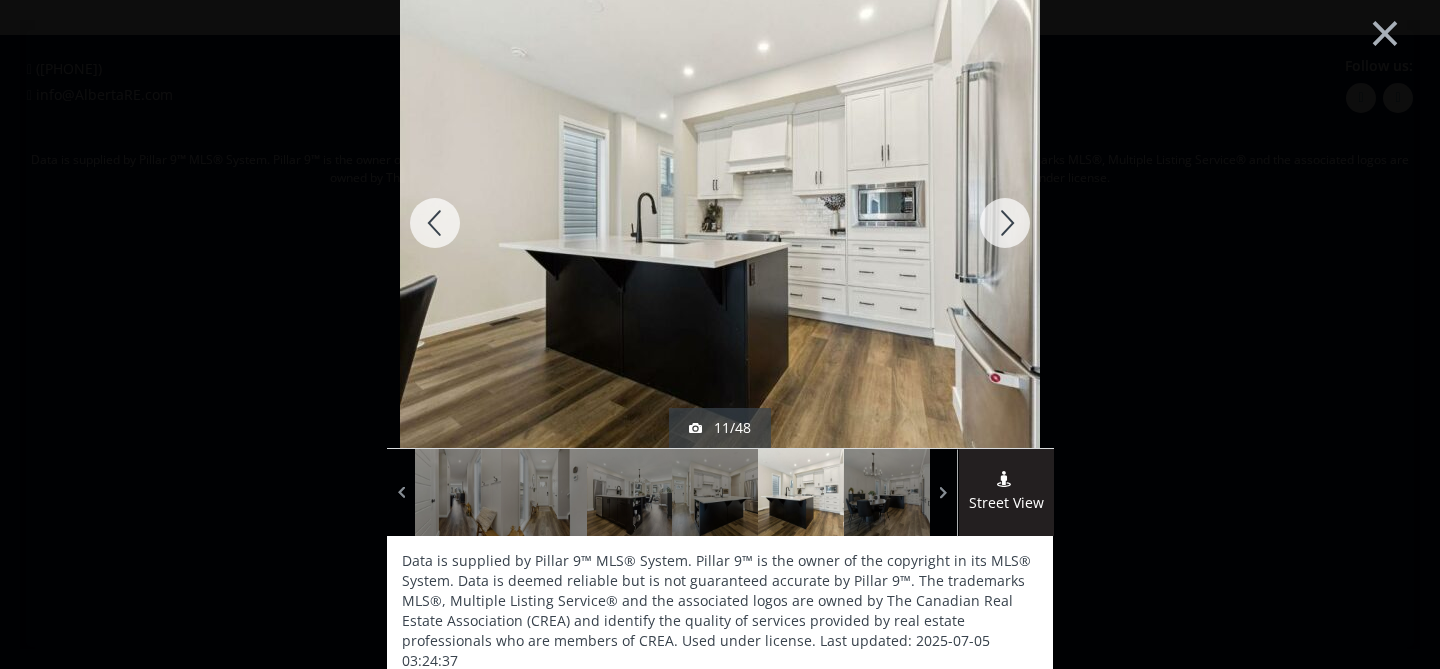 click at bounding box center (1005, 223) 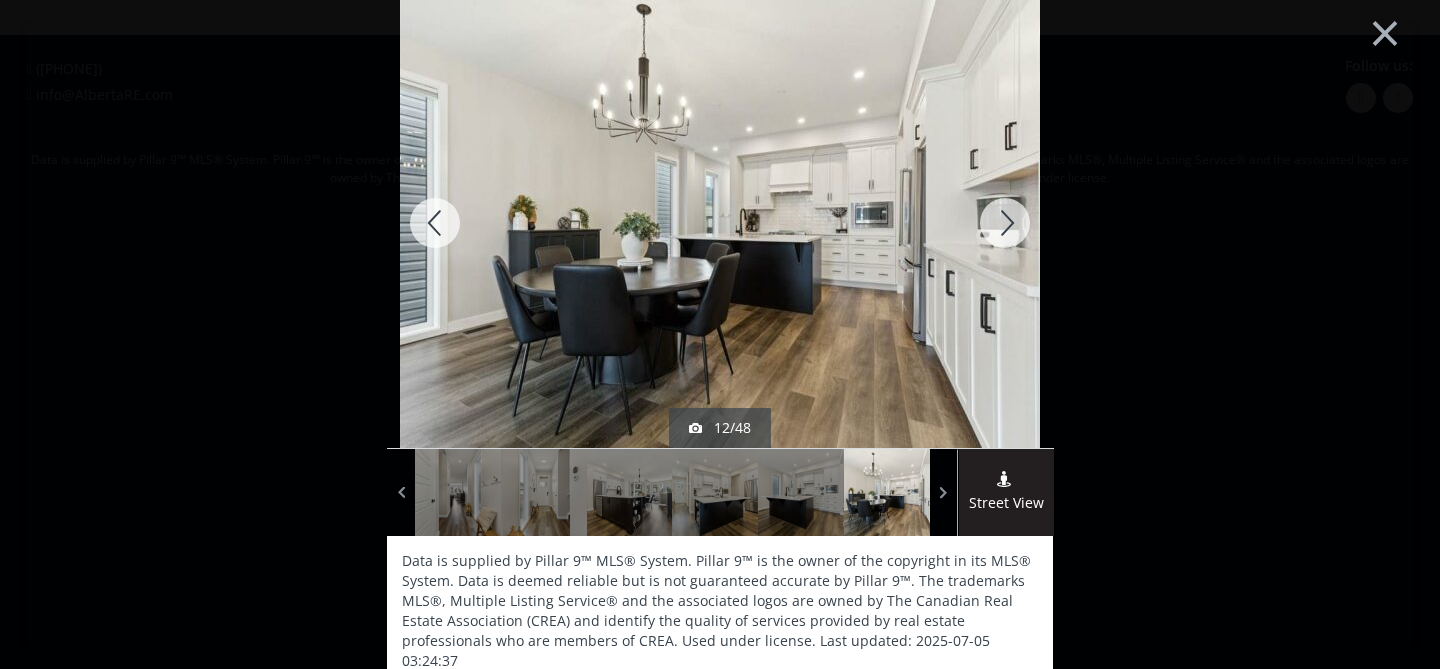 click at bounding box center [1005, 223] 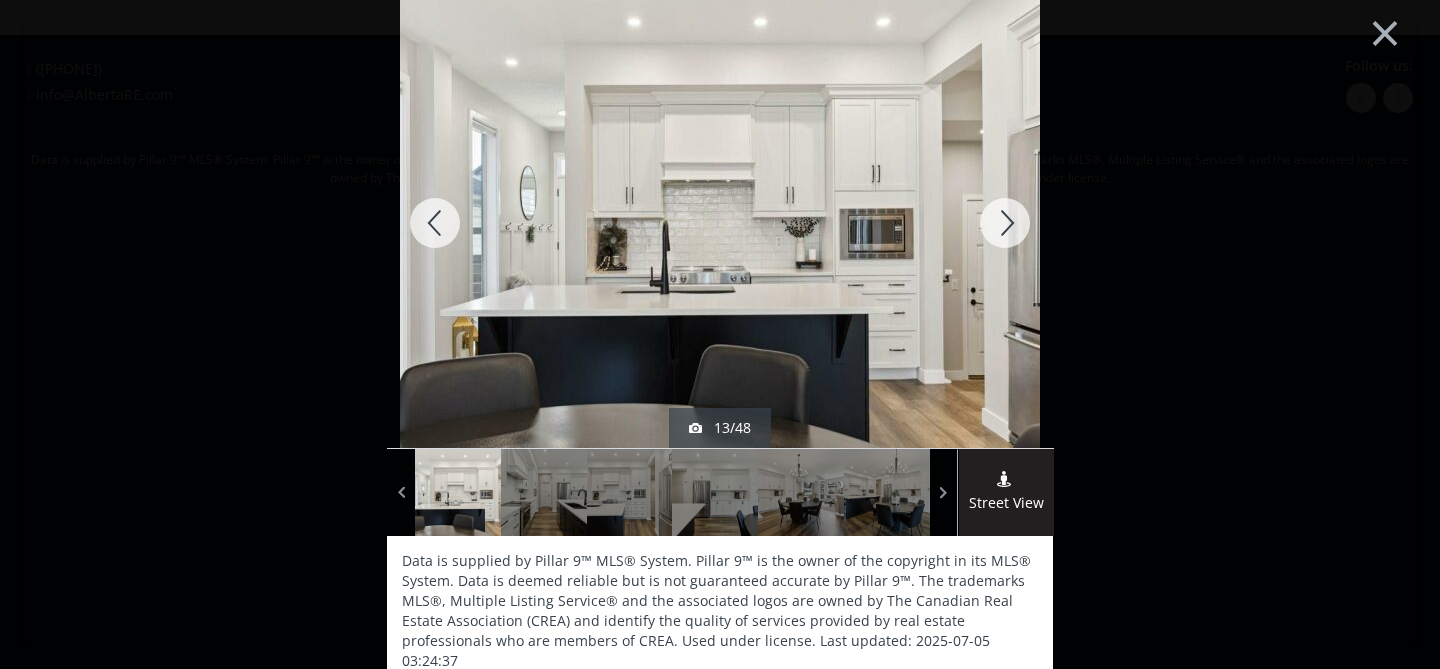 click at bounding box center [1005, 223] 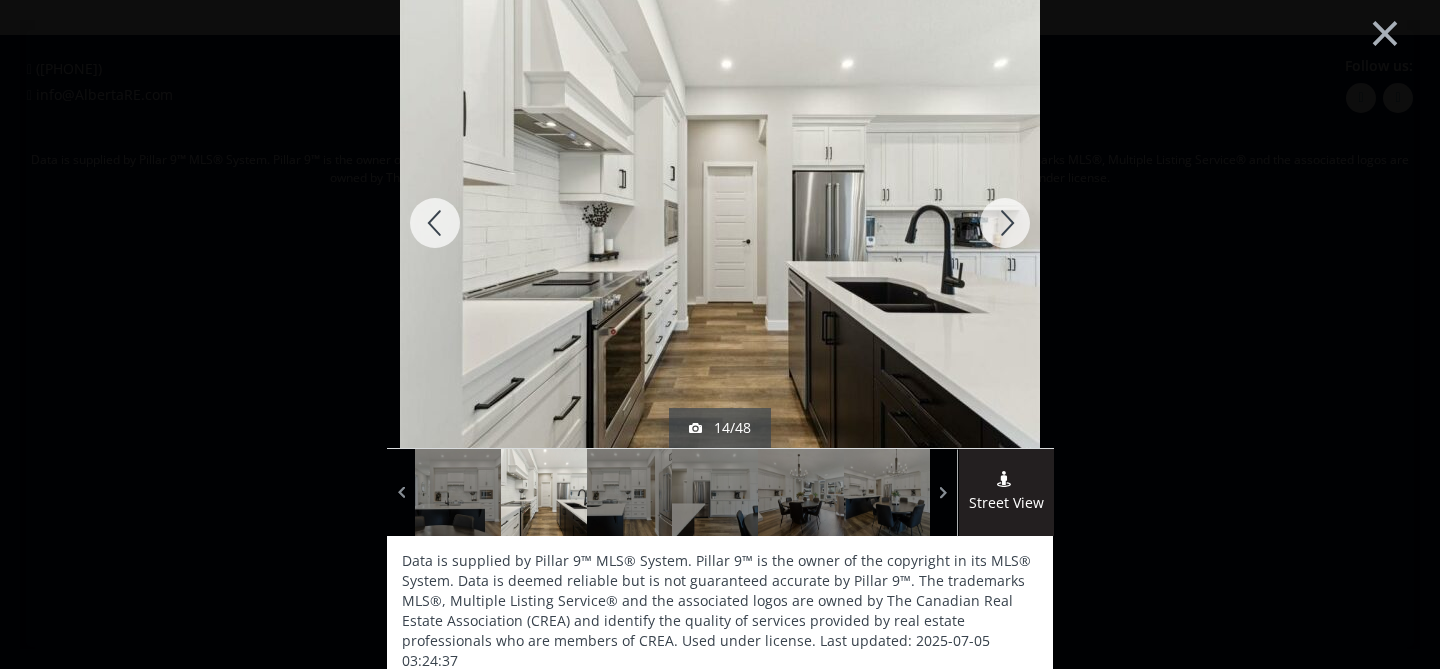 click at bounding box center (1005, 223) 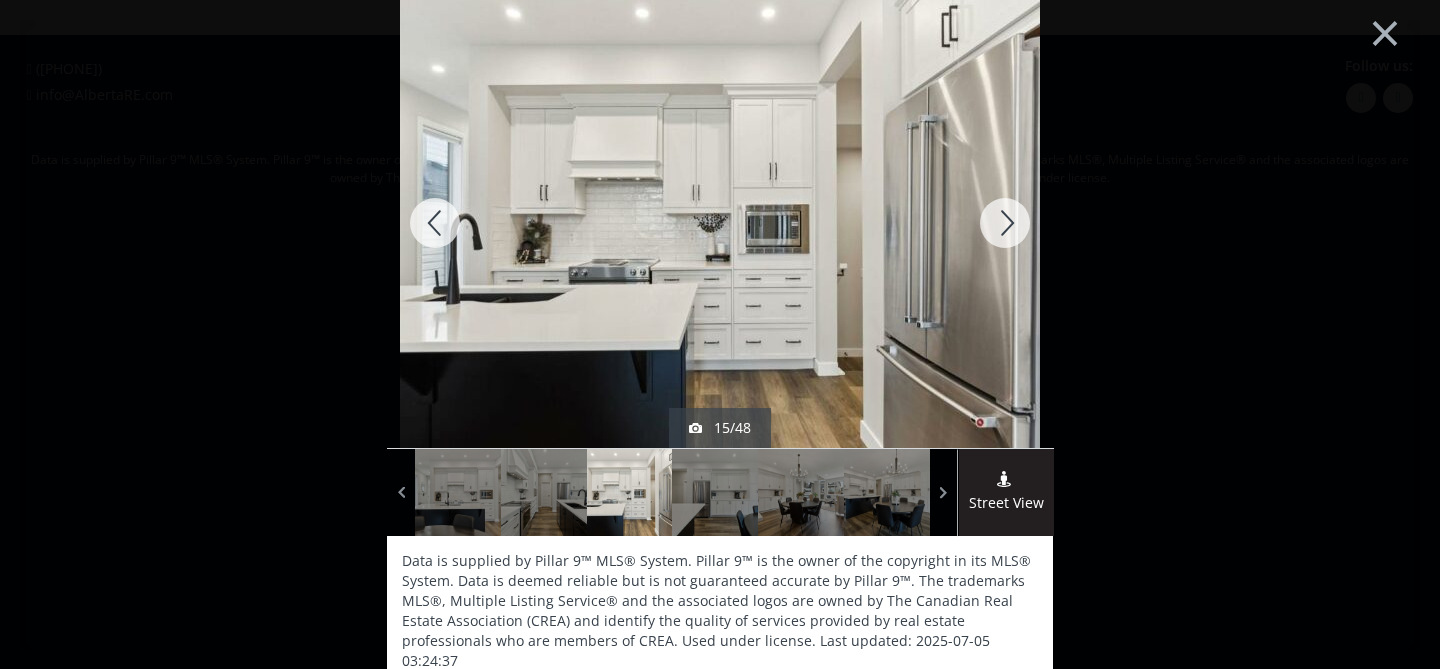 click at bounding box center (1005, 223) 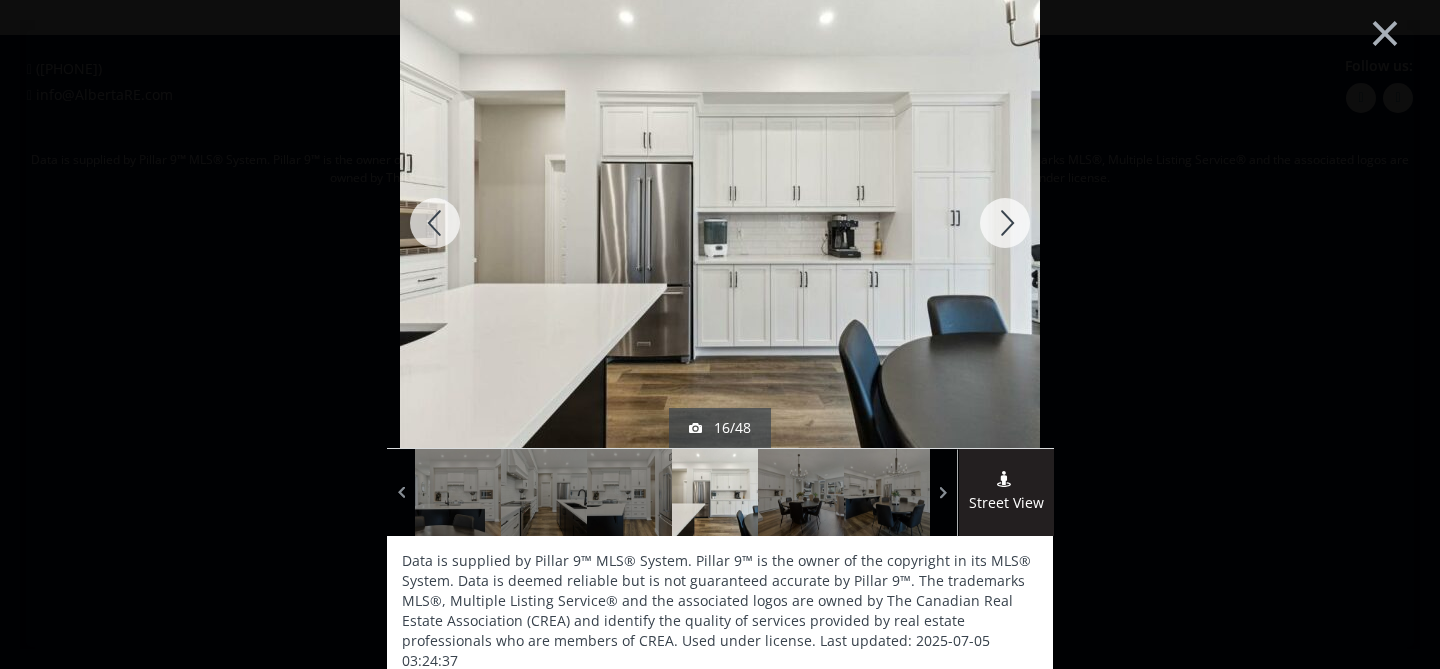 click at bounding box center (1005, 223) 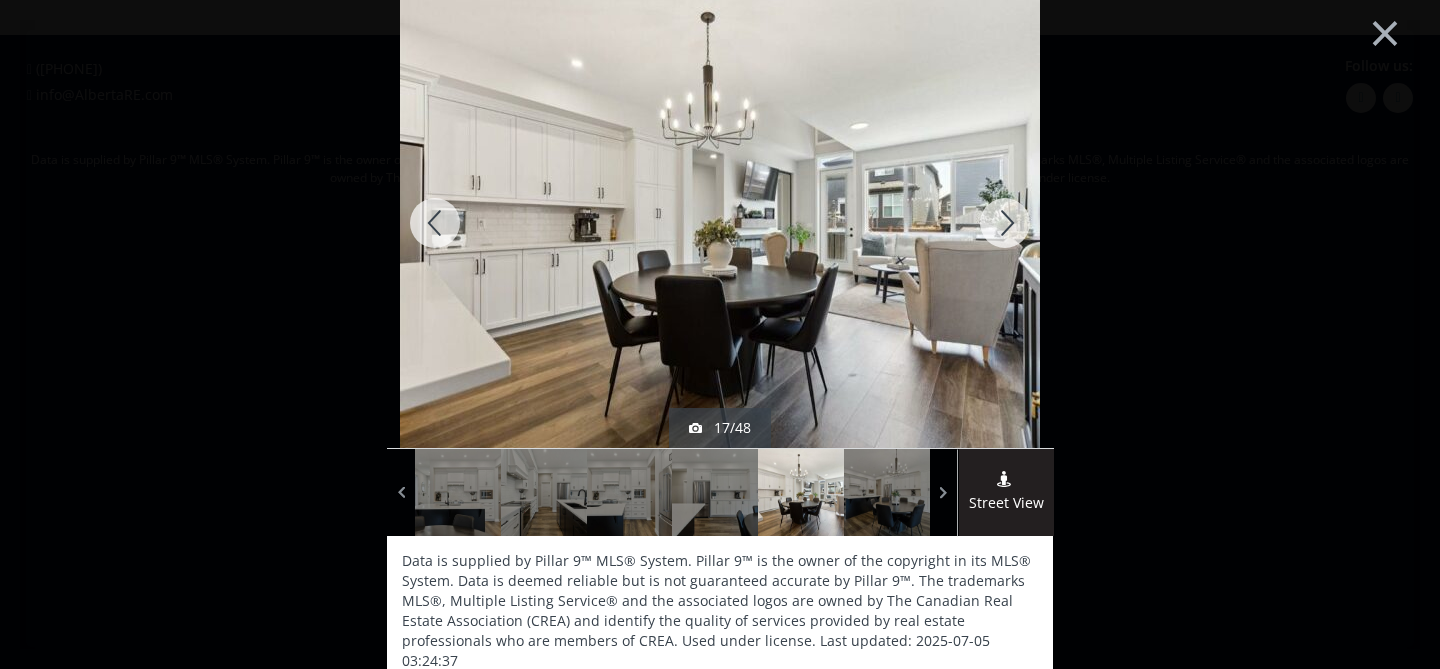click at bounding box center (1005, 223) 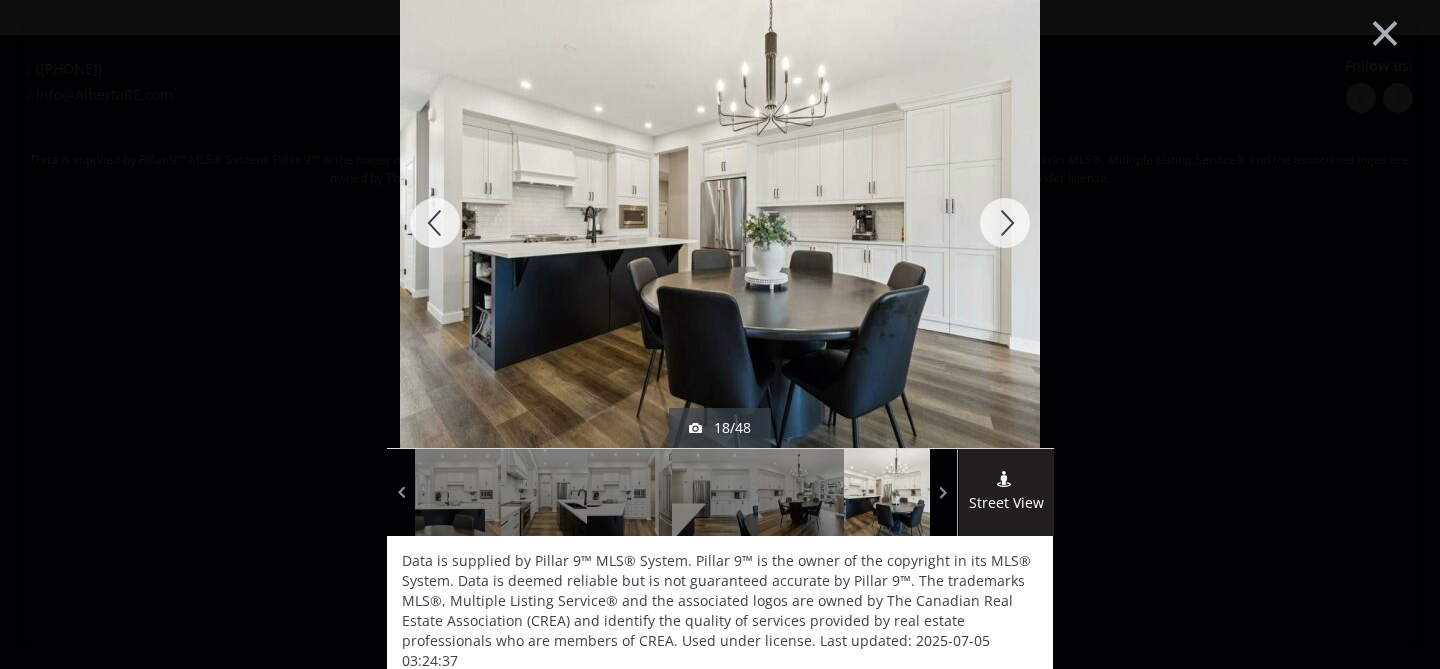 click at bounding box center (1005, 223) 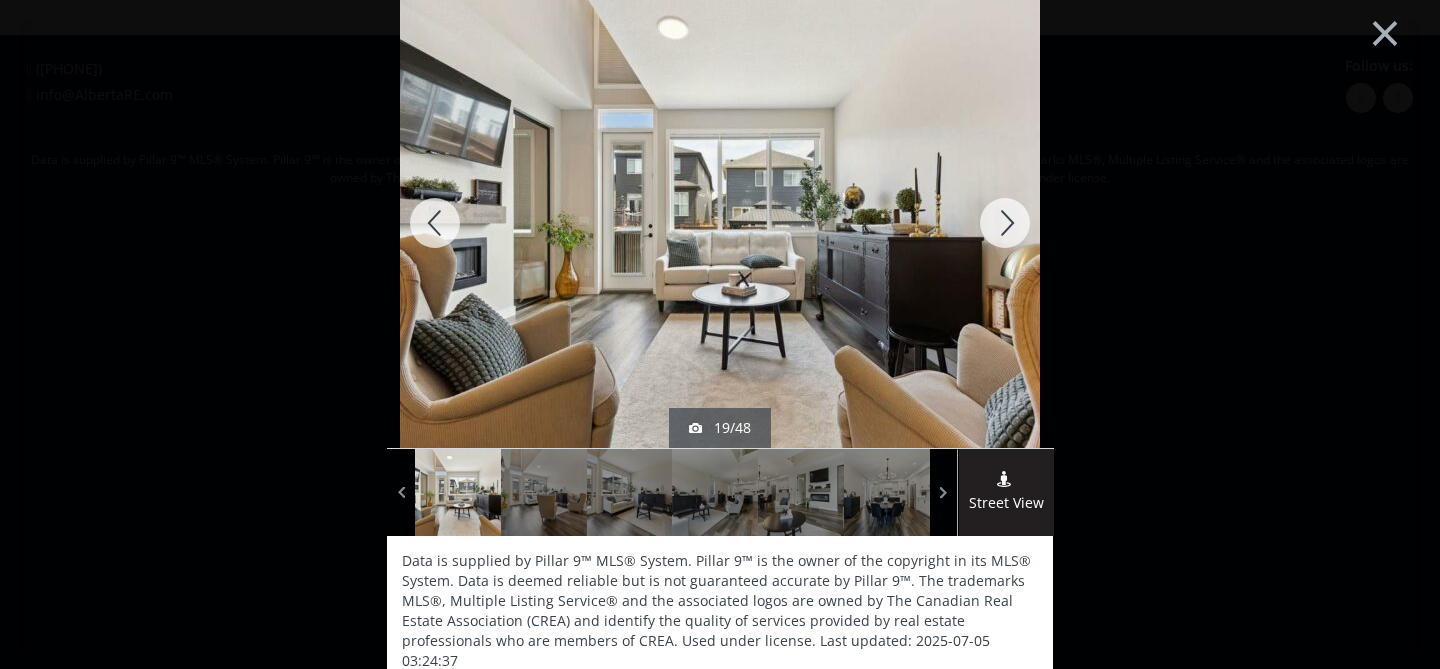 click at bounding box center [1005, 223] 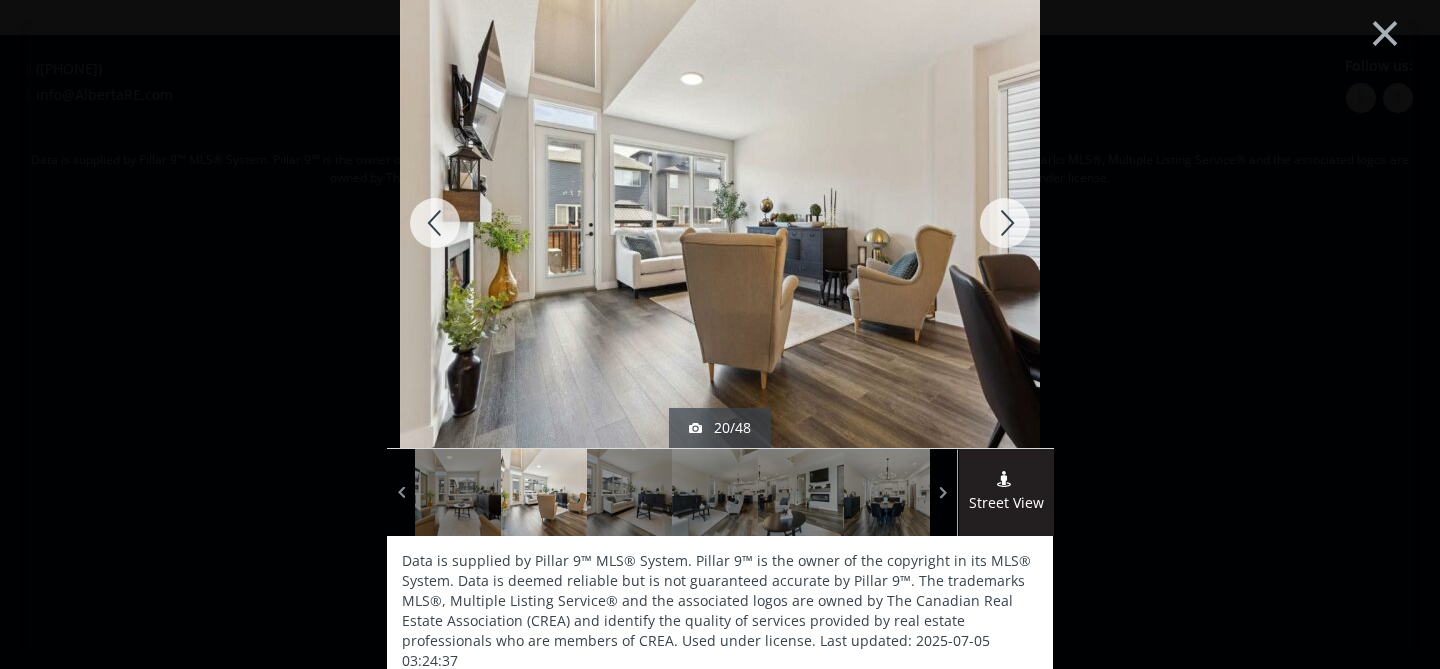 click at bounding box center (1005, 223) 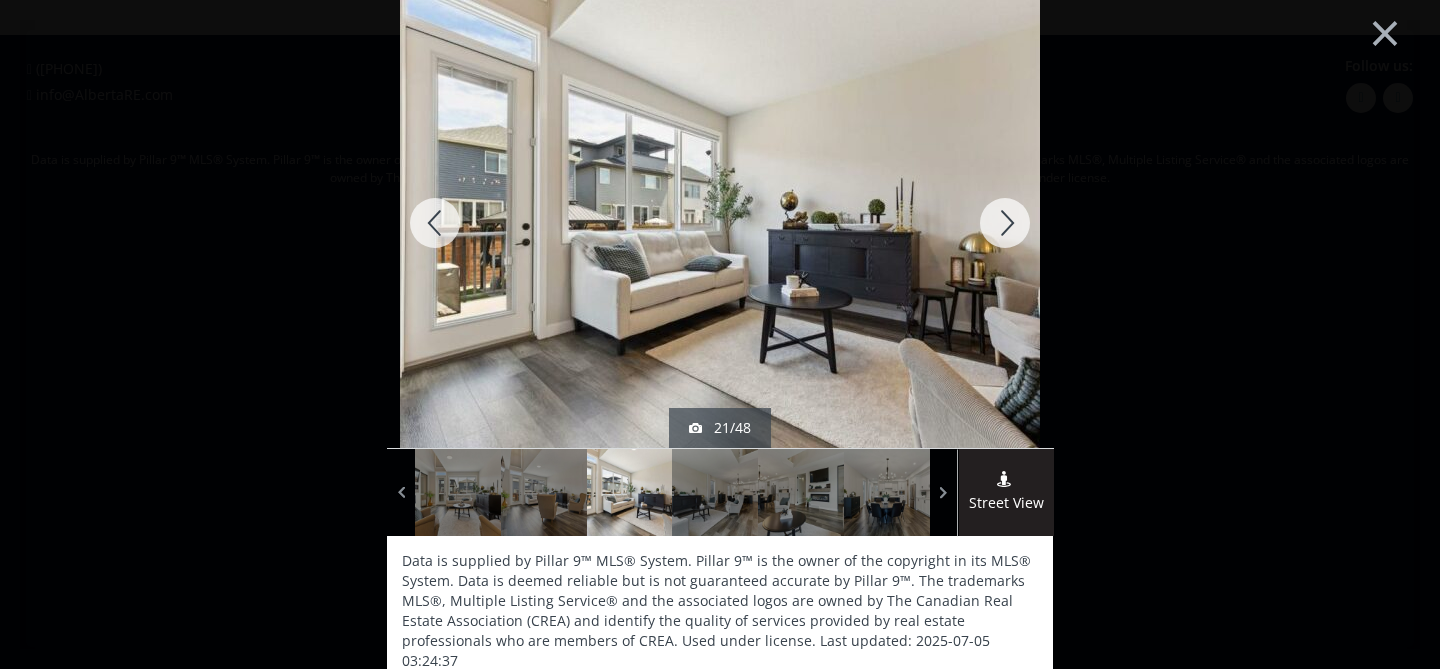 click at bounding box center (1005, 223) 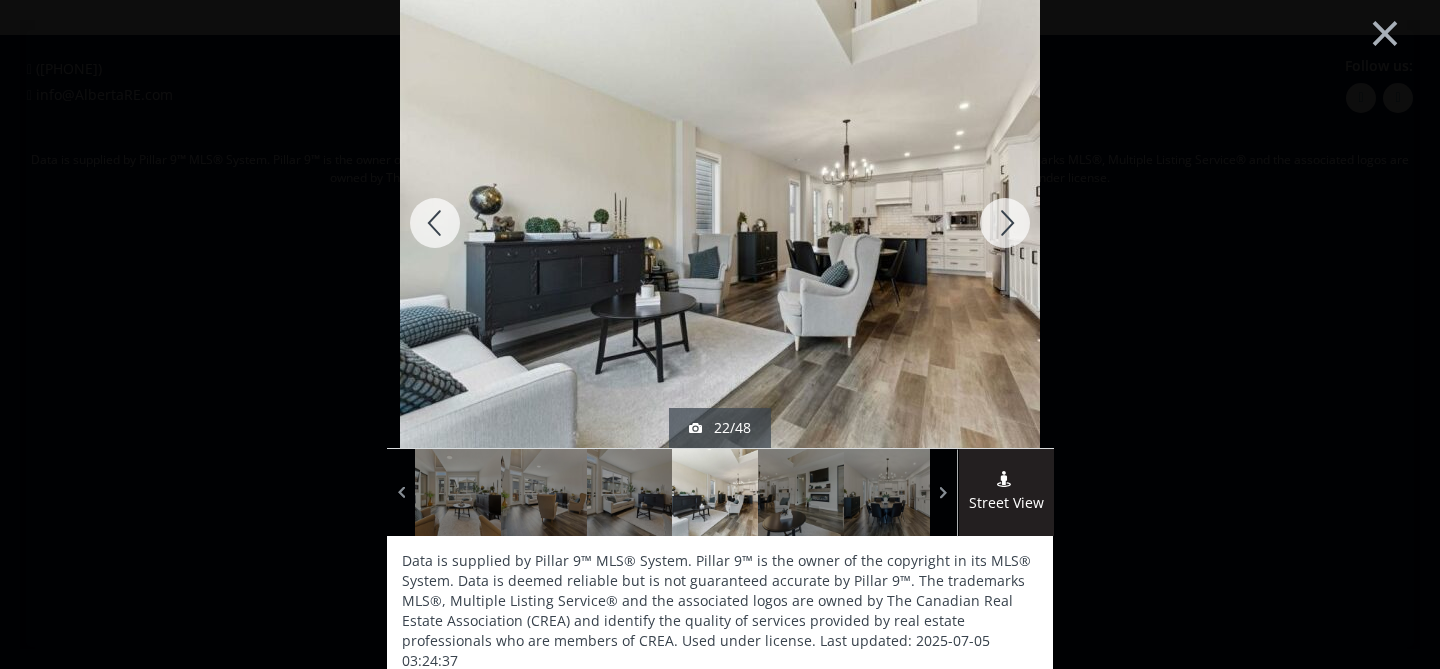 click at bounding box center [1005, 223] 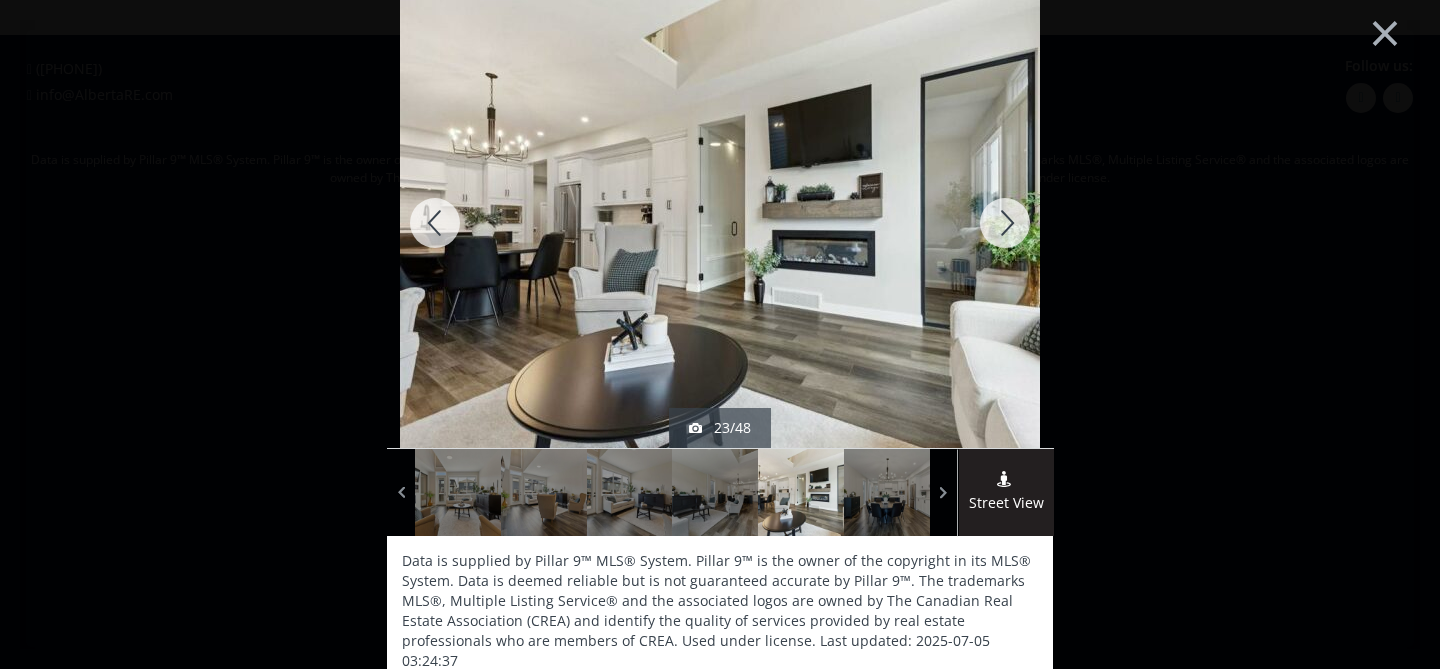 click at bounding box center (1005, 223) 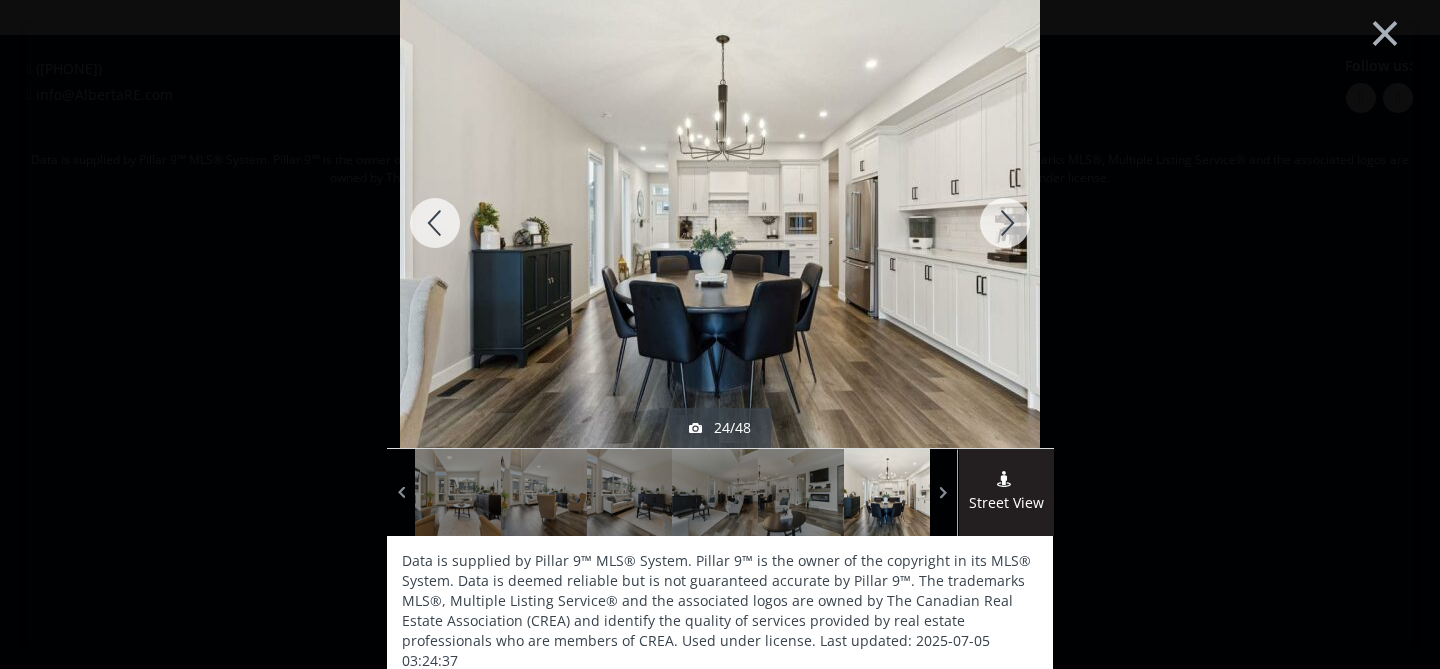 click at bounding box center [1005, 223] 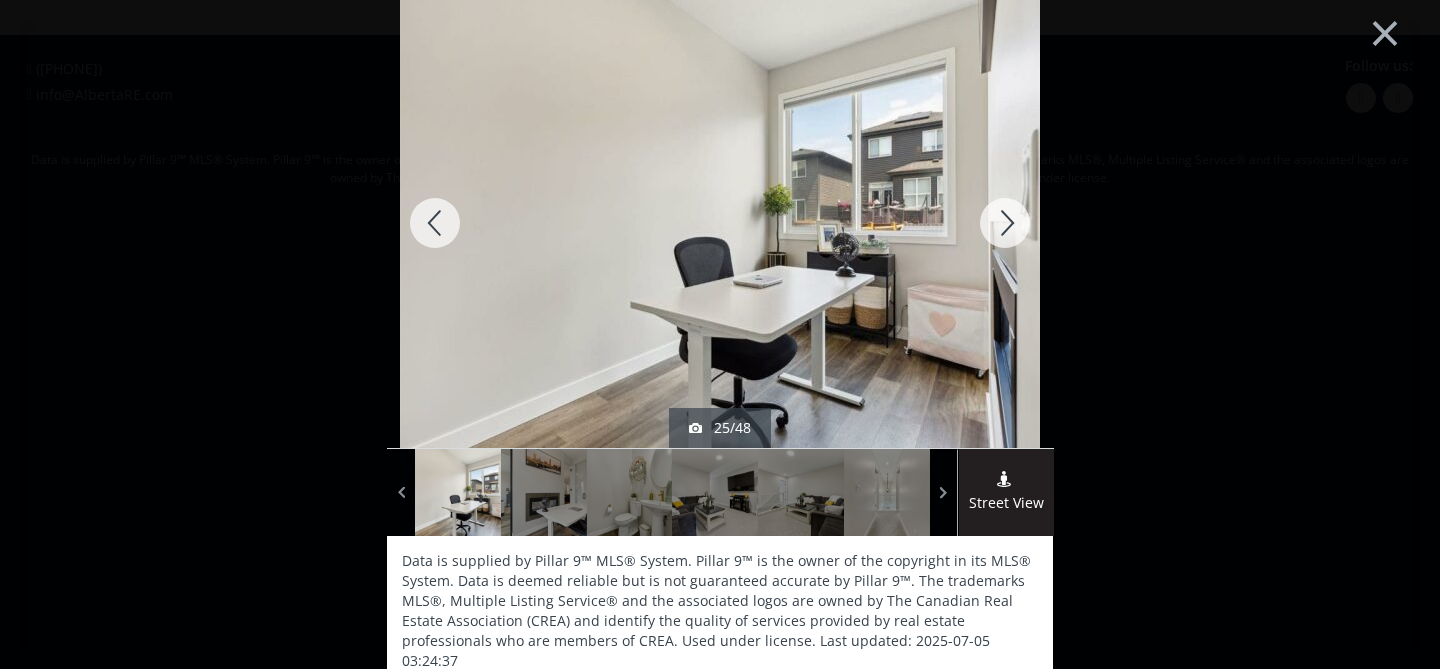 click at bounding box center (1005, 223) 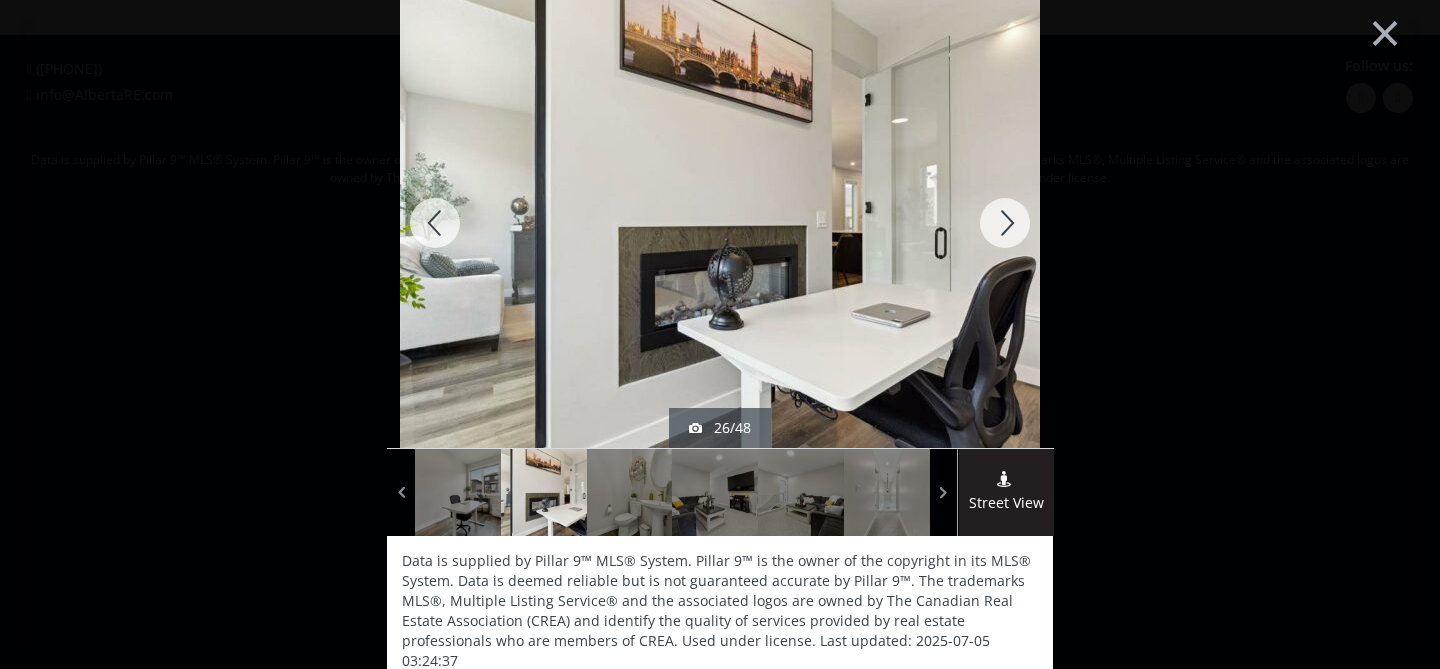 click at bounding box center (1005, 223) 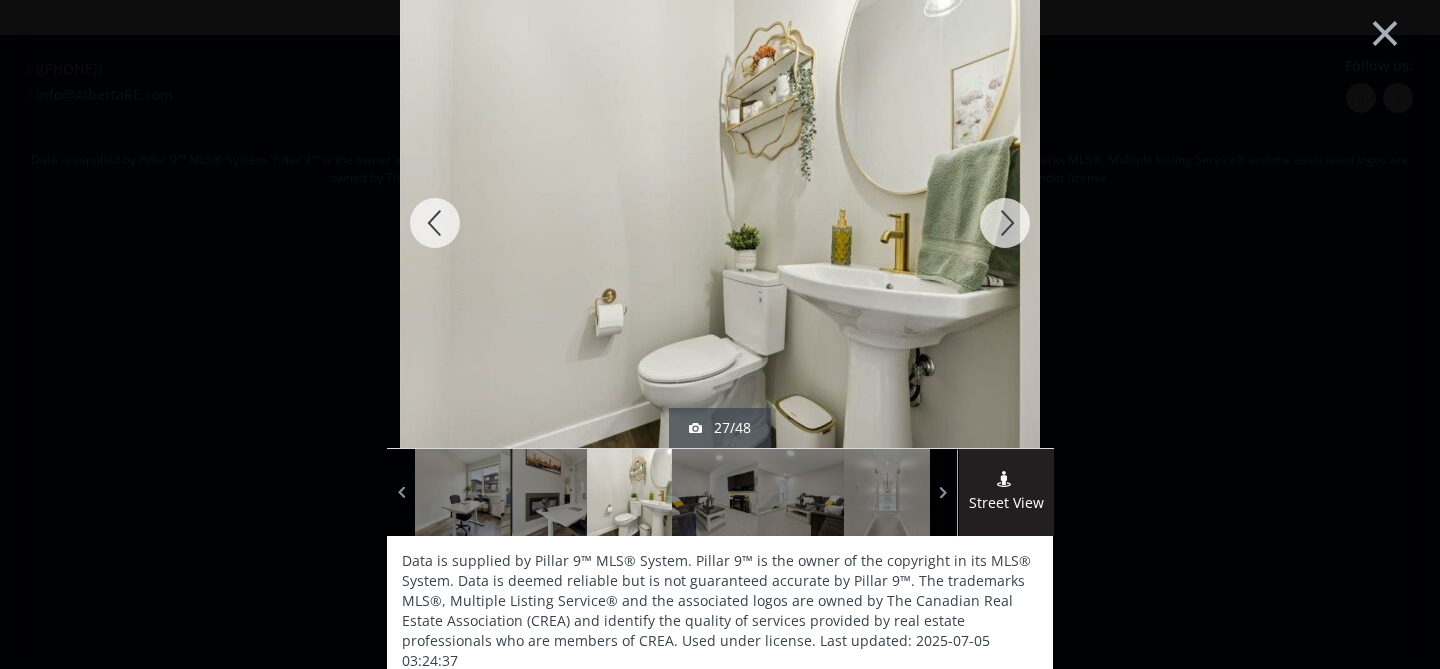click at bounding box center [1005, 223] 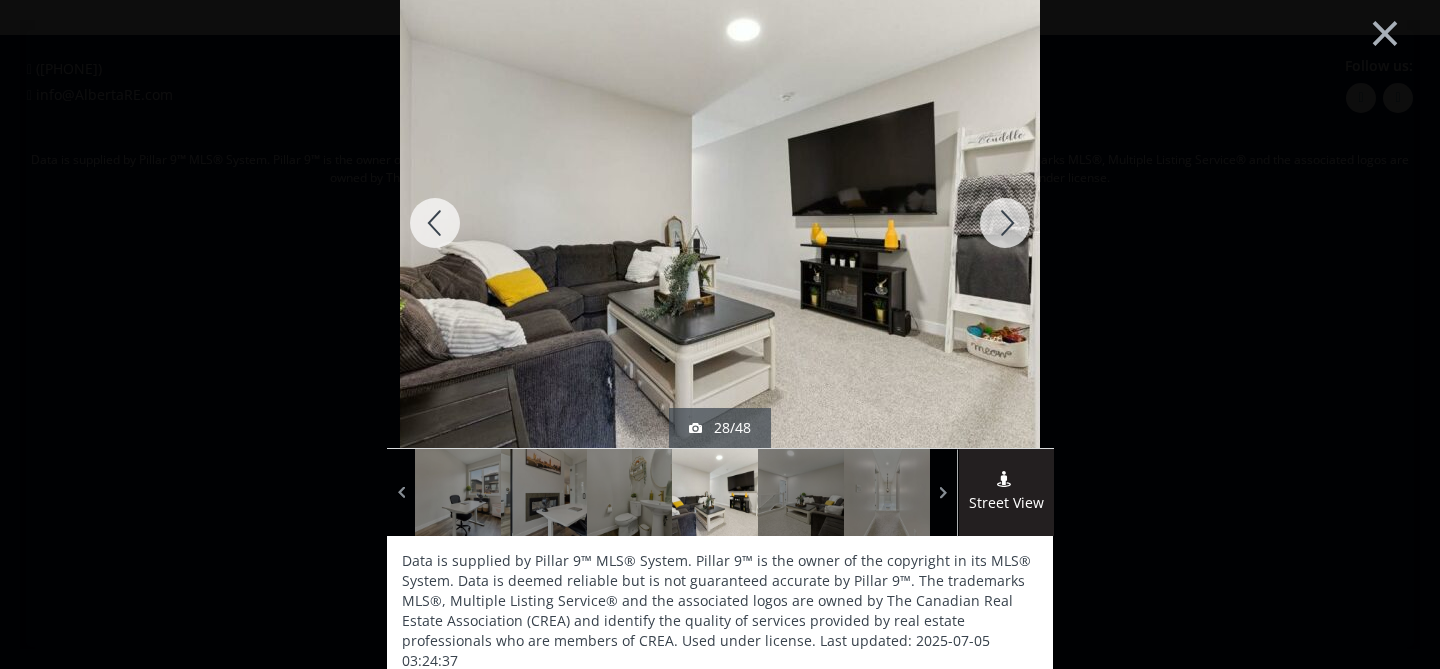 click at bounding box center (1005, 223) 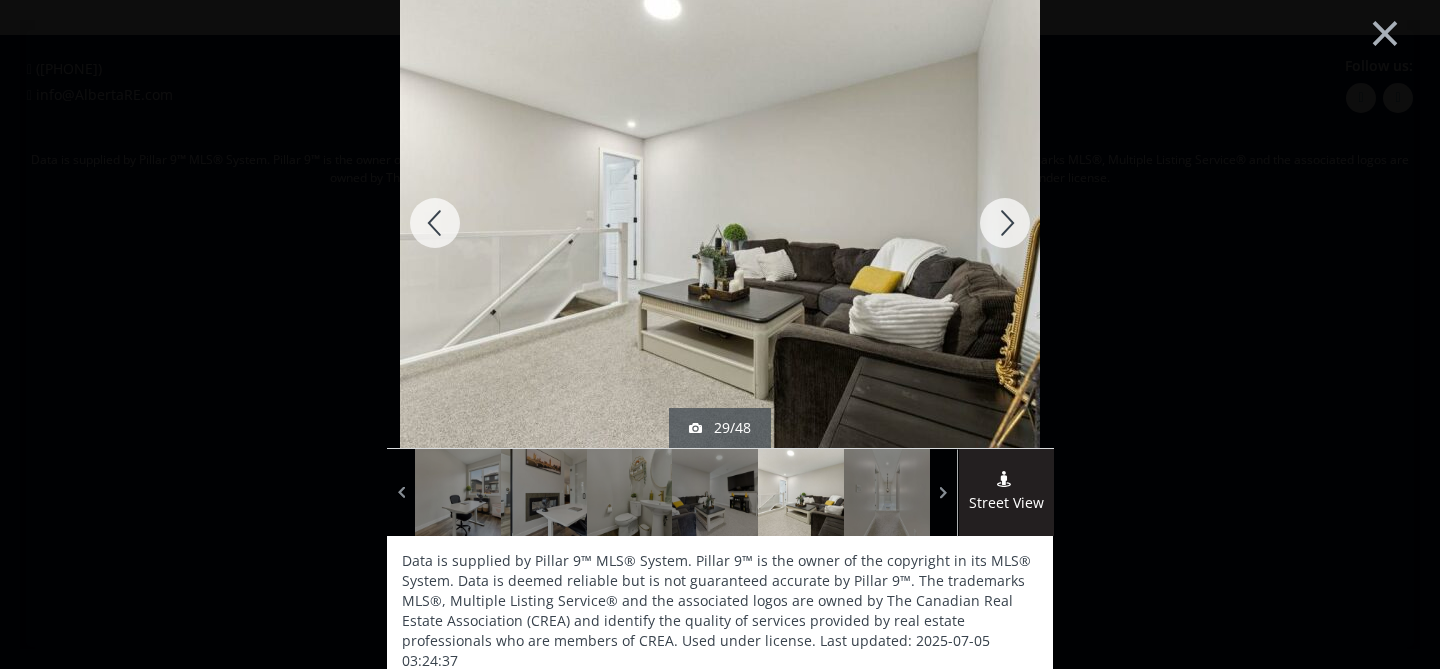click at bounding box center [1005, 223] 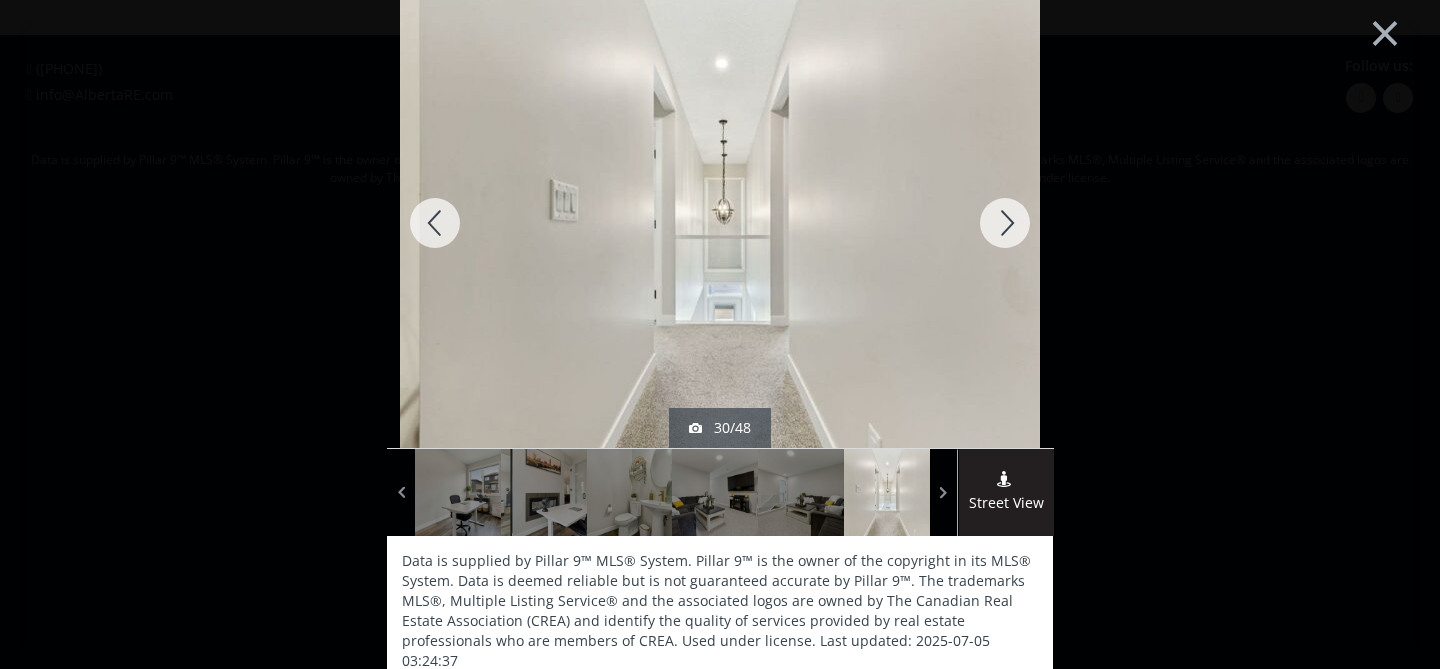 click at bounding box center (1005, 223) 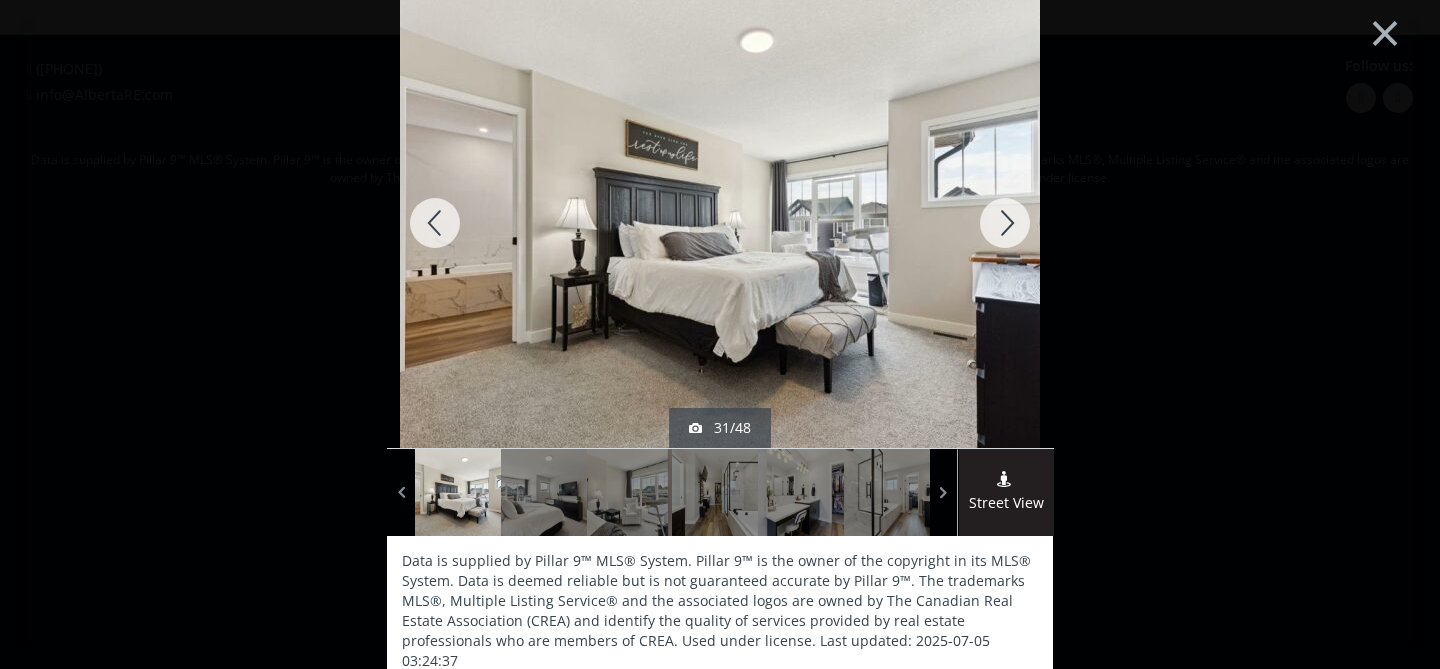 click at bounding box center (1005, 223) 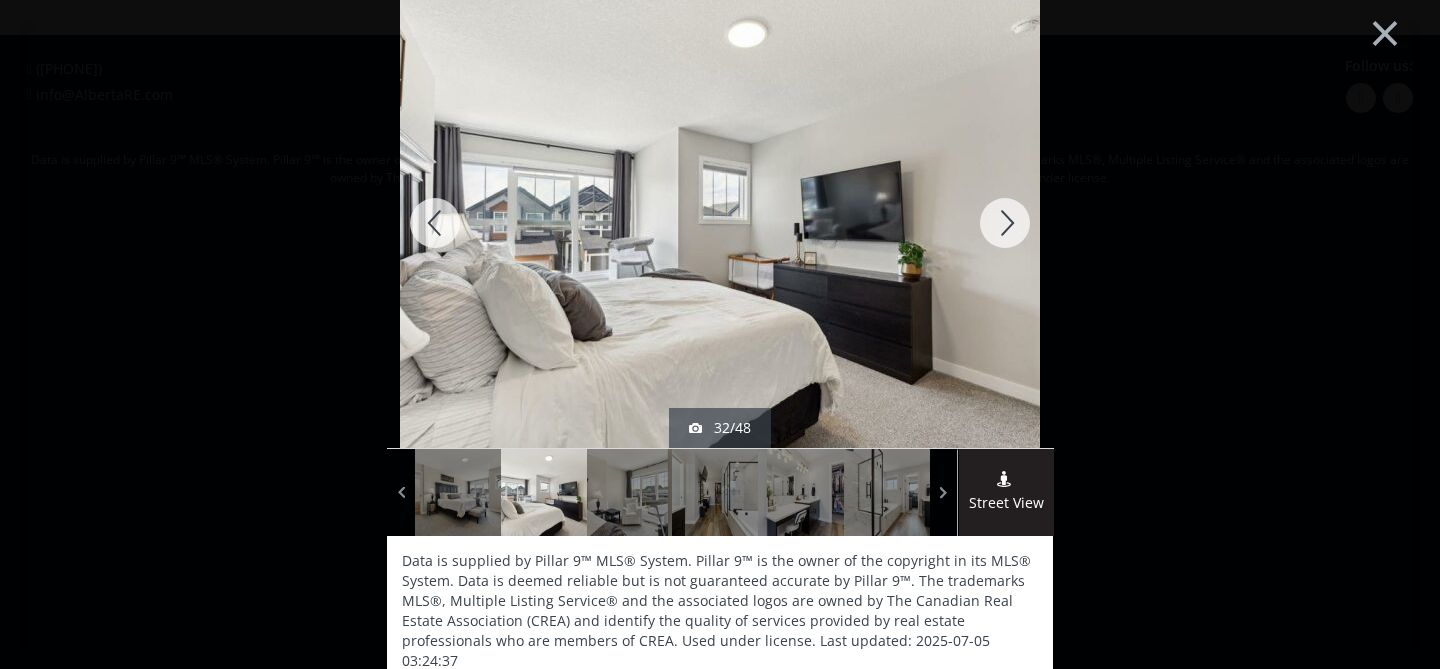 click at bounding box center (1005, 223) 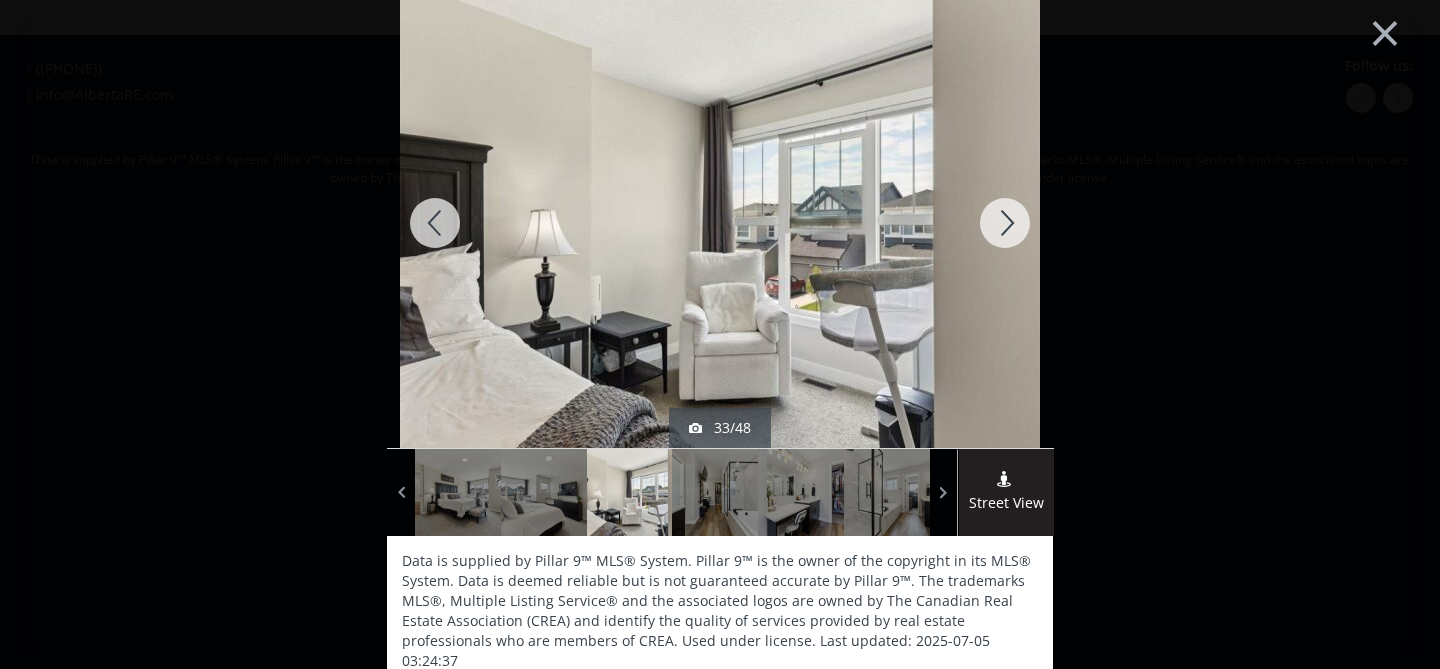 click at bounding box center [1005, 223] 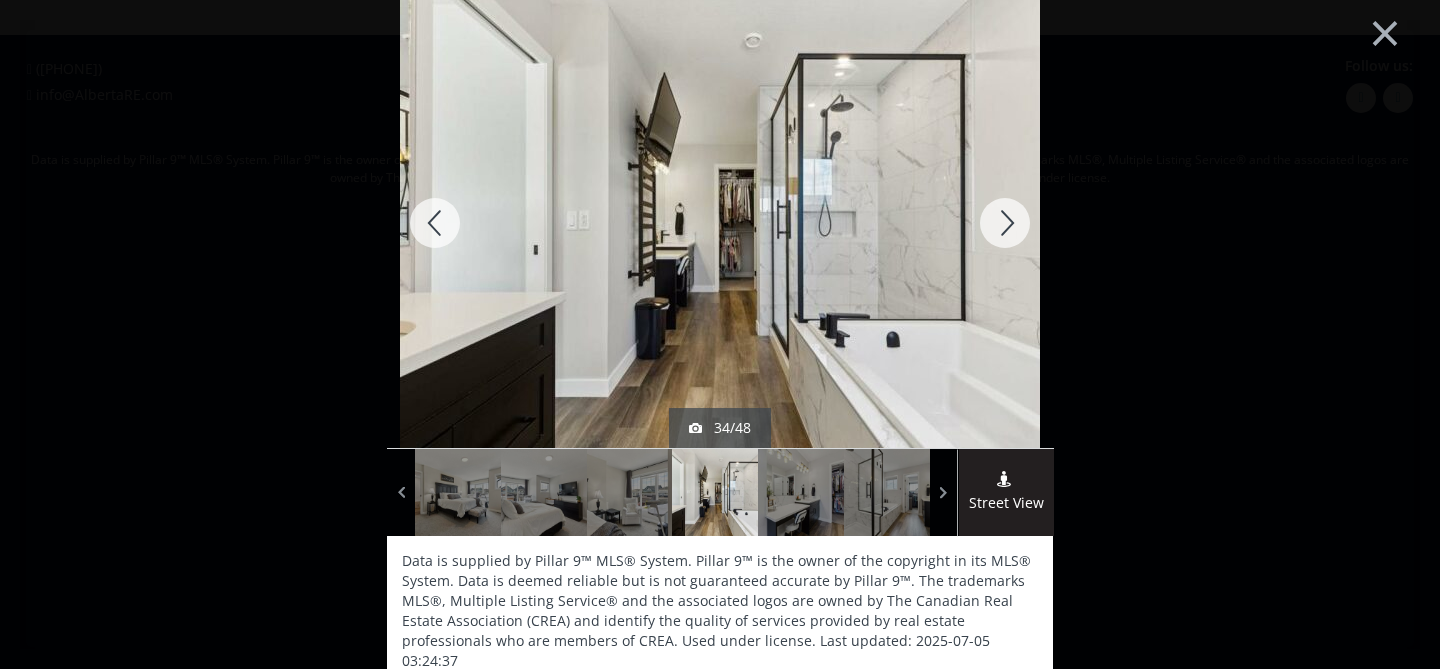 click at bounding box center [1005, 223] 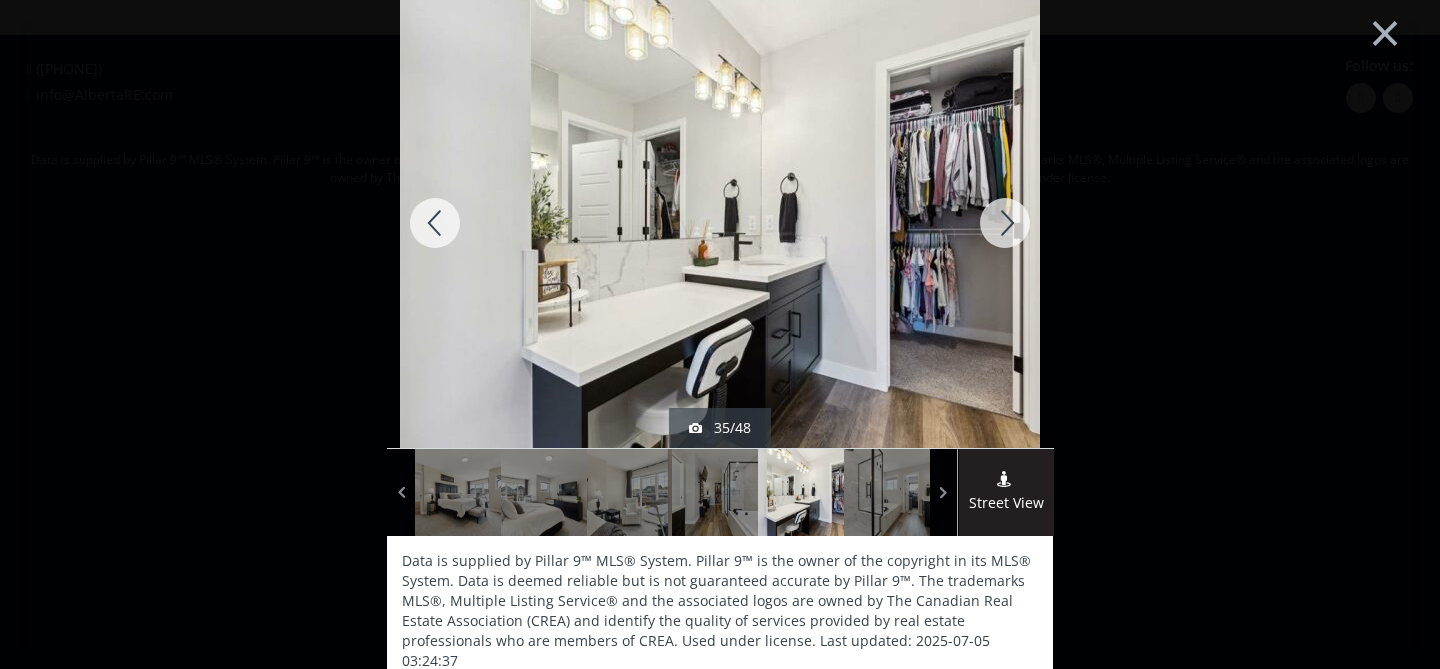 click at bounding box center (1005, 223) 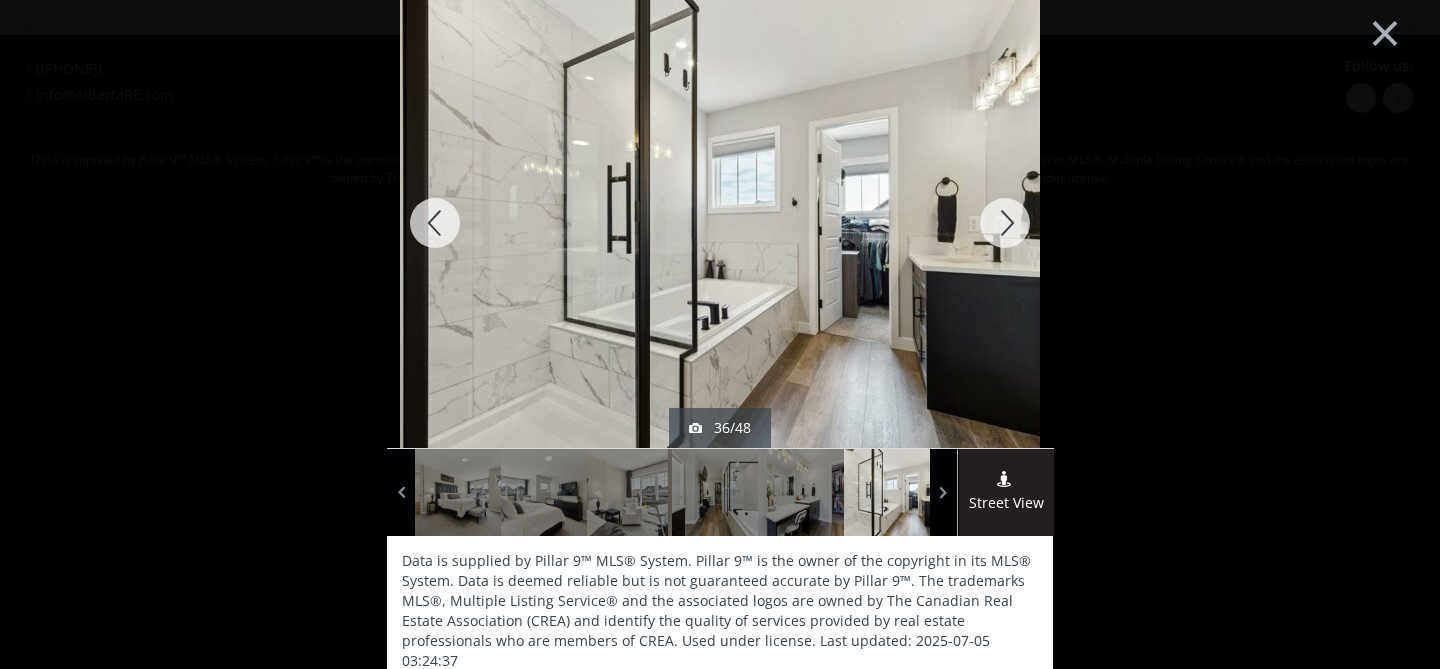 click at bounding box center (1005, 223) 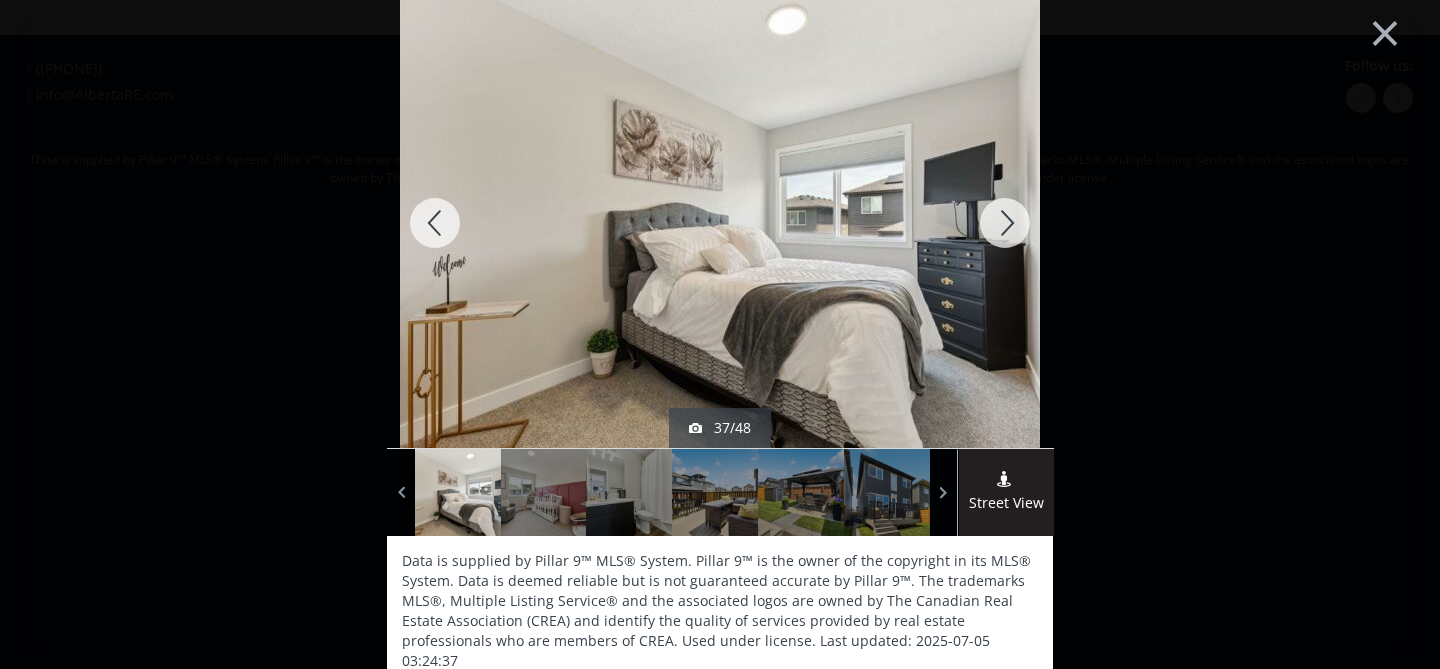 click at bounding box center (1005, 223) 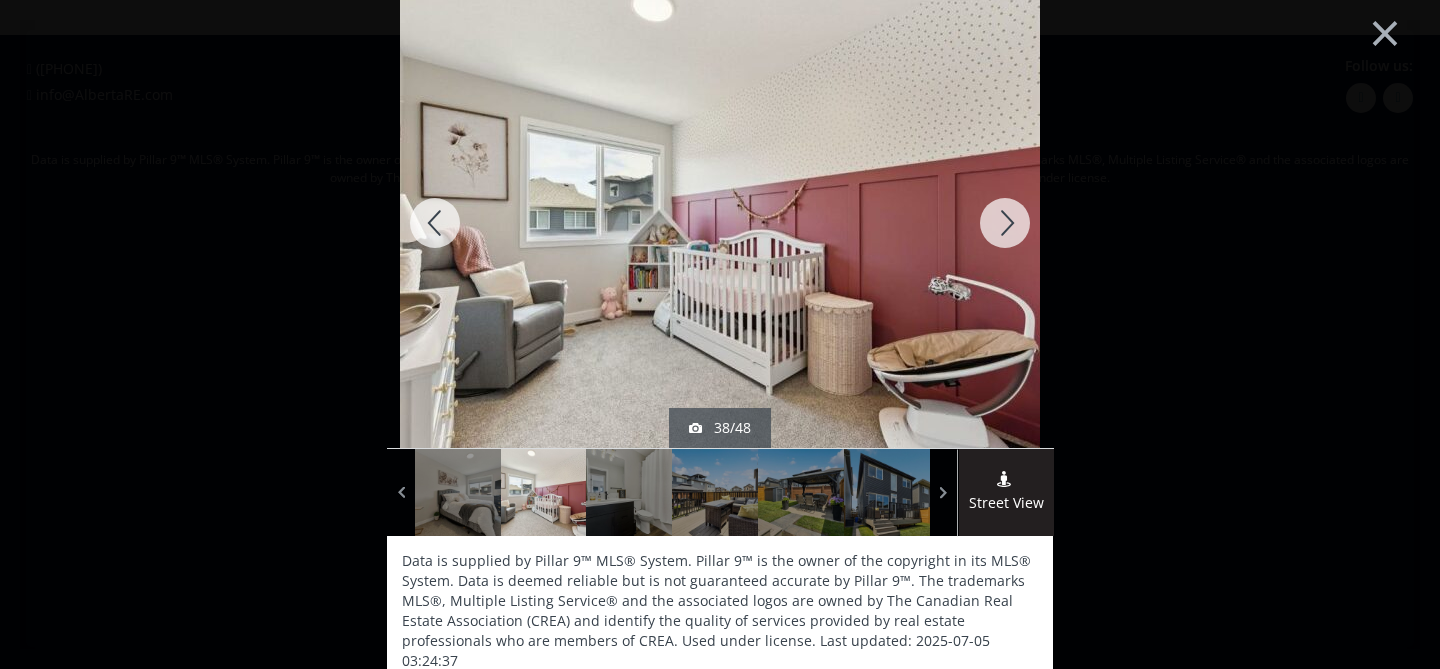 click at bounding box center [1005, 223] 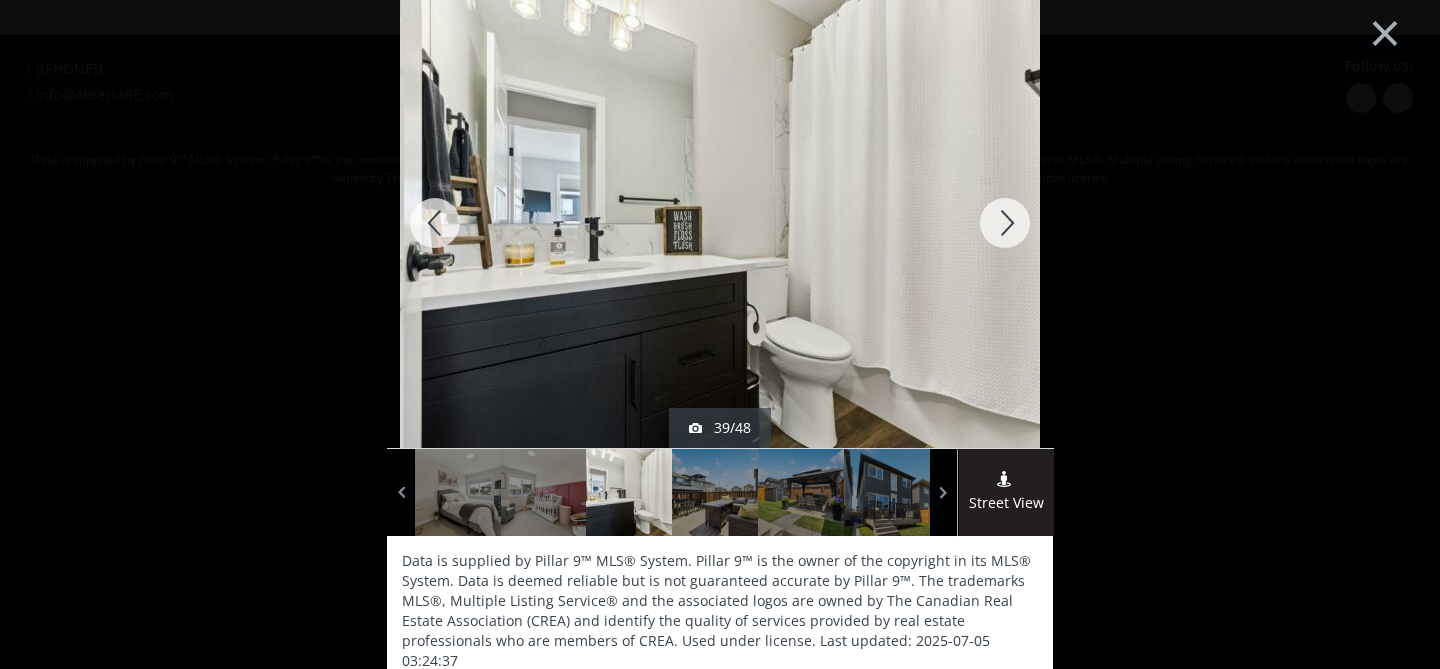click at bounding box center [1005, 223] 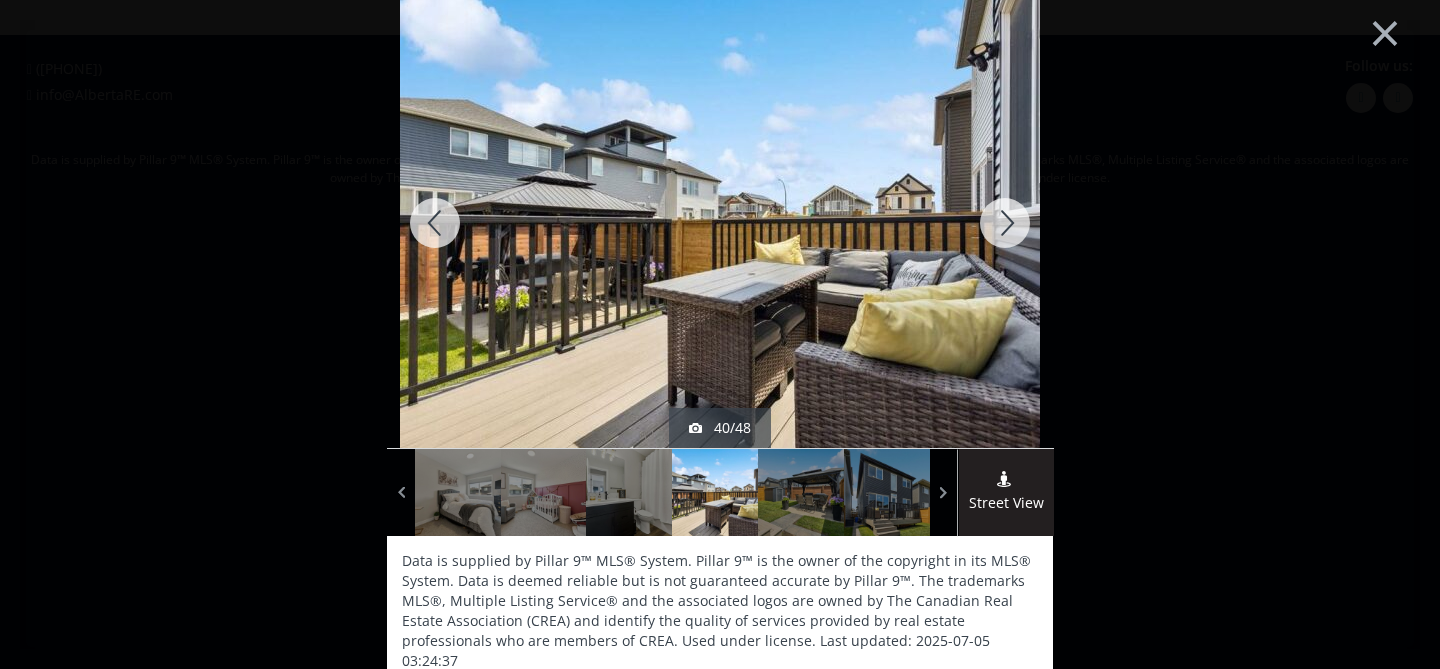 click at bounding box center (1005, 223) 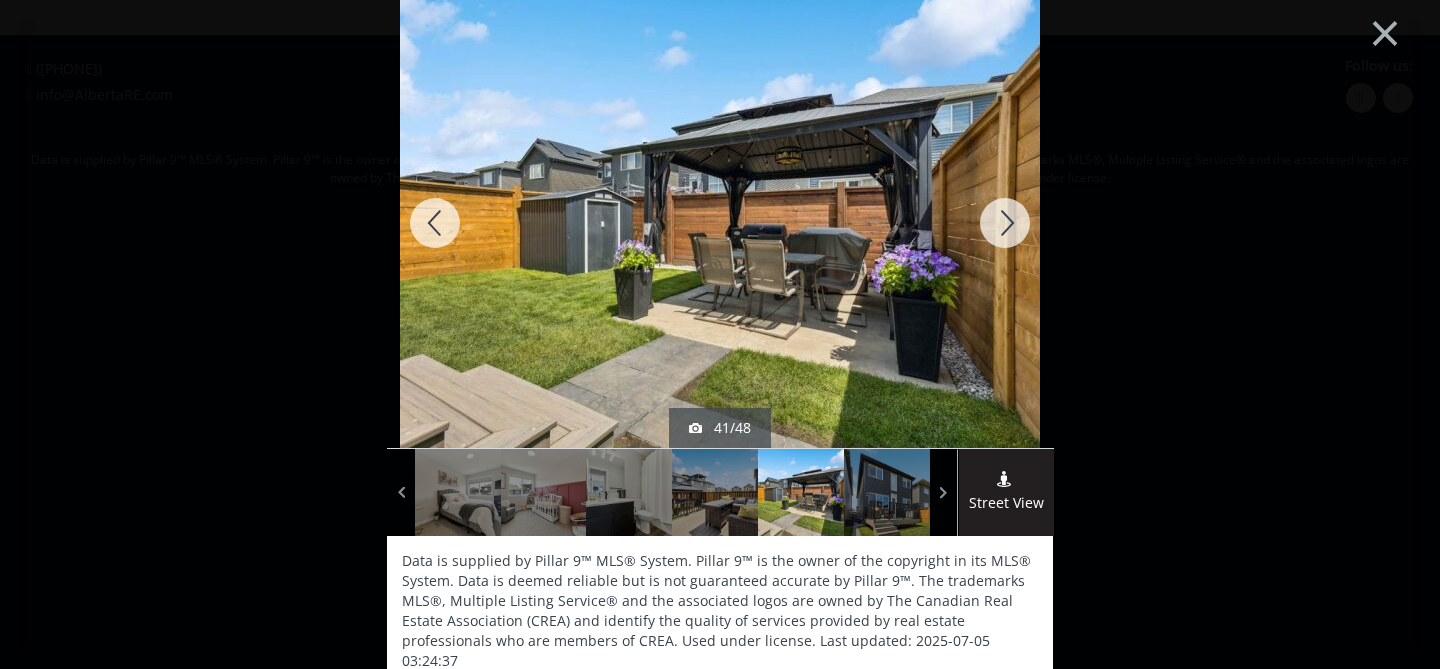 click at bounding box center (1005, 223) 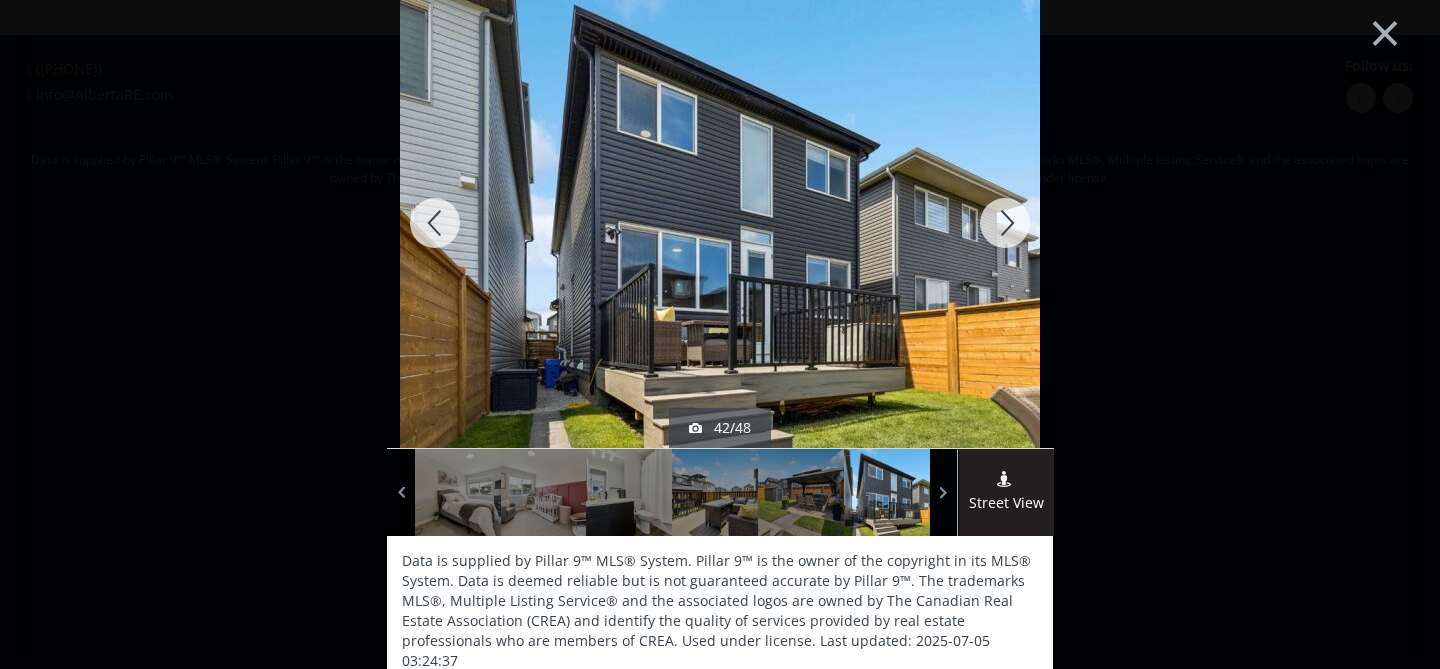 click at bounding box center (1005, 223) 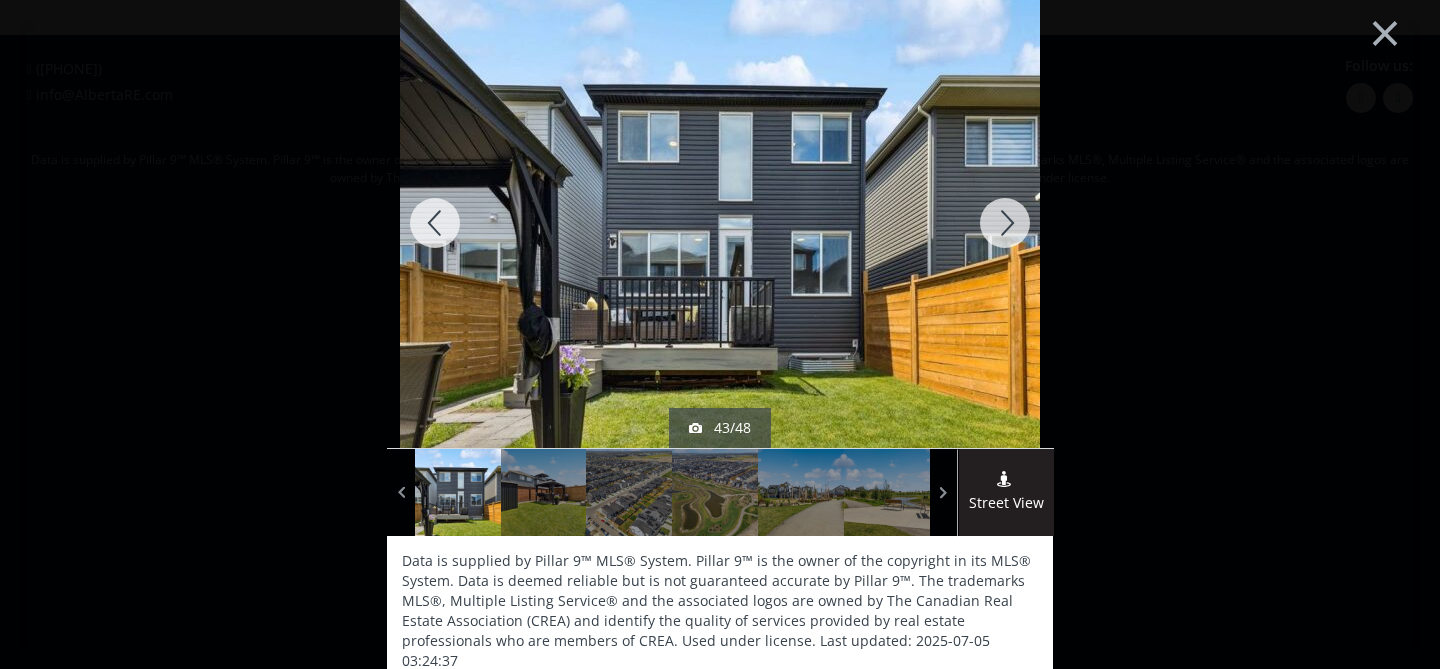 click at bounding box center [1005, 223] 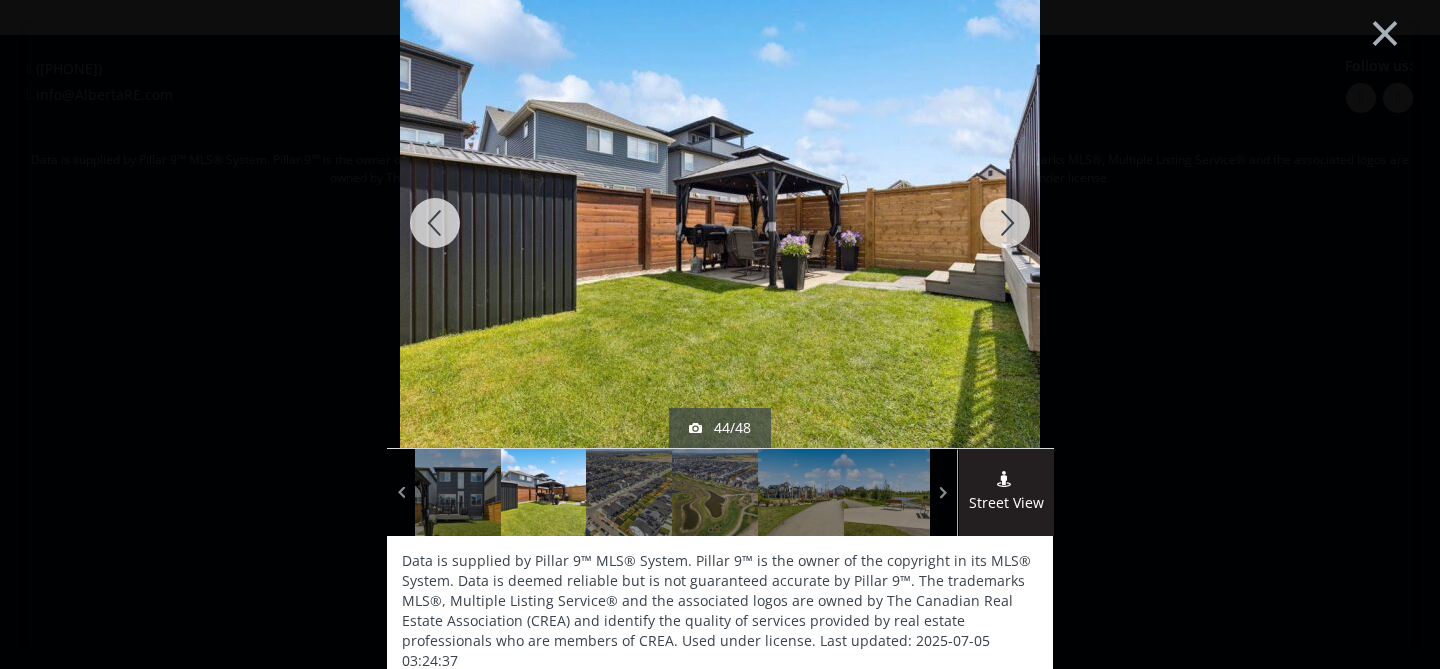 click at bounding box center (1005, 223) 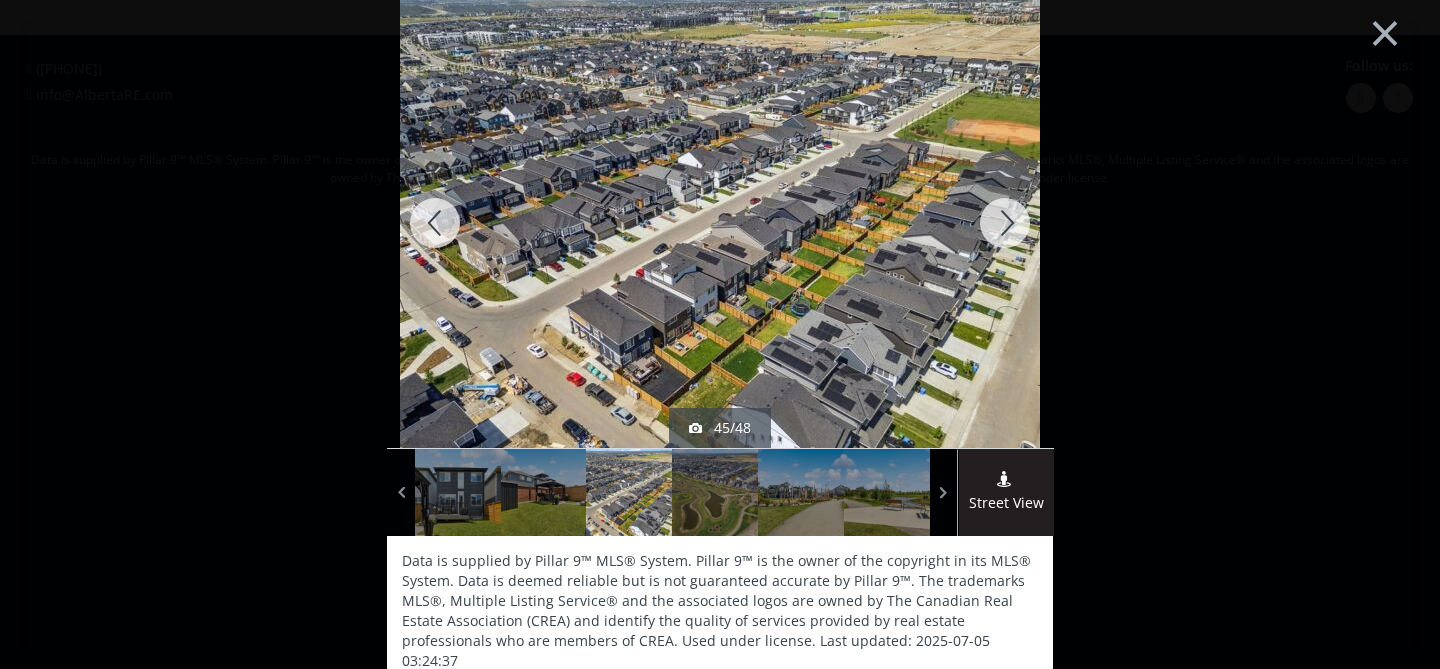 click at bounding box center (1005, 223) 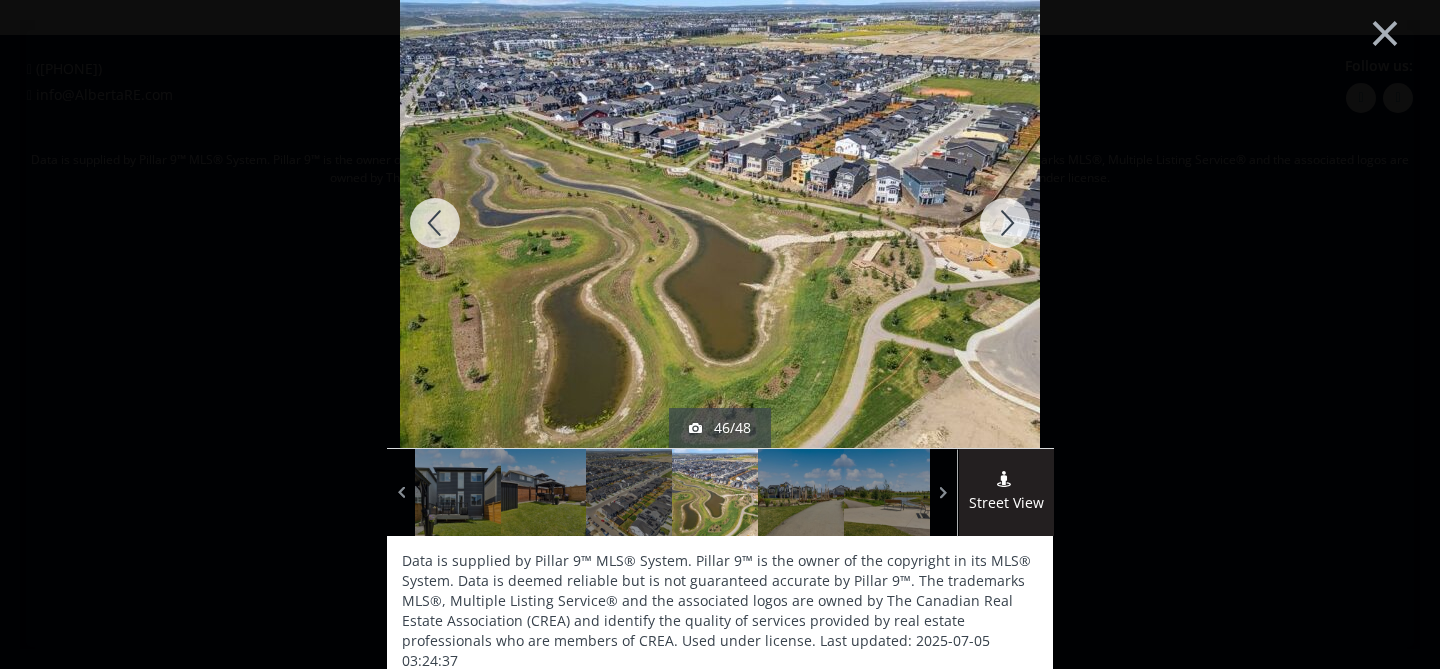 click at bounding box center [1005, 223] 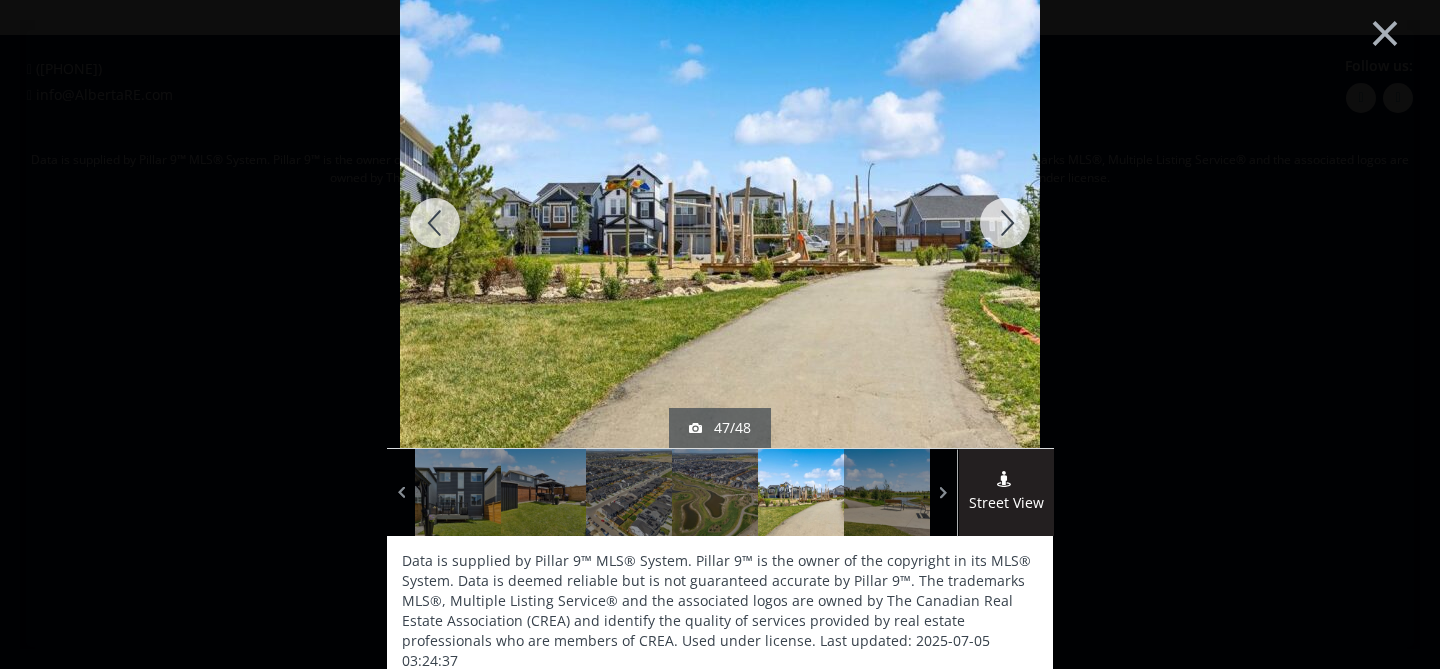 click at bounding box center [1005, 223] 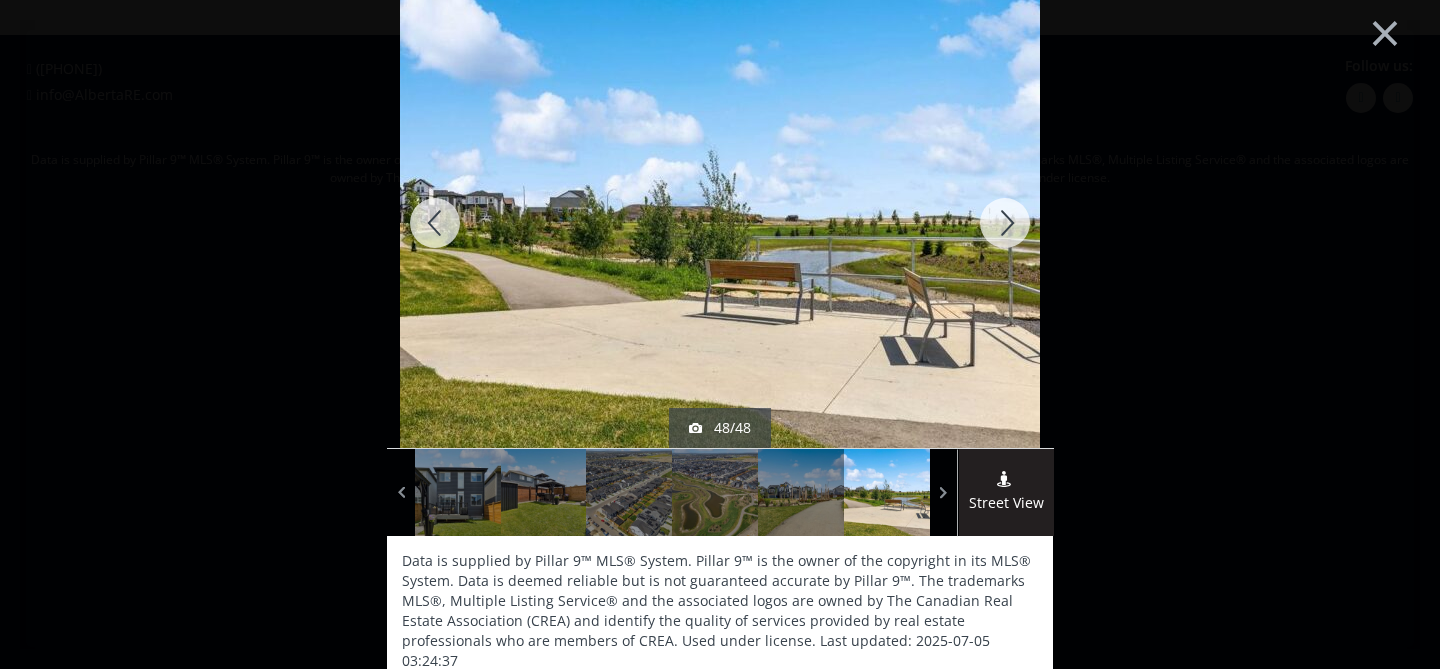click at bounding box center [1005, 223] 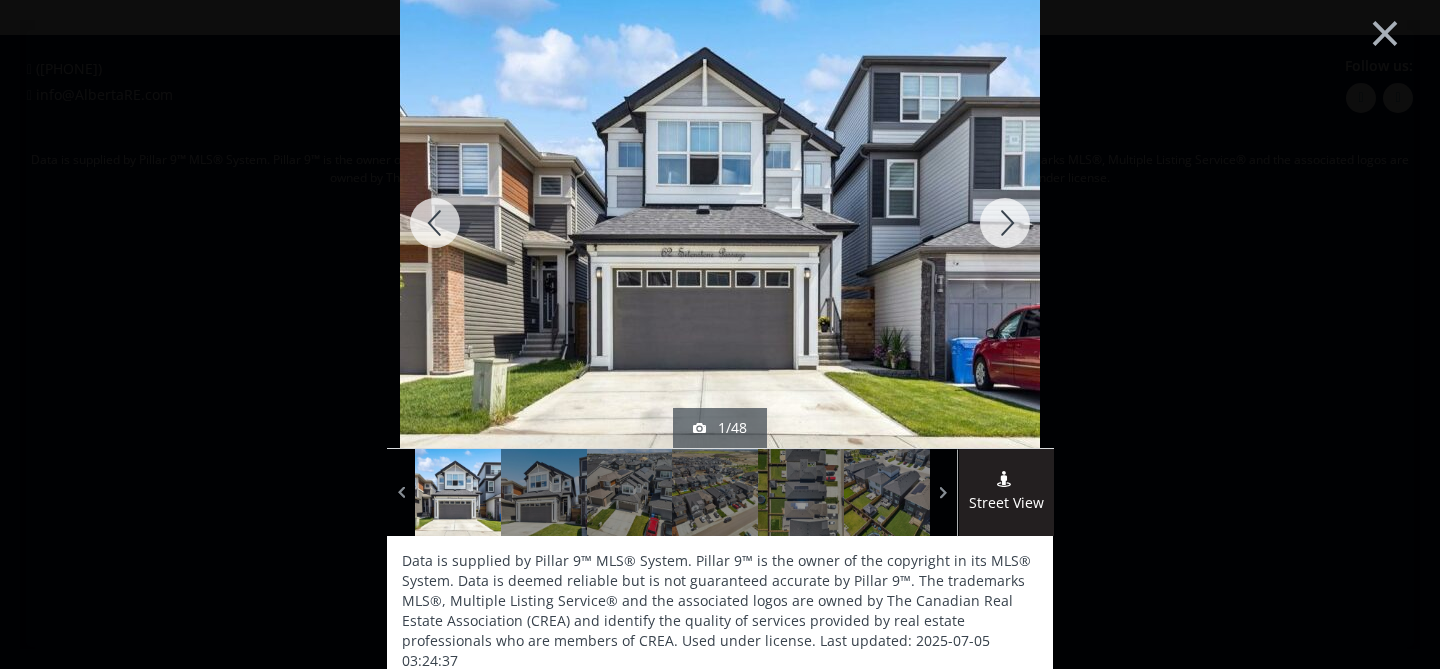 click at bounding box center [1005, 223] 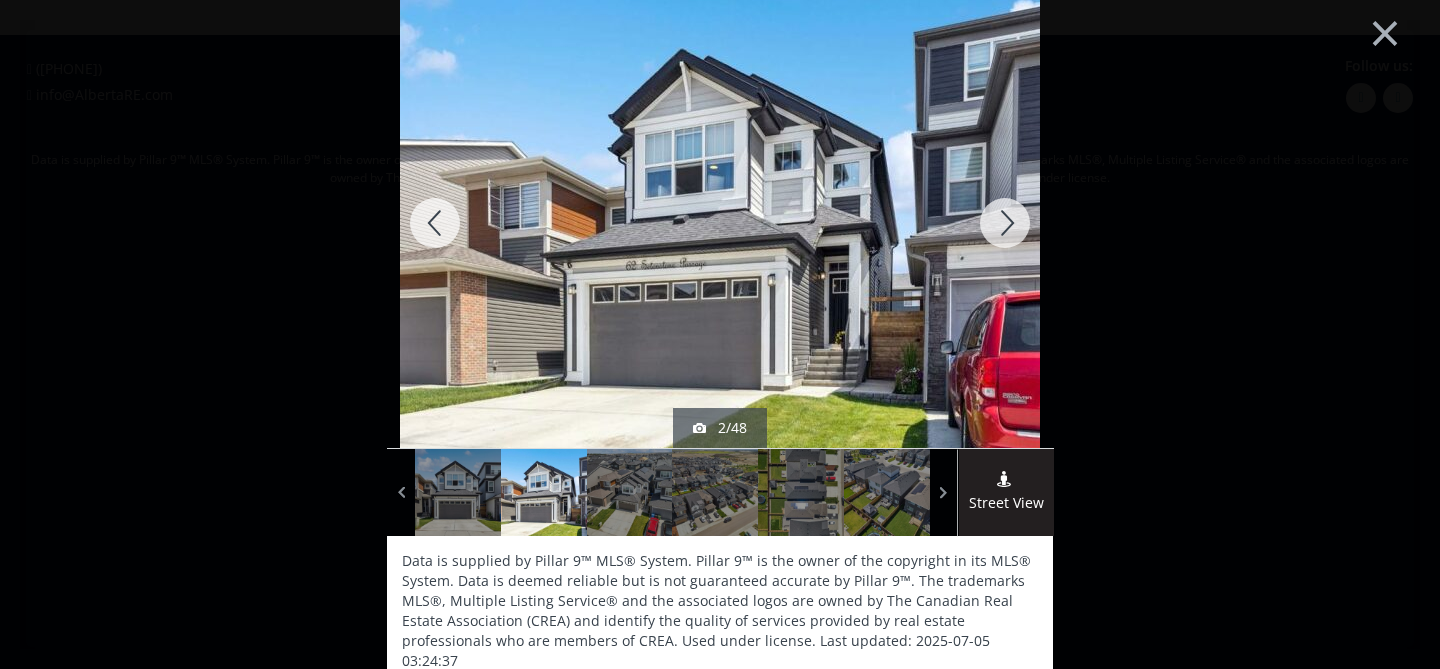 scroll, scrollTop: 8, scrollLeft: 0, axis: vertical 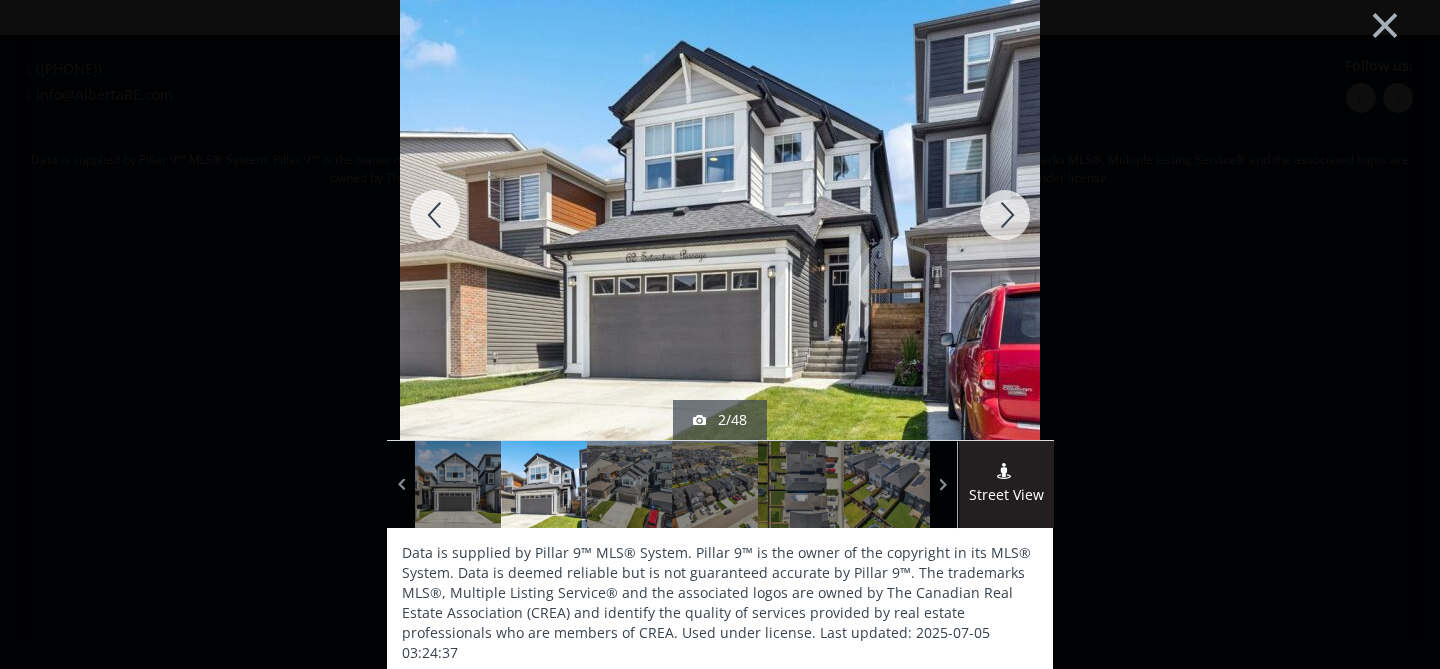 click on "×" at bounding box center [1385, 23] 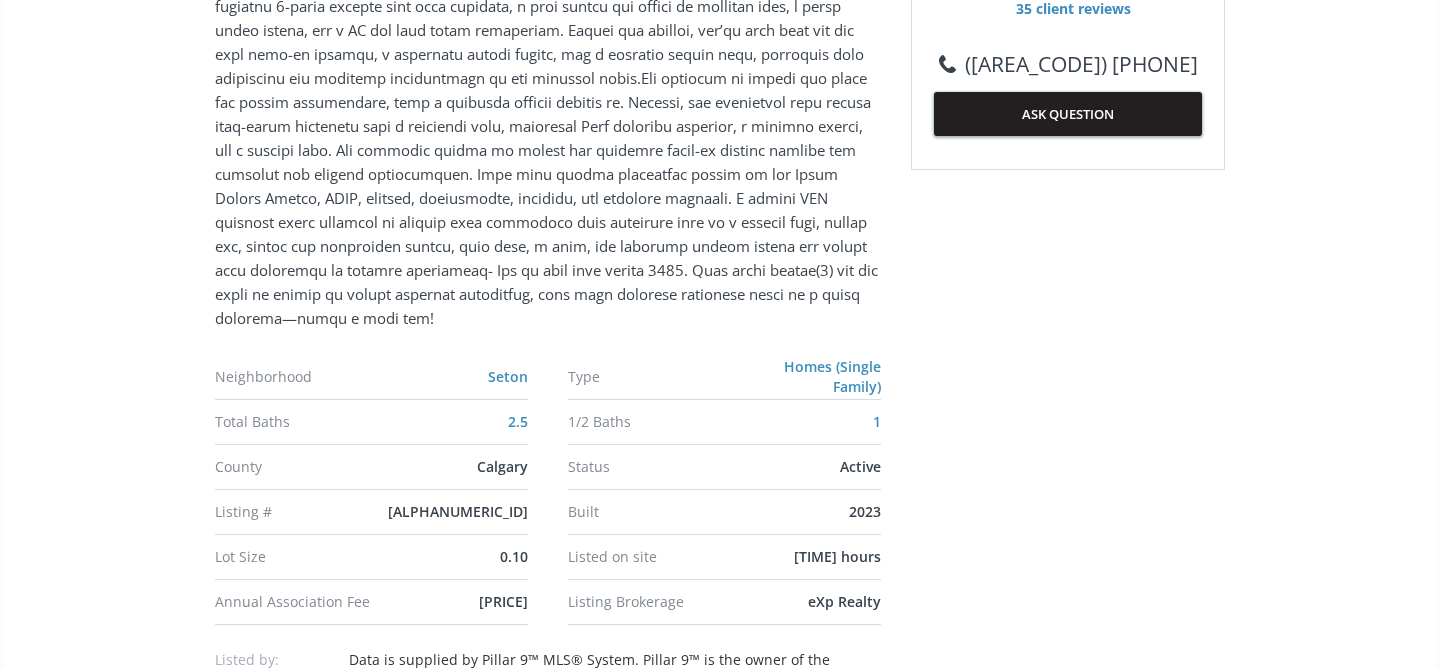 scroll, scrollTop: 1150, scrollLeft: 0, axis: vertical 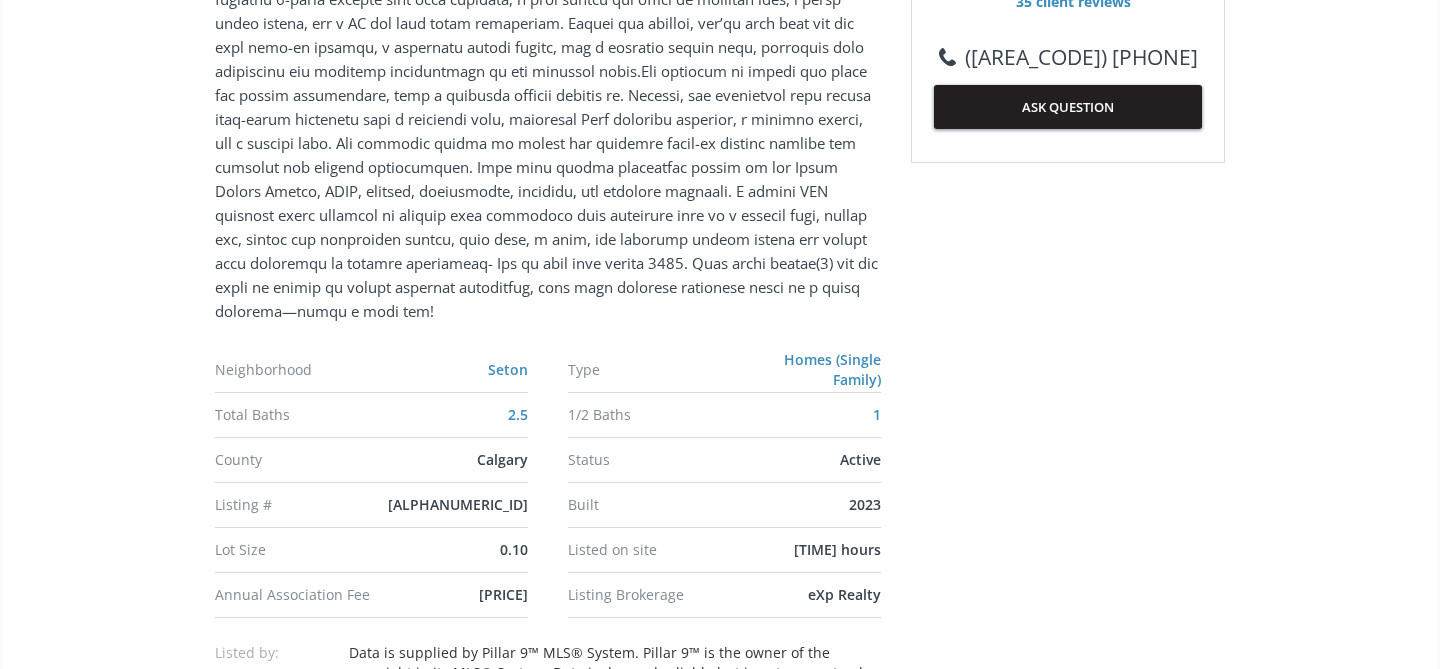 click at bounding box center (548, 11) 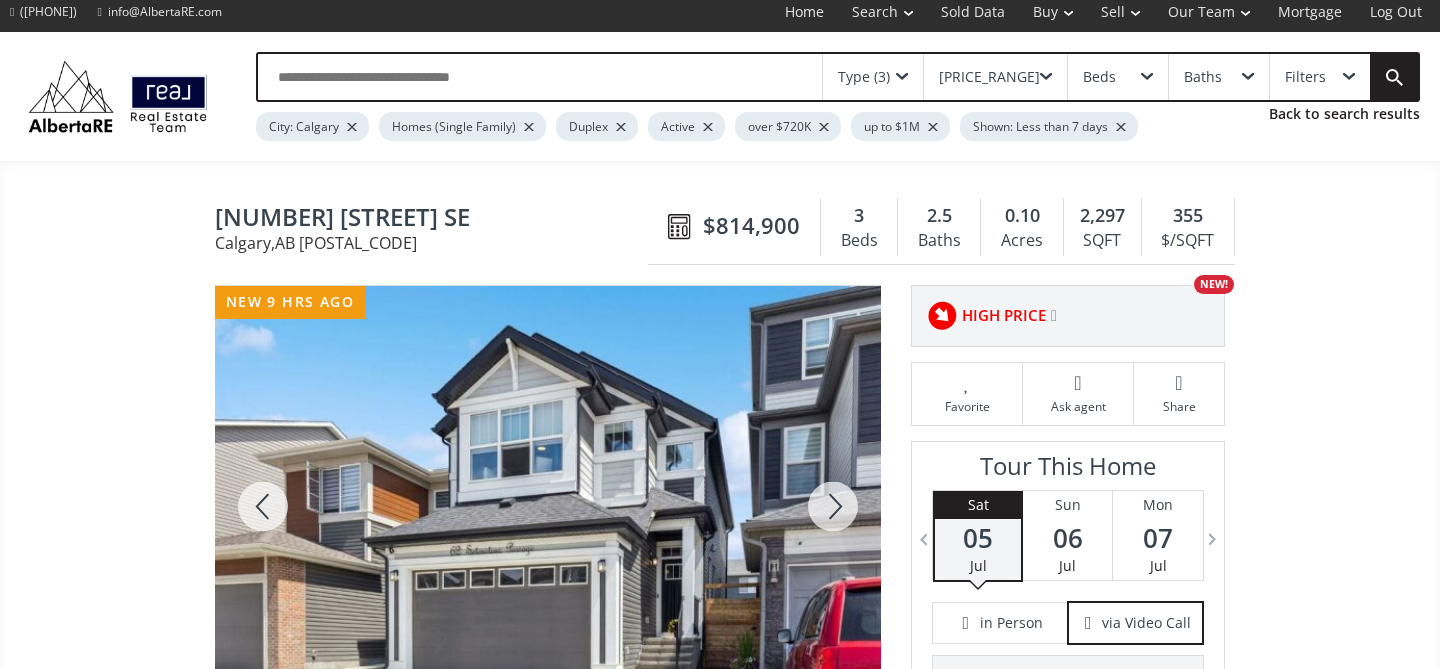 scroll, scrollTop: 0, scrollLeft: 0, axis: both 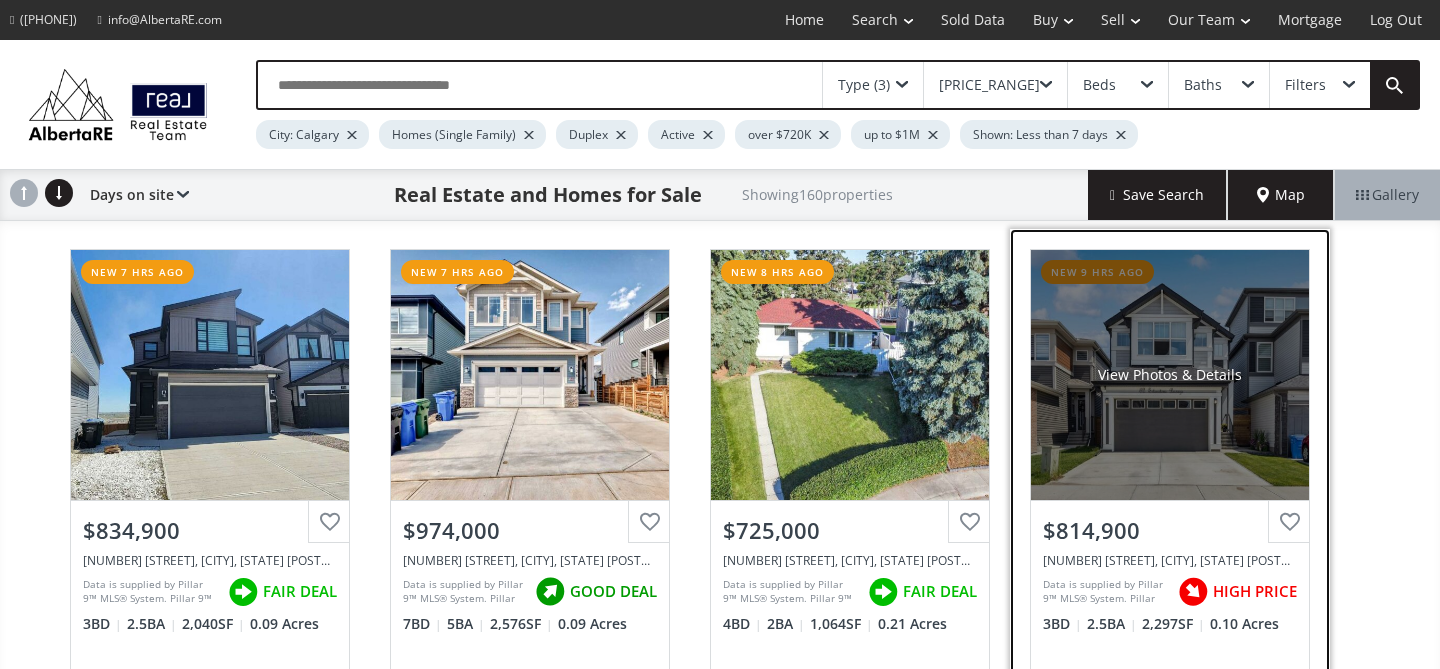 click on "View Photos & Details" at bounding box center [1170, 375] 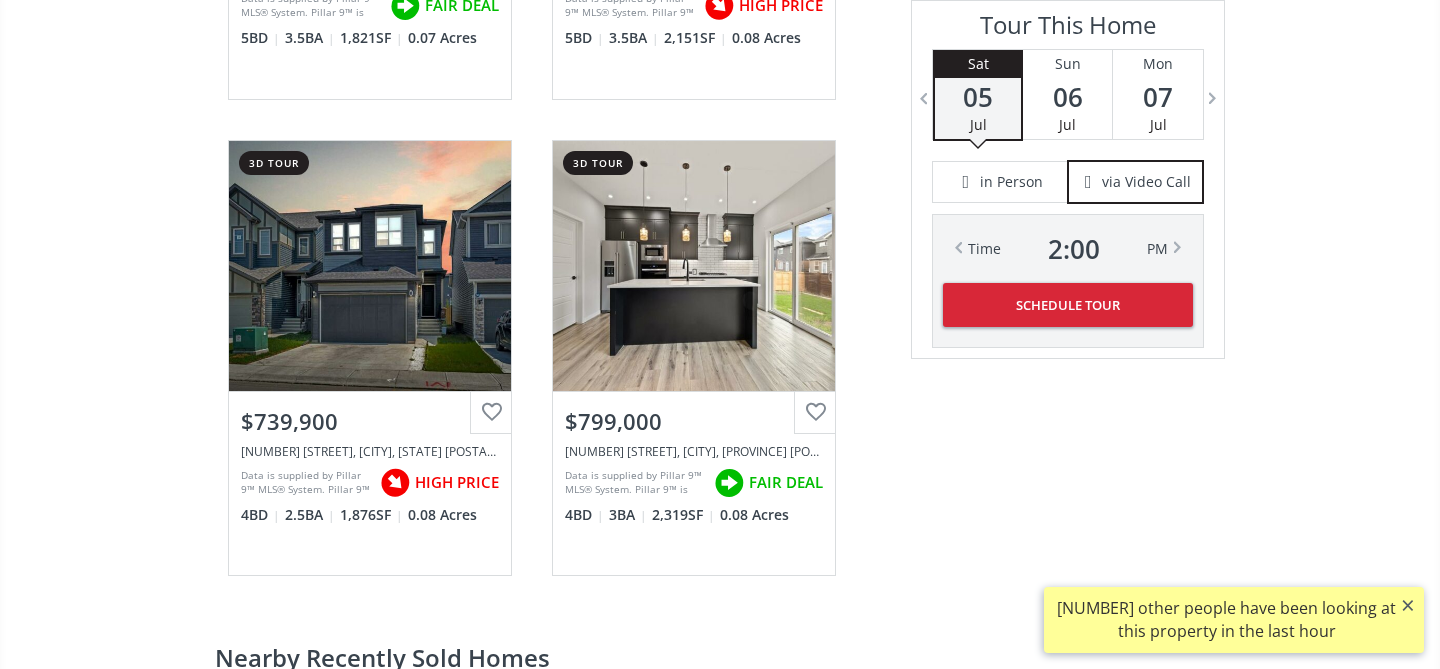 scroll, scrollTop: 3561, scrollLeft: 0, axis: vertical 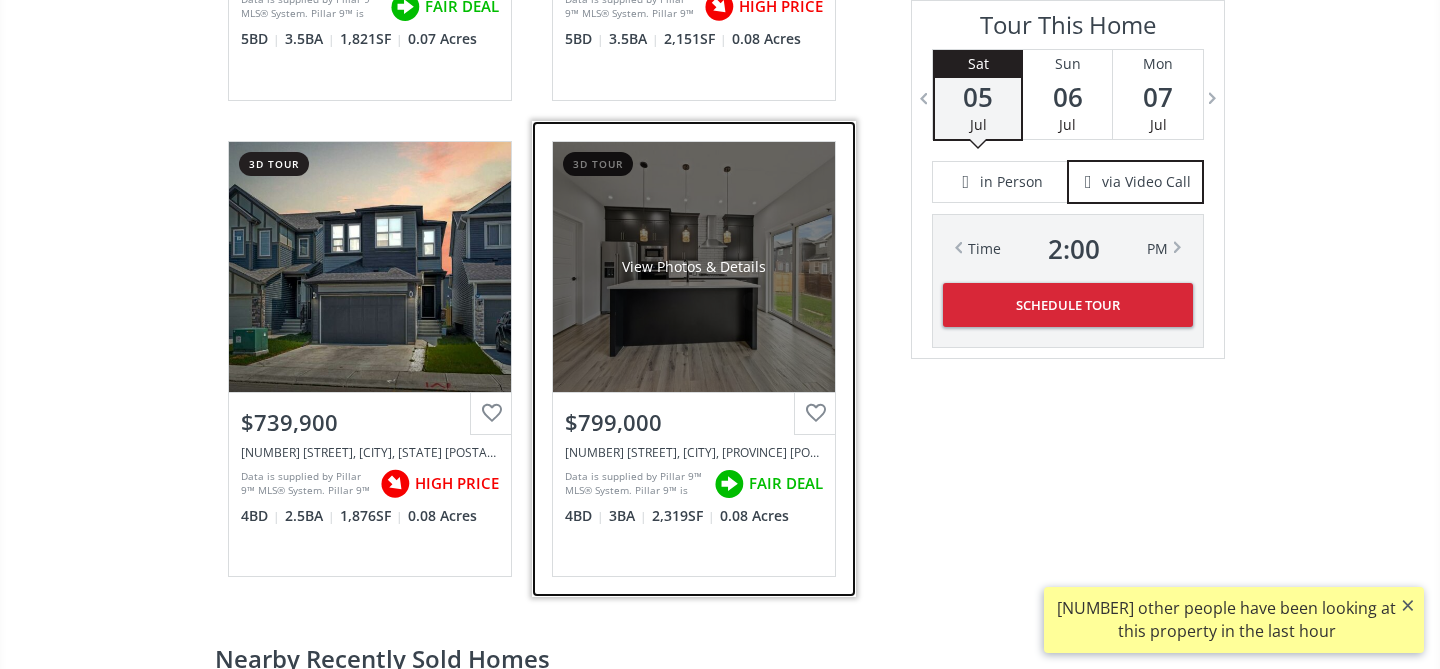 click on "View Photos & Details" at bounding box center [694, 267] 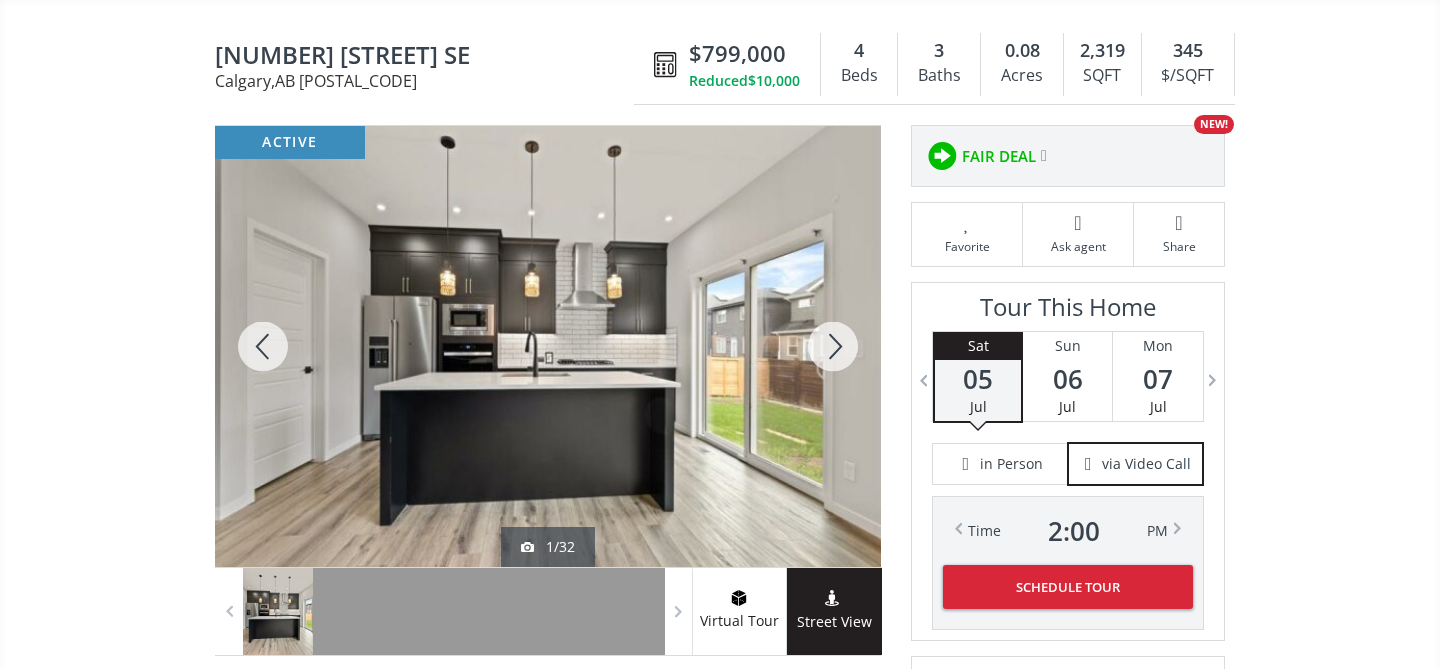 scroll, scrollTop: 178, scrollLeft: 0, axis: vertical 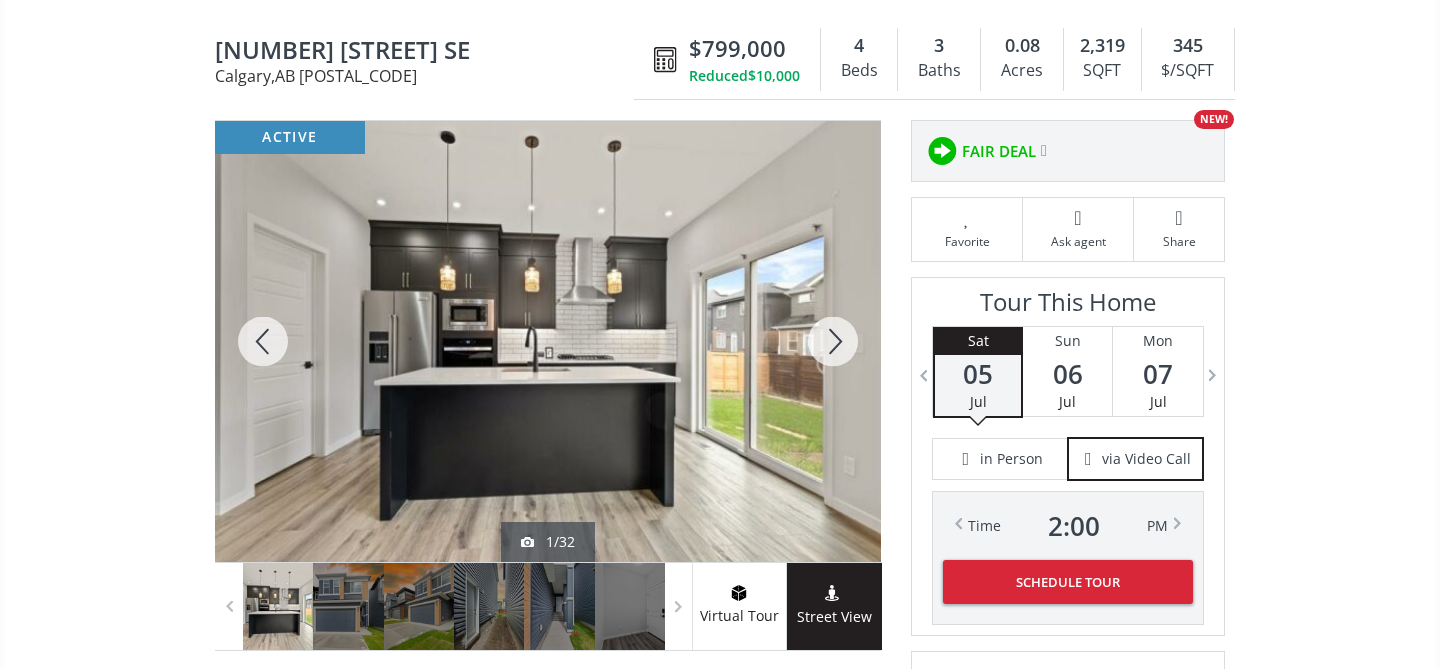 click at bounding box center [833, 341] 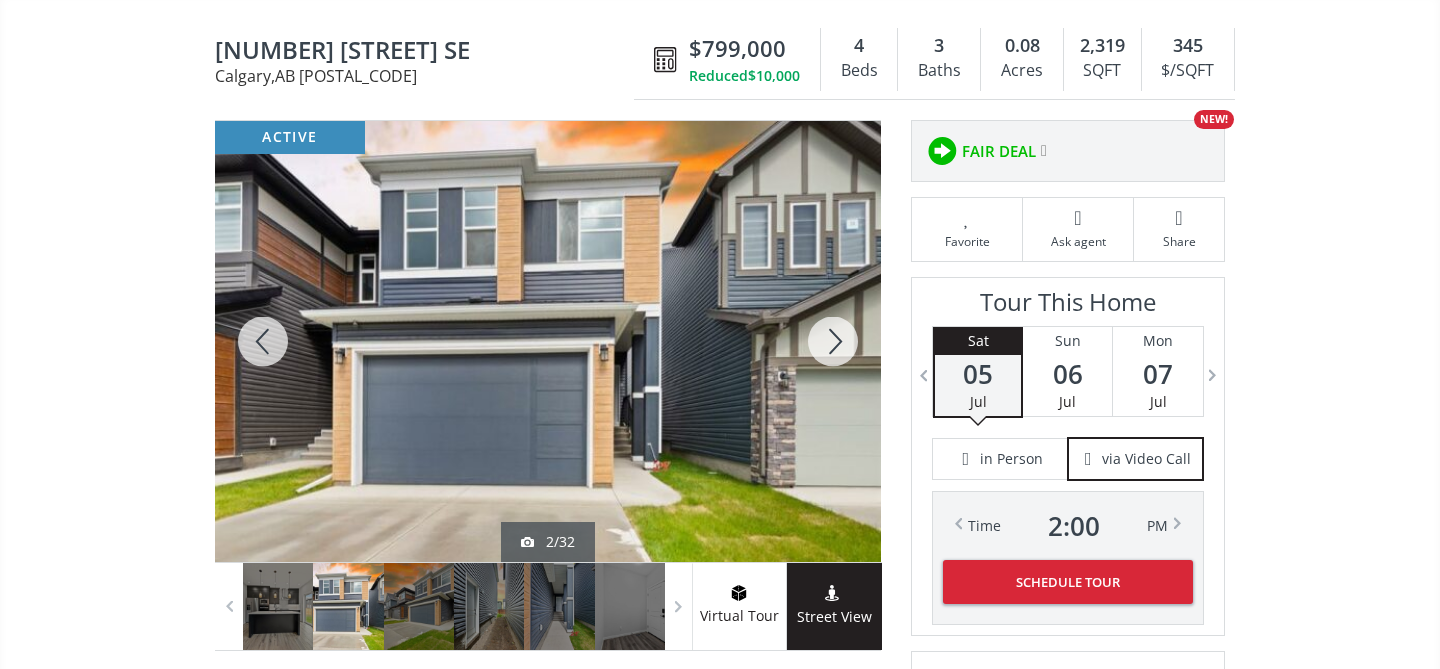 click at bounding box center (833, 341) 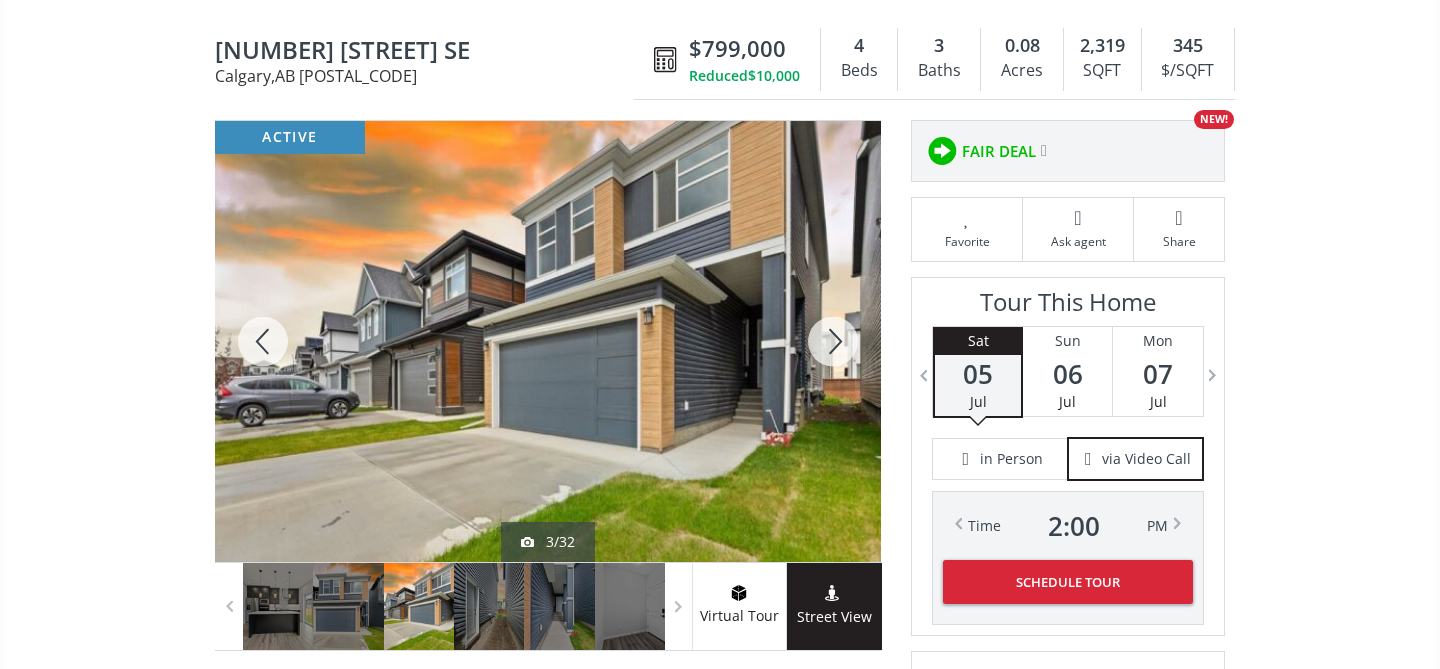 click at bounding box center (833, 341) 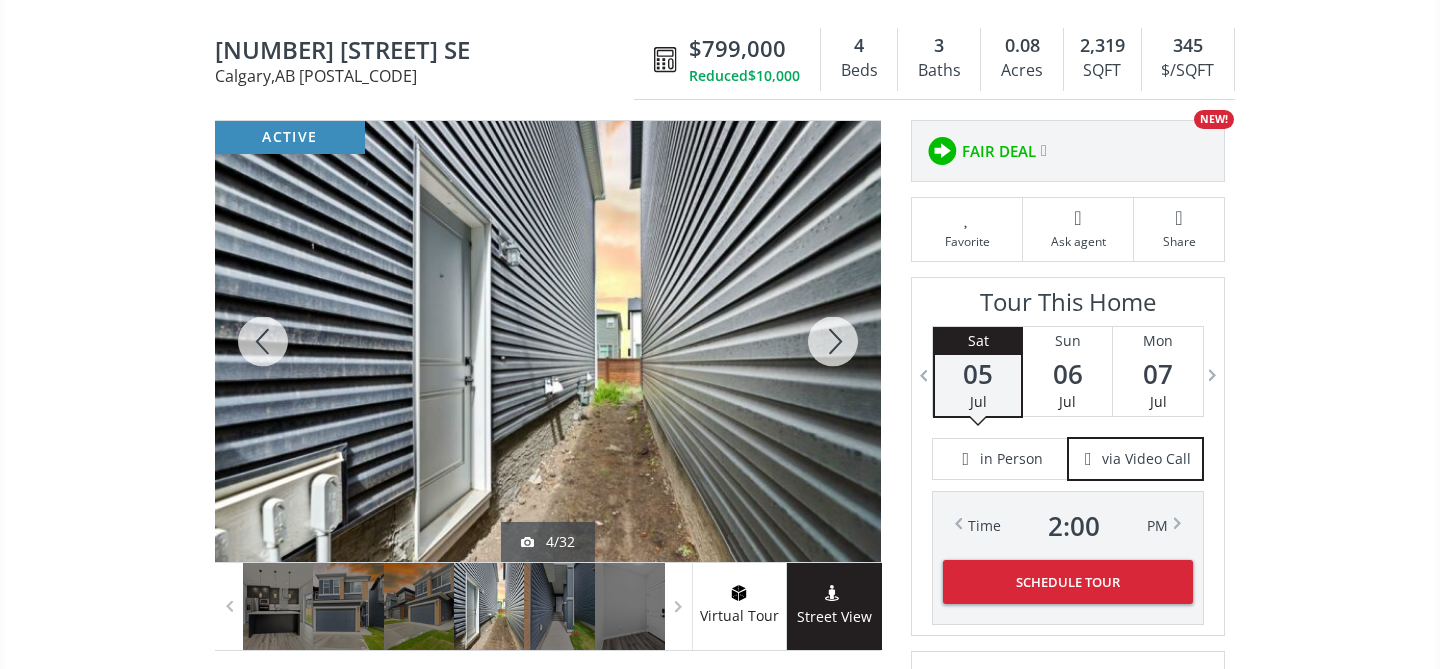 click at bounding box center [833, 341] 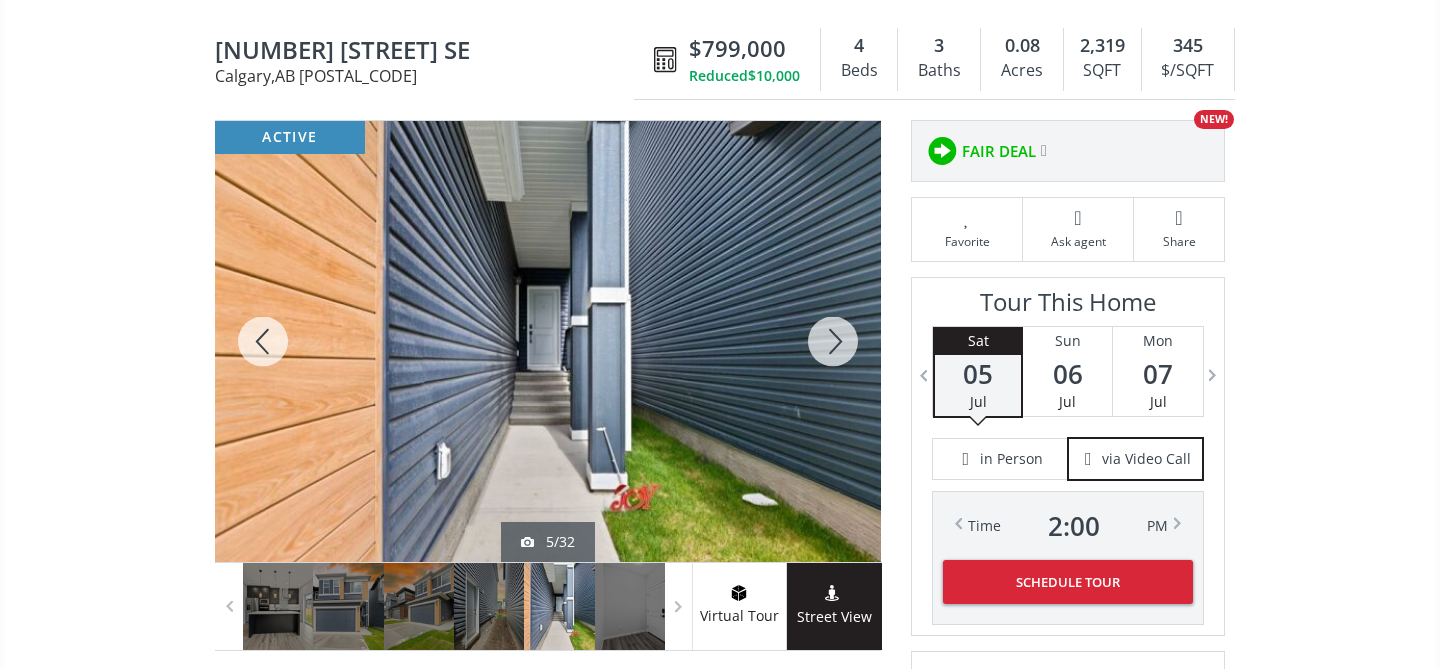 click at bounding box center [833, 341] 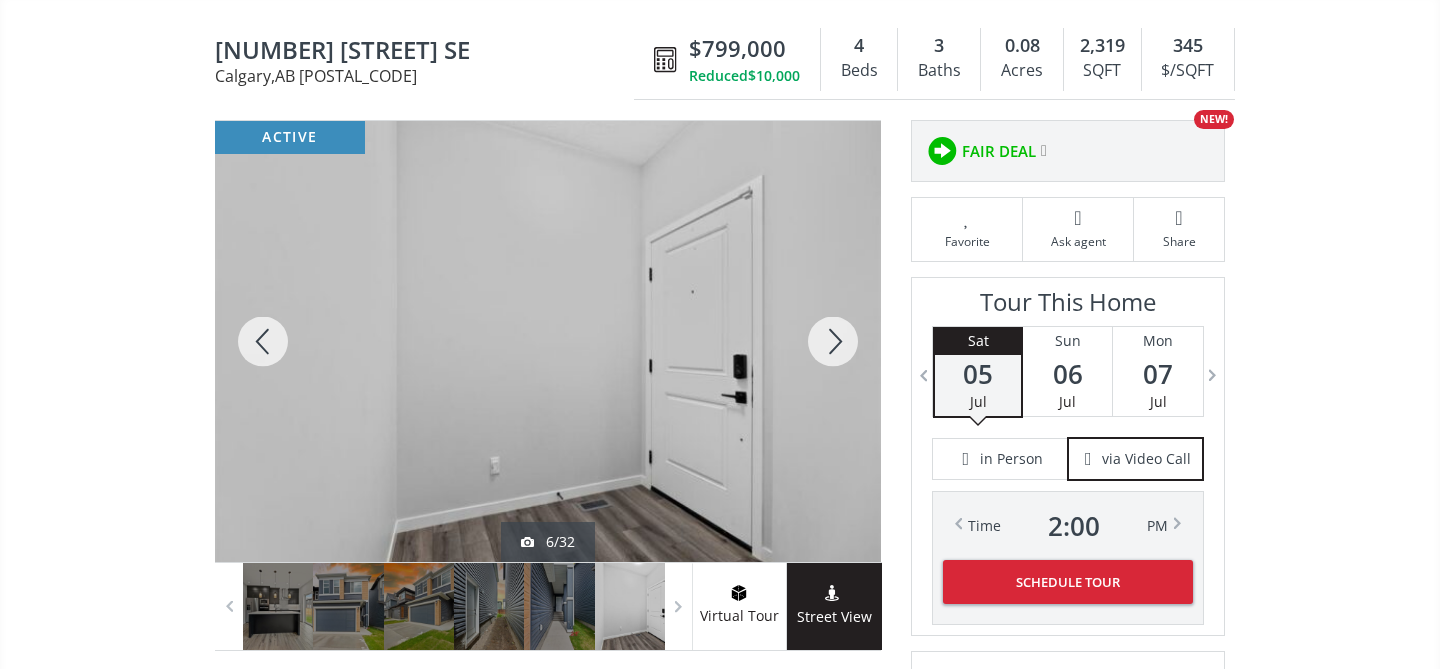 click at bounding box center (833, 341) 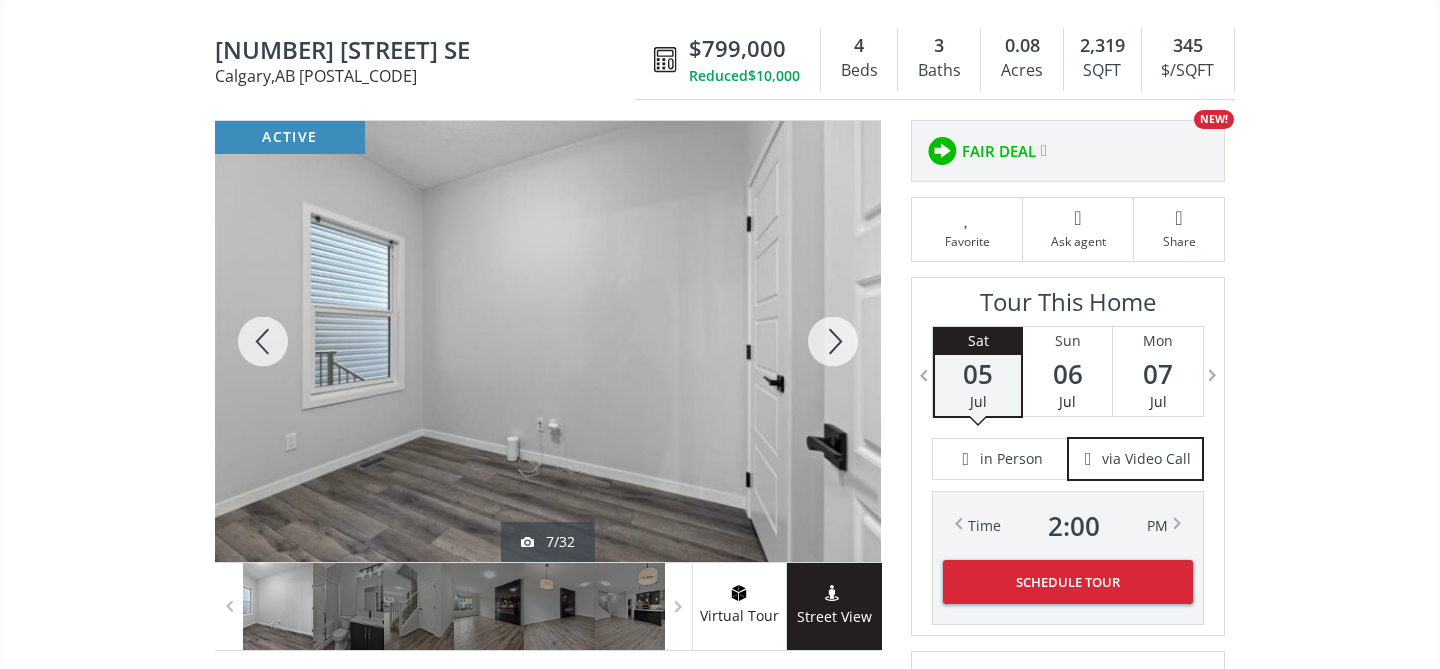 click at bounding box center [833, 341] 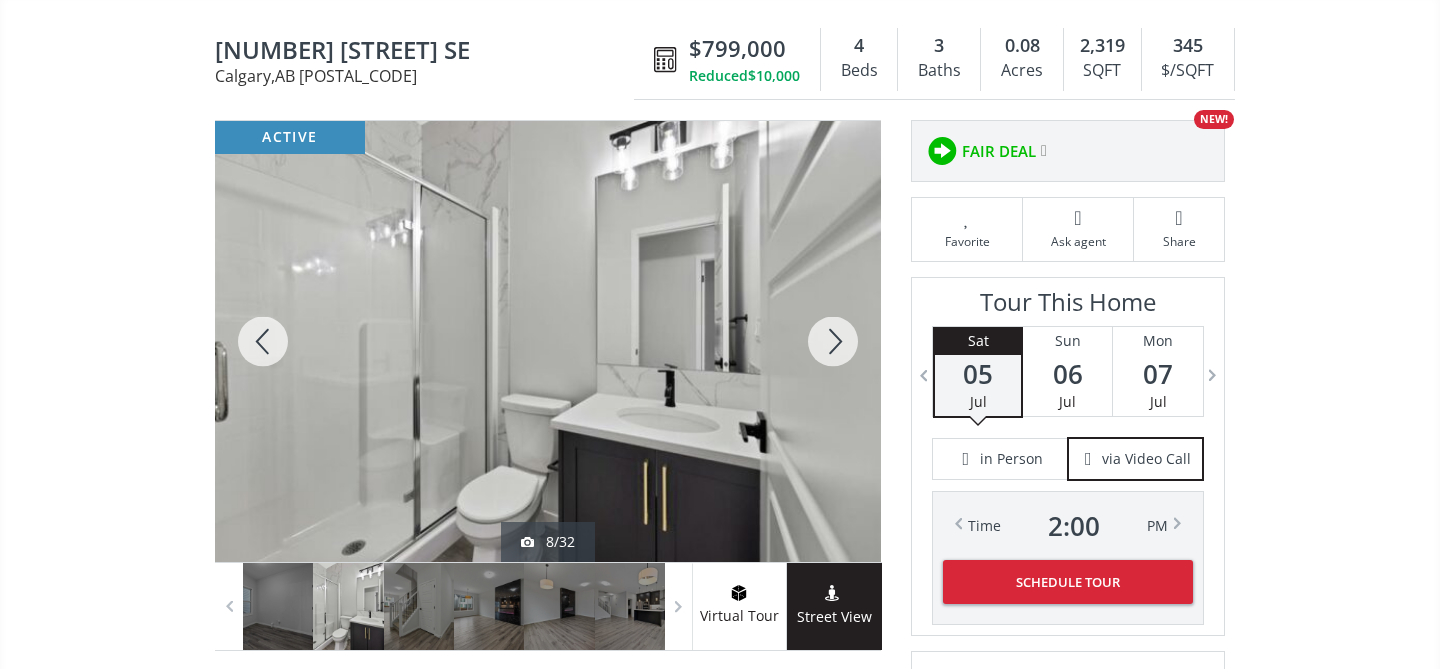 click at bounding box center [833, 341] 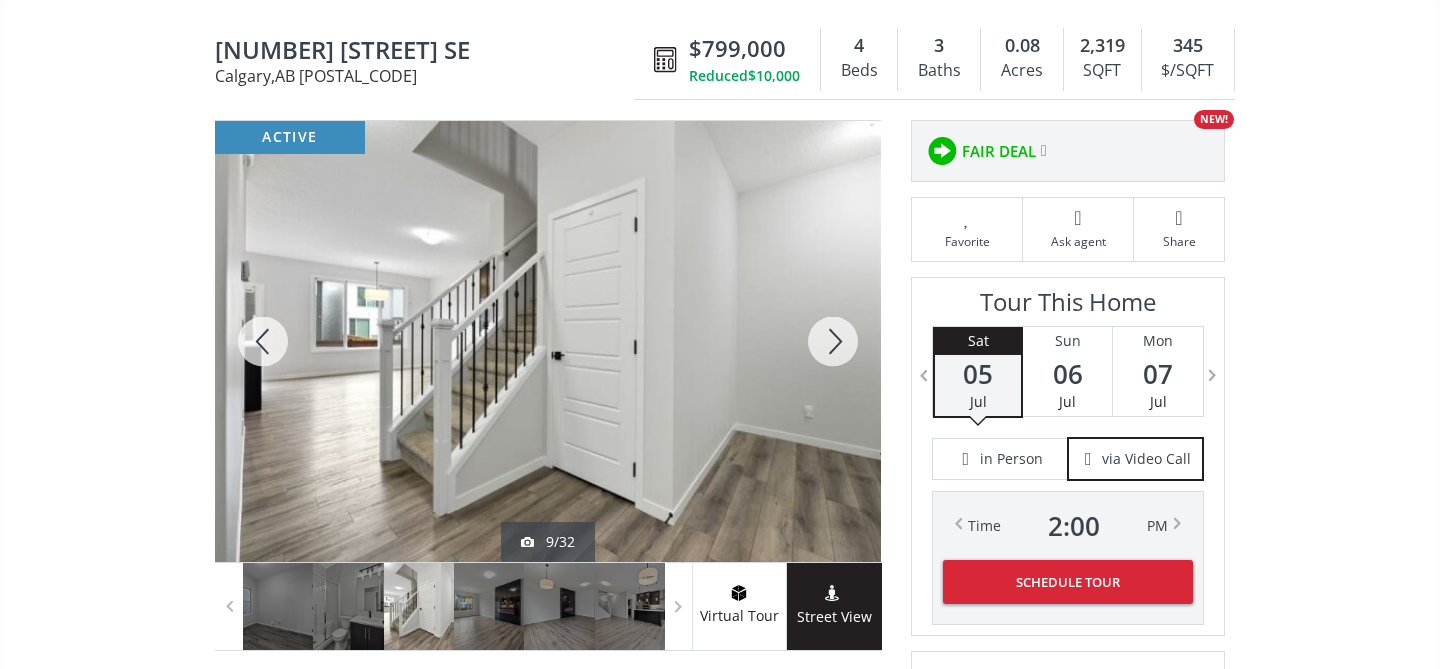 click at bounding box center [833, 341] 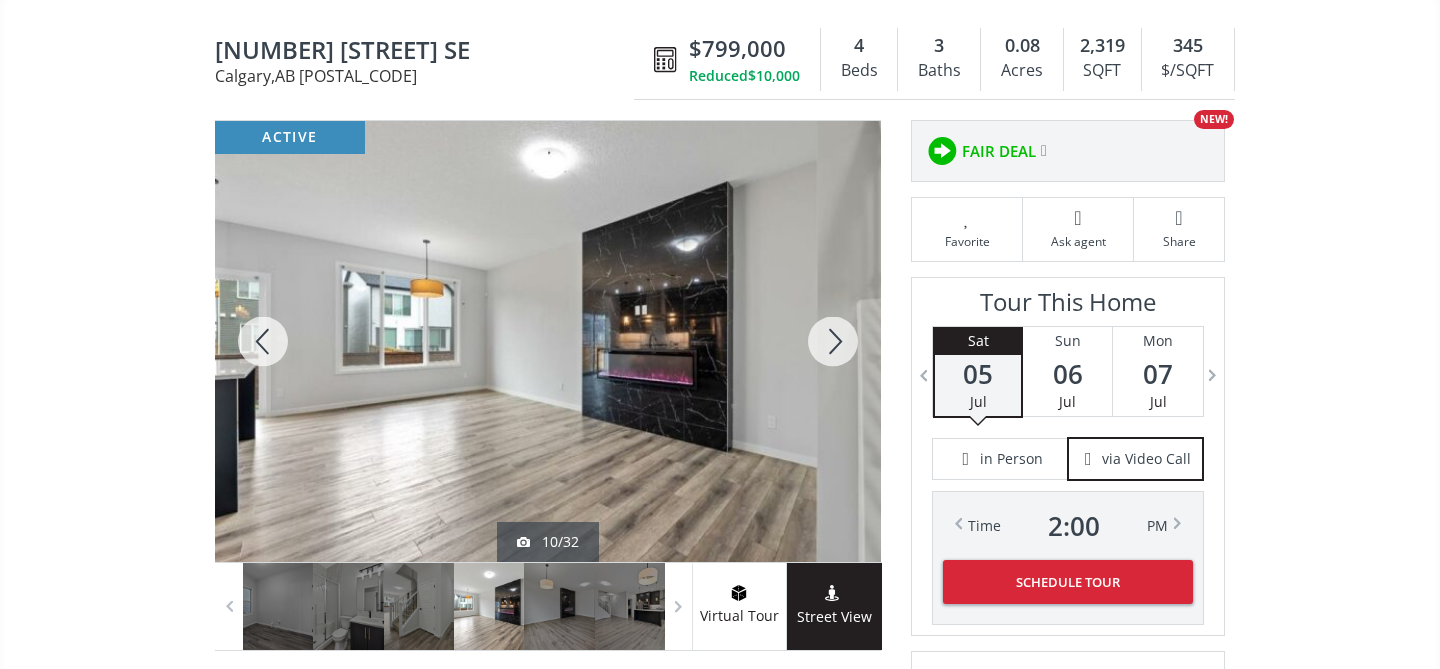 click at bounding box center [833, 341] 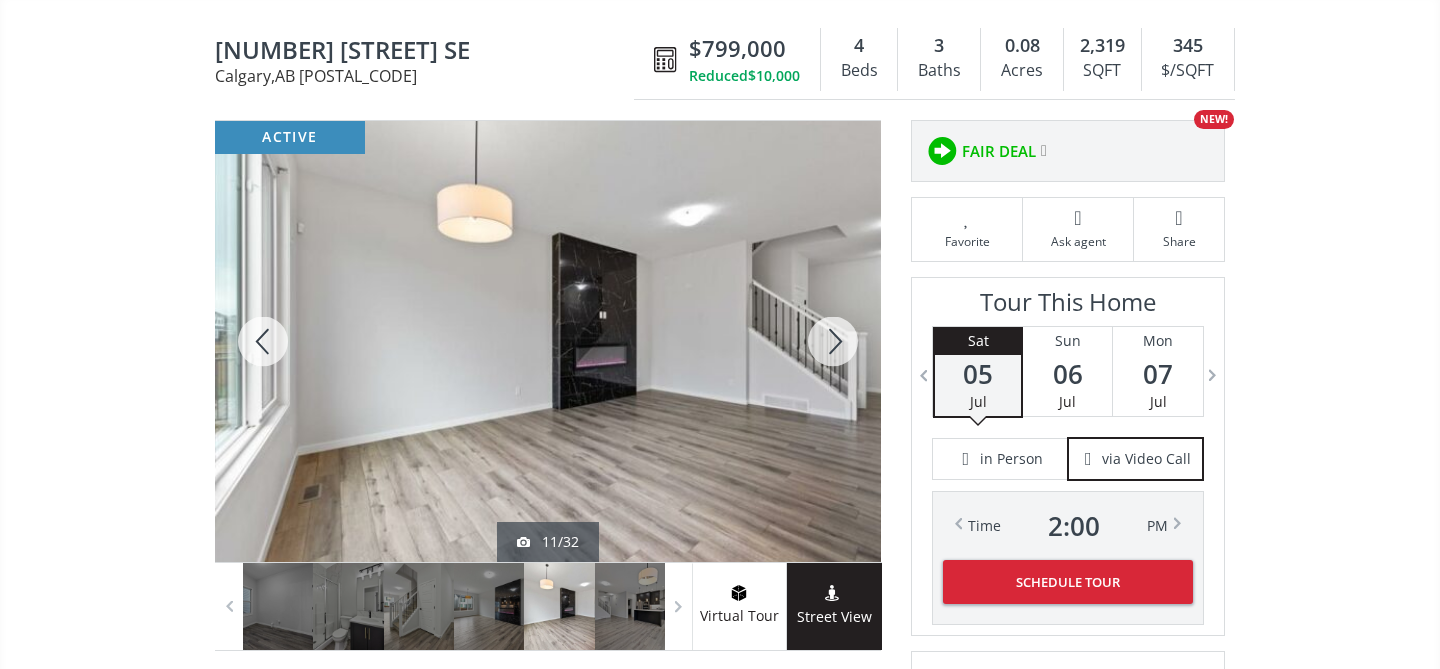 click at bounding box center [833, 341] 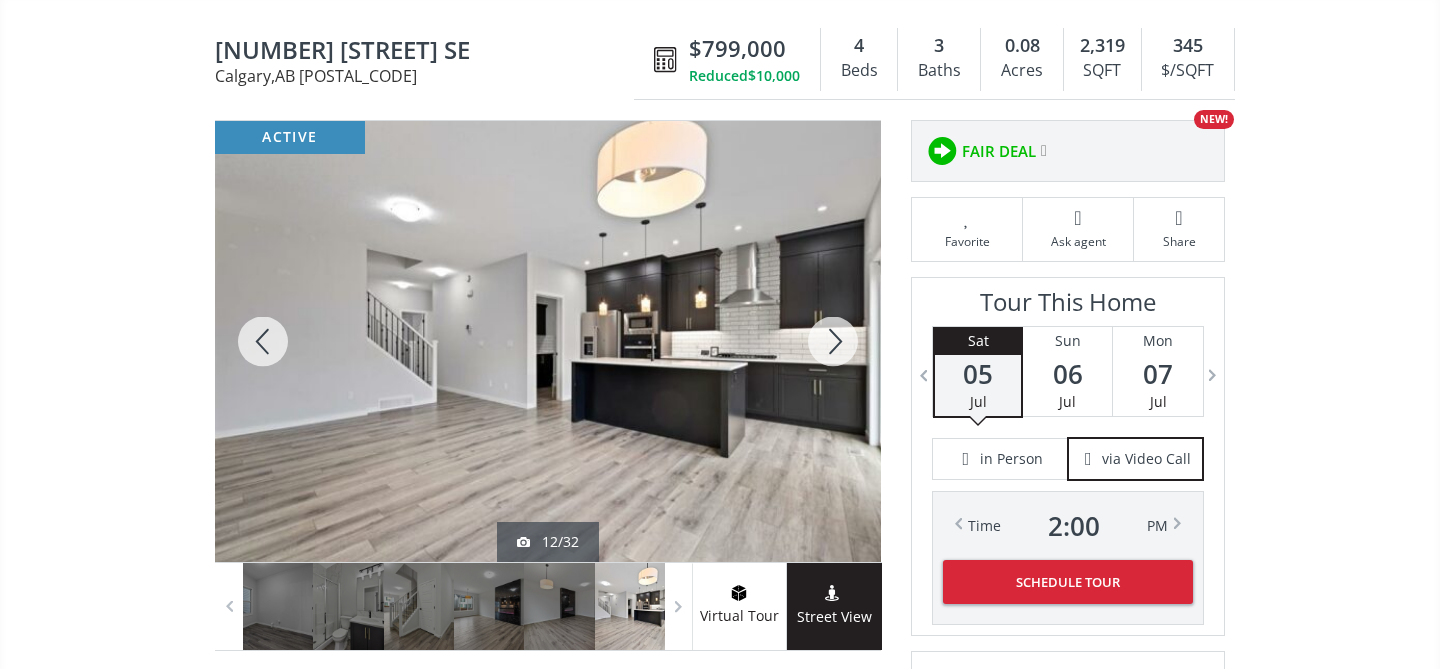 click at bounding box center [833, 341] 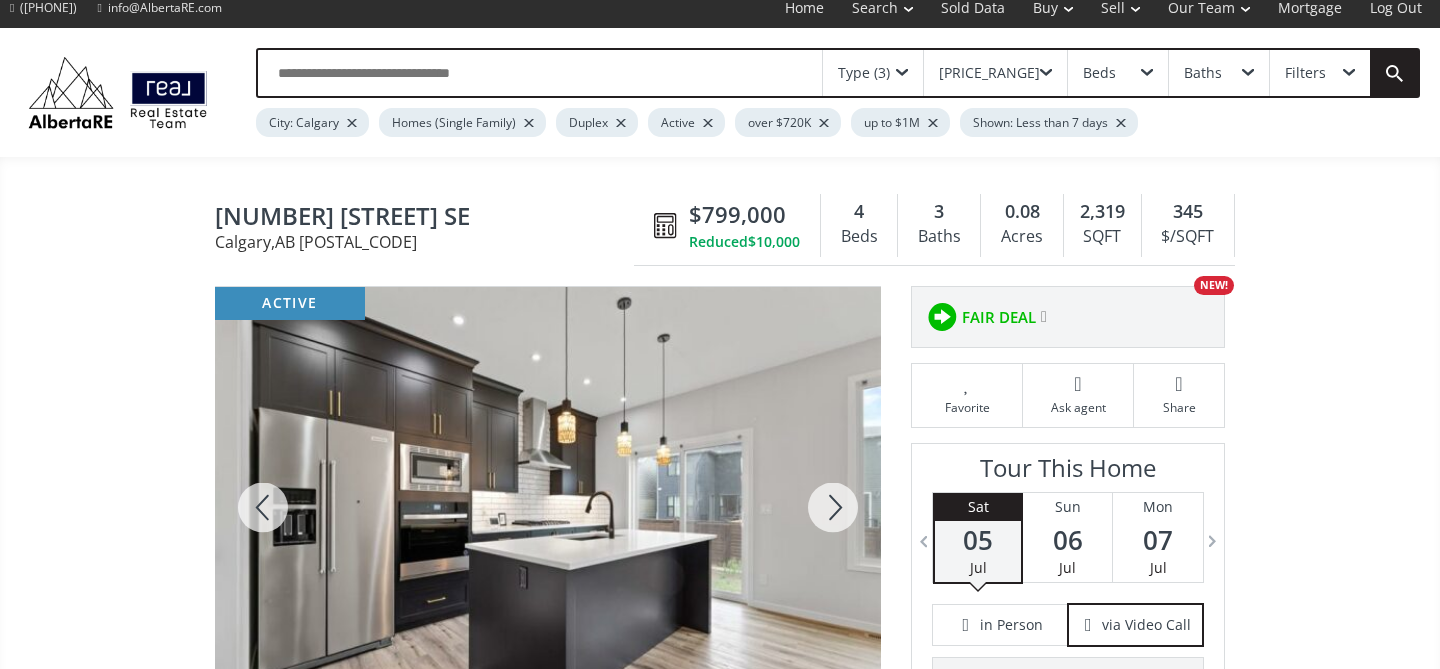 scroll, scrollTop: 0, scrollLeft: 0, axis: both 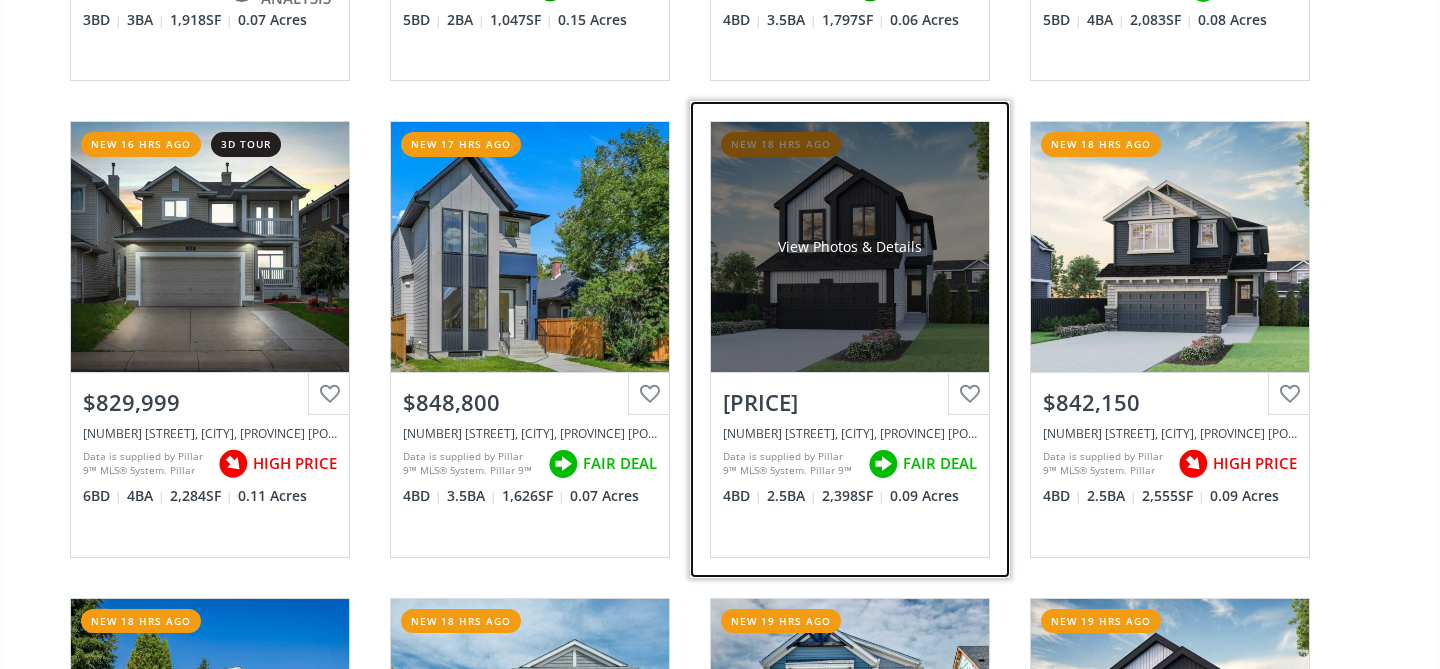 click on "View Photos & Details" at bounding box center [850, 247] 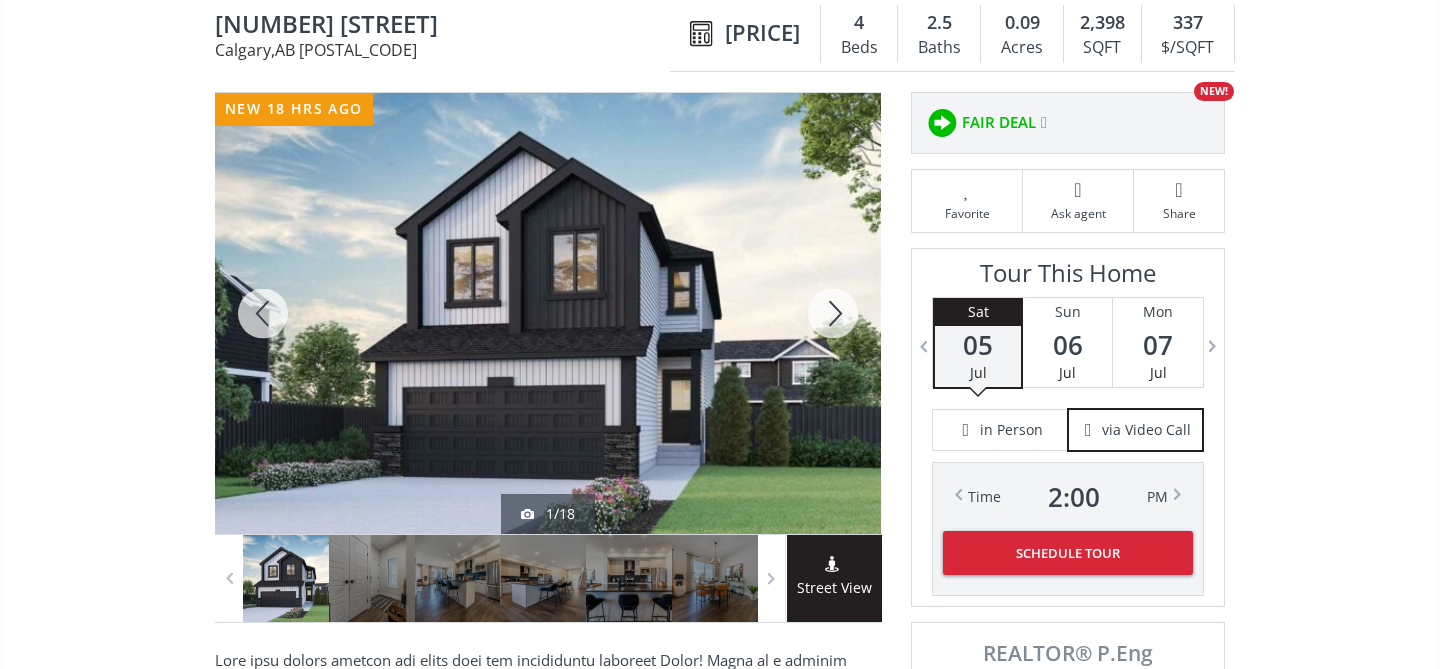 scroll, scrollTop: 165, scrollLeft: 0, axis: vertical 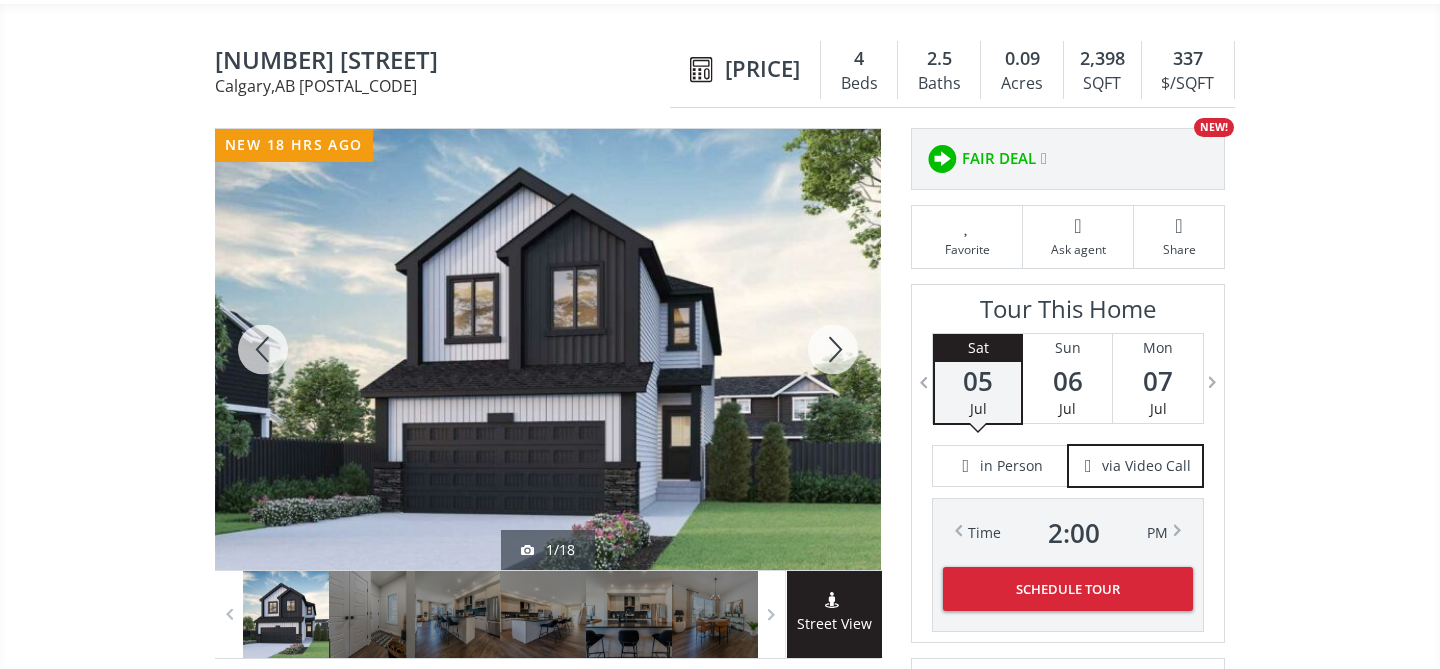 click at bounding box center (833, 349) 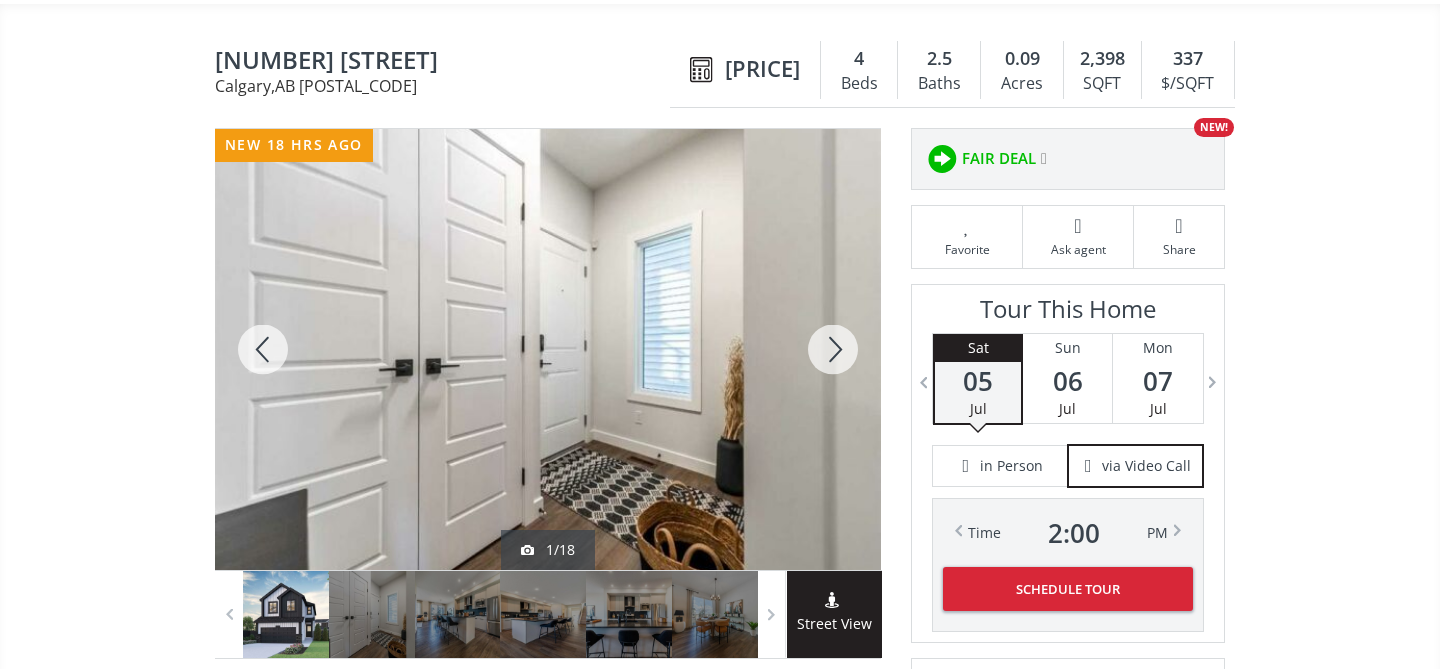 click at bounding box center [833, 349] 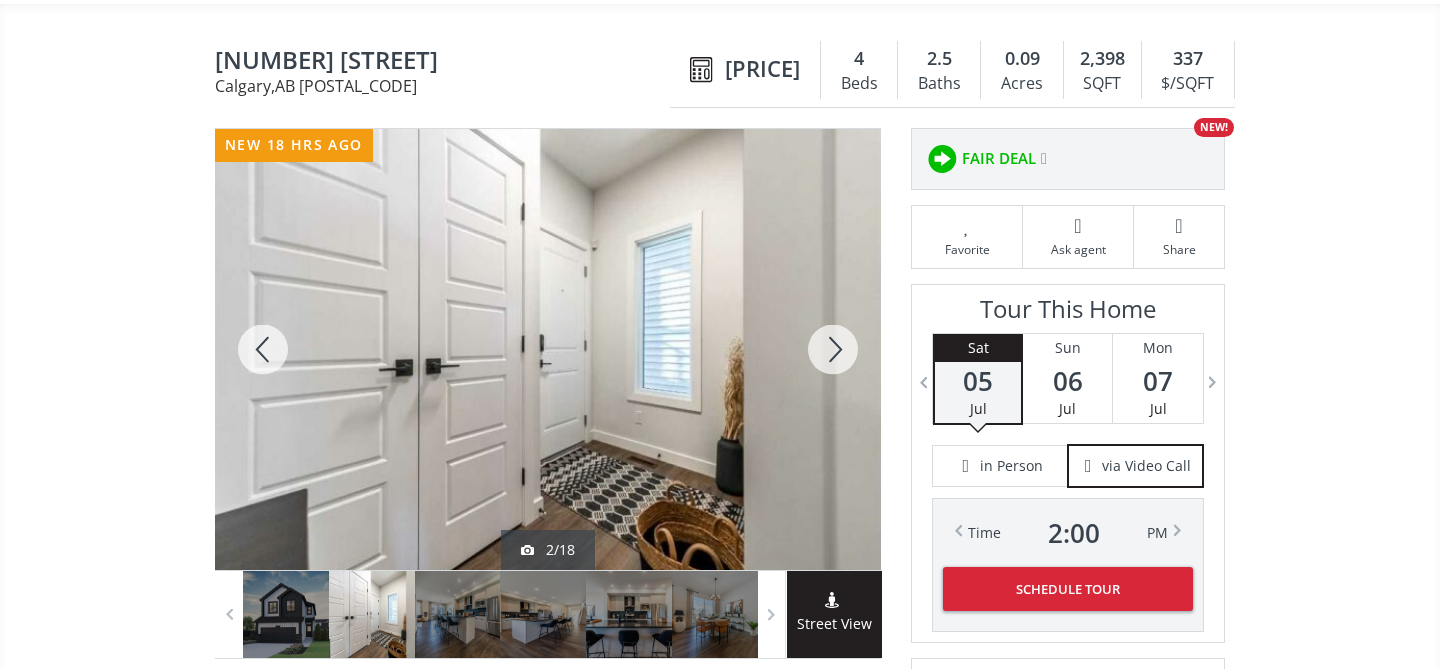 click at bounding box center (833, 349) 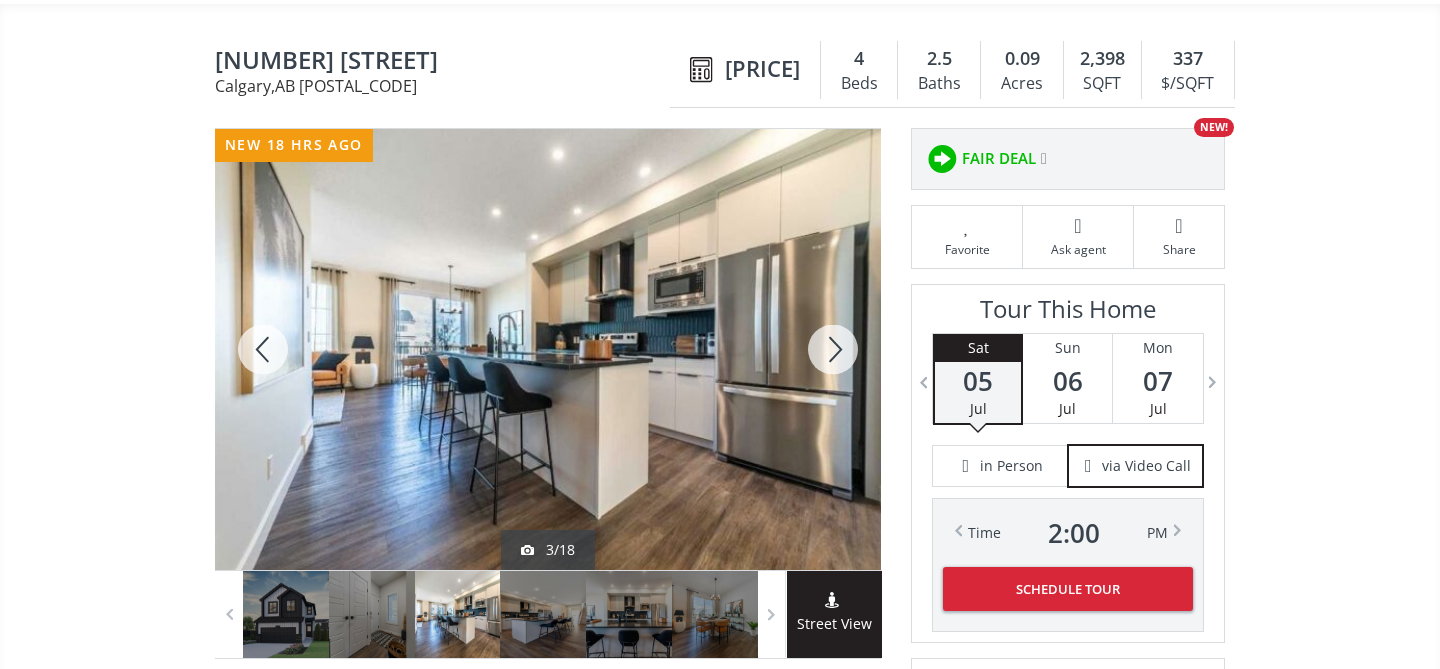 click at bounding box center [833, 349] 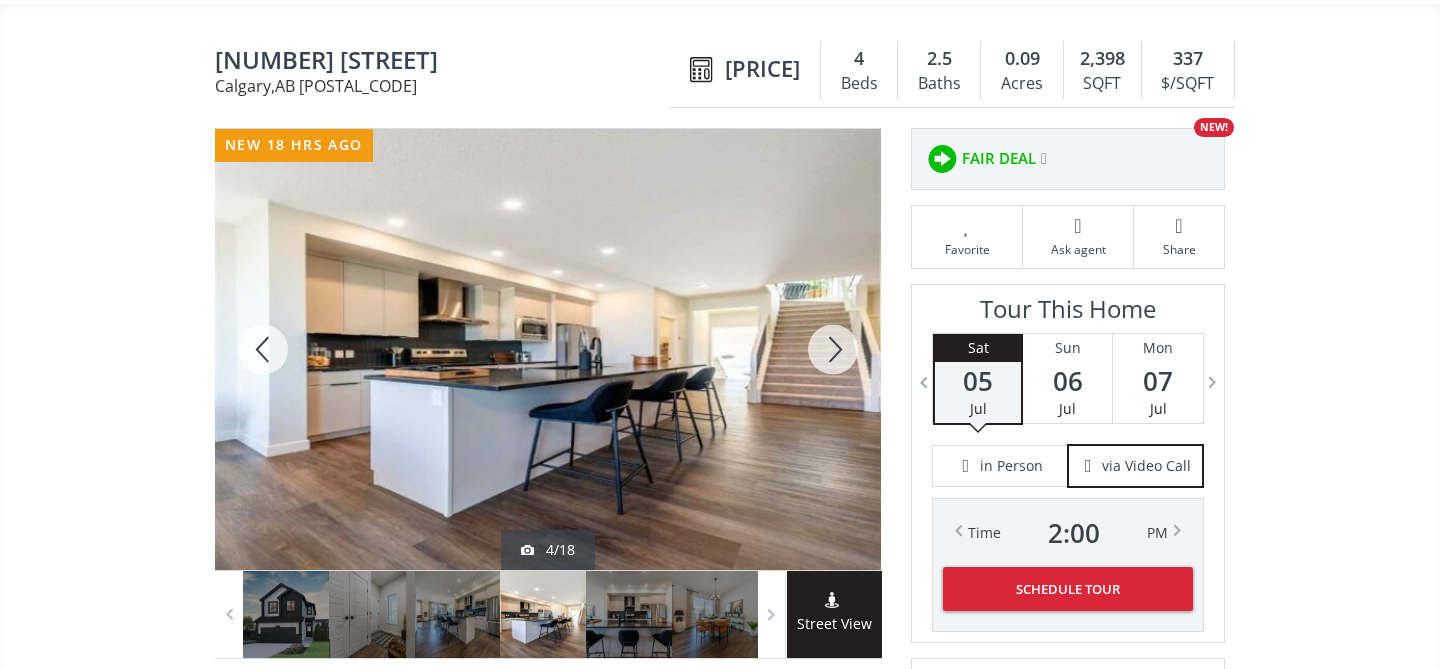 click at bounding box center (833, 349) 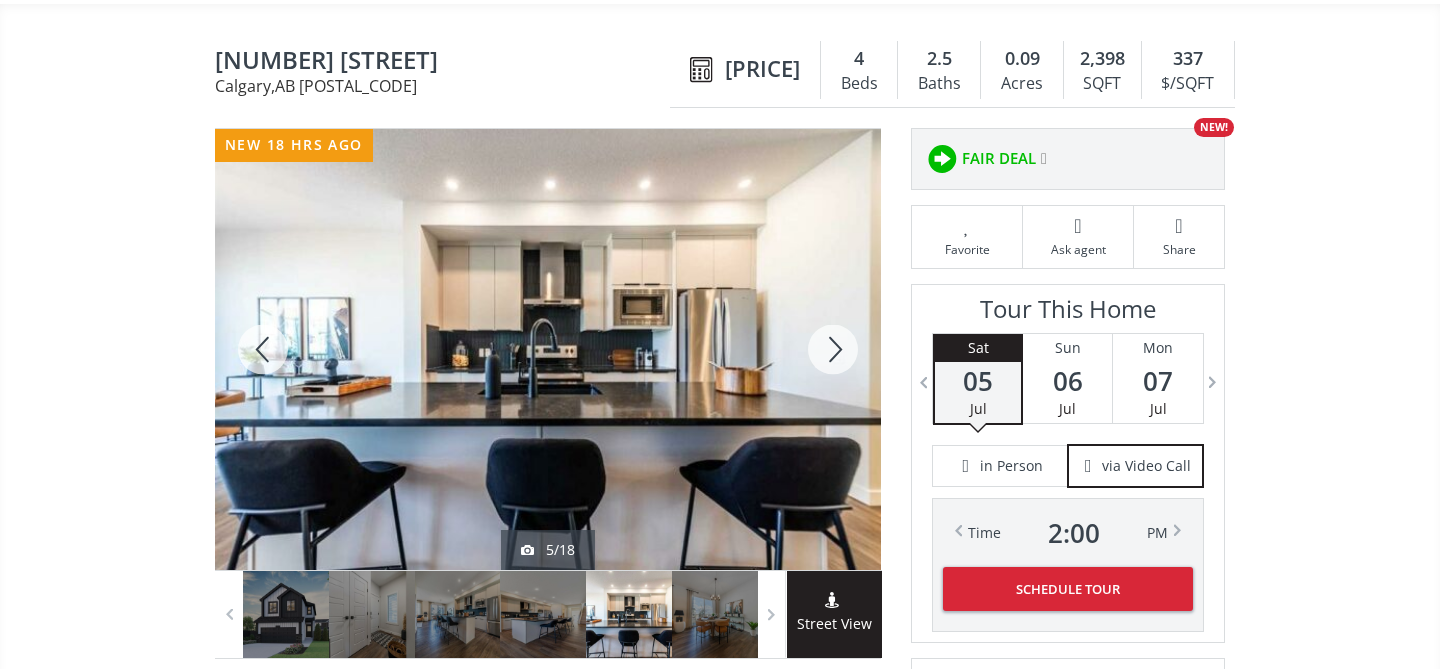 click at bounding box center (833, 349) 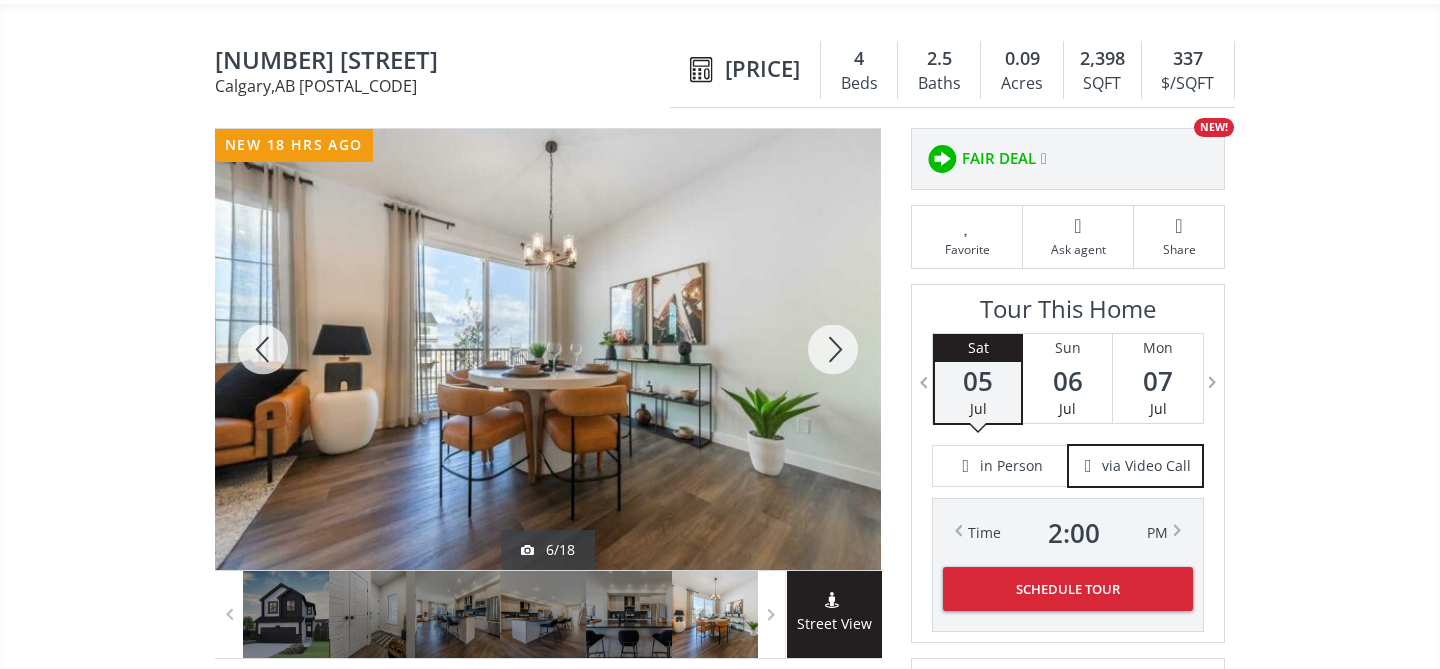 click at bounding box center [833, 349] 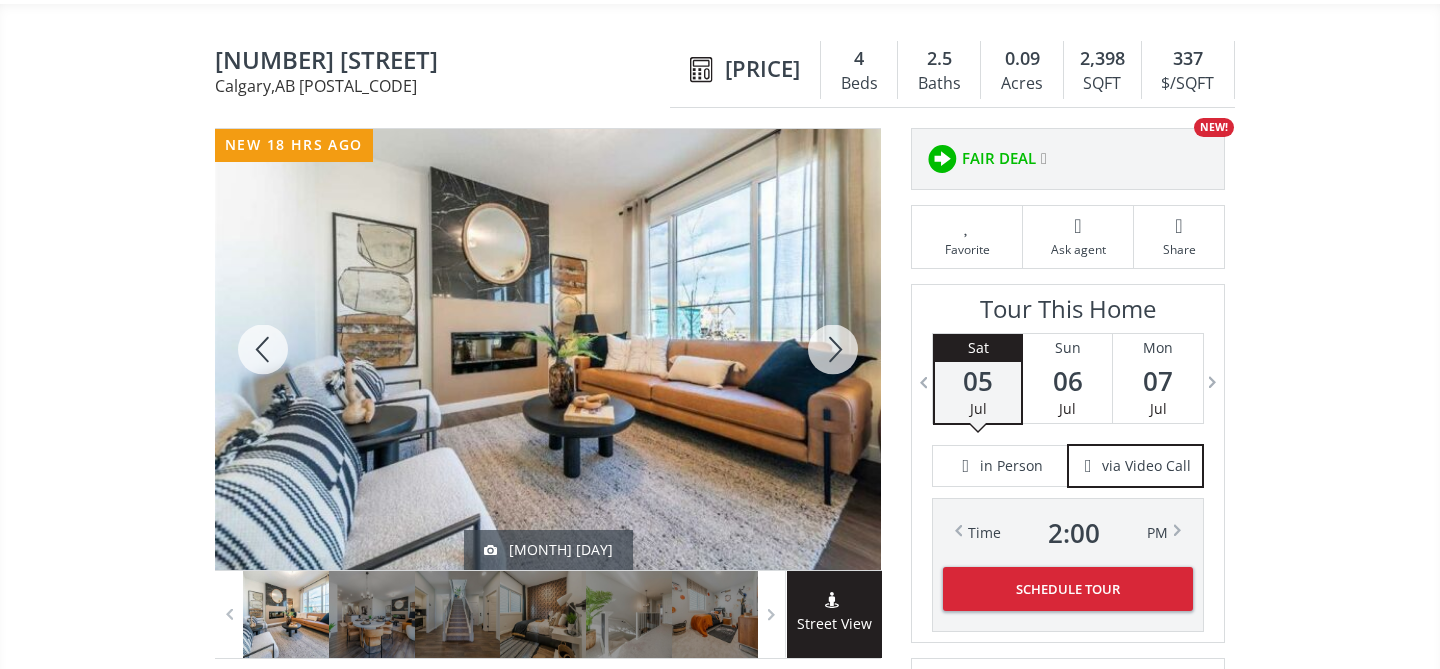 click at bounding box center [833, 349] 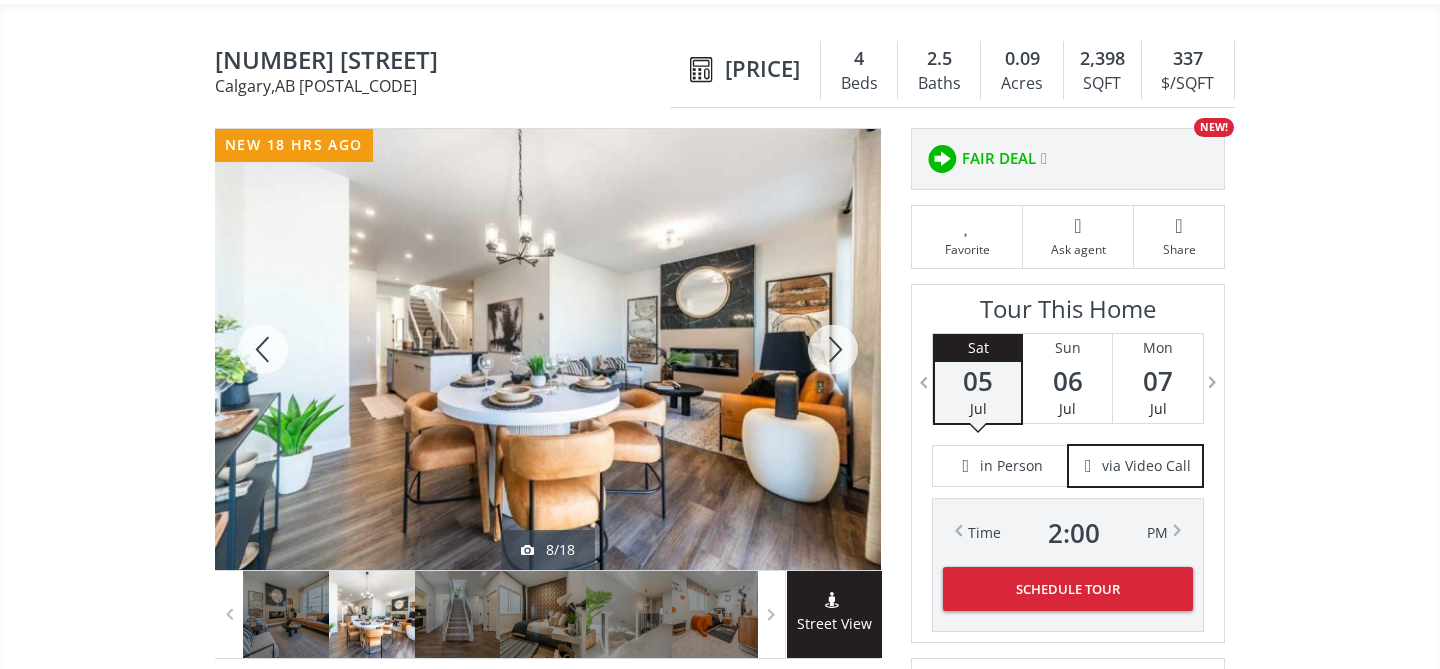 click at bounding box center (833, 349) 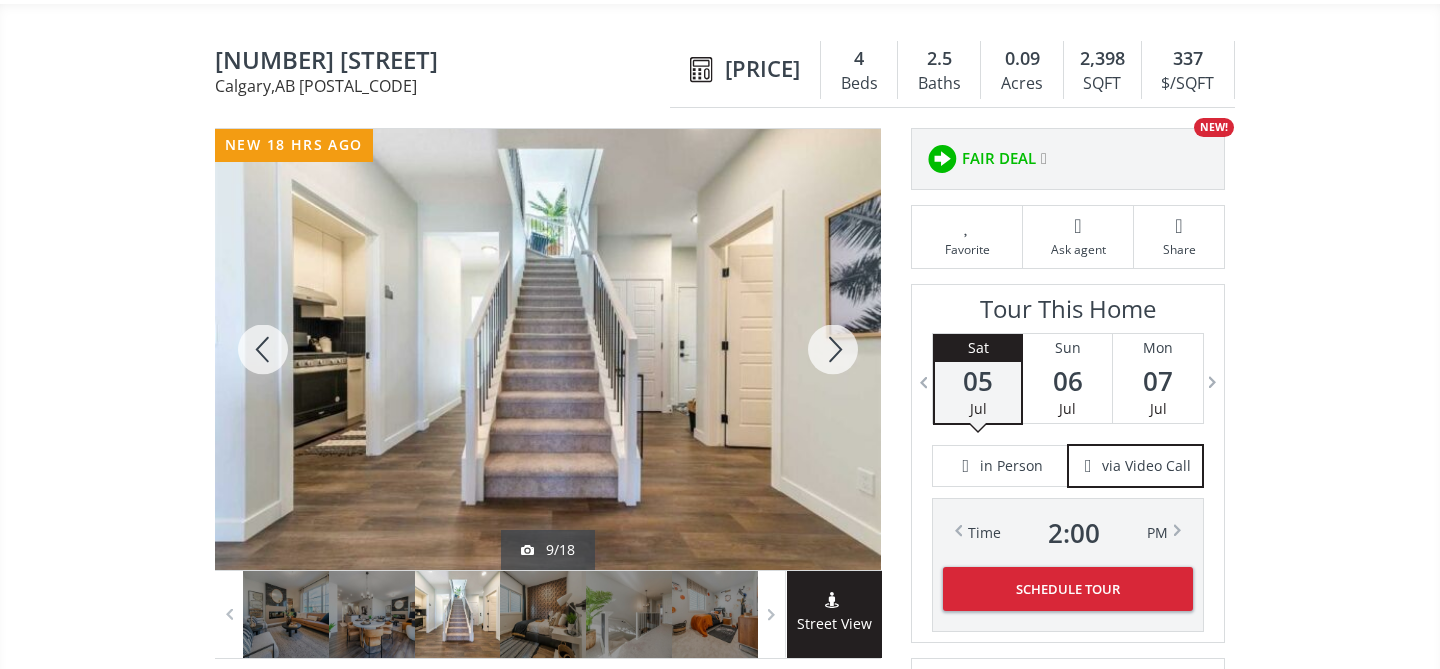 click at bounding box center [833, 349] 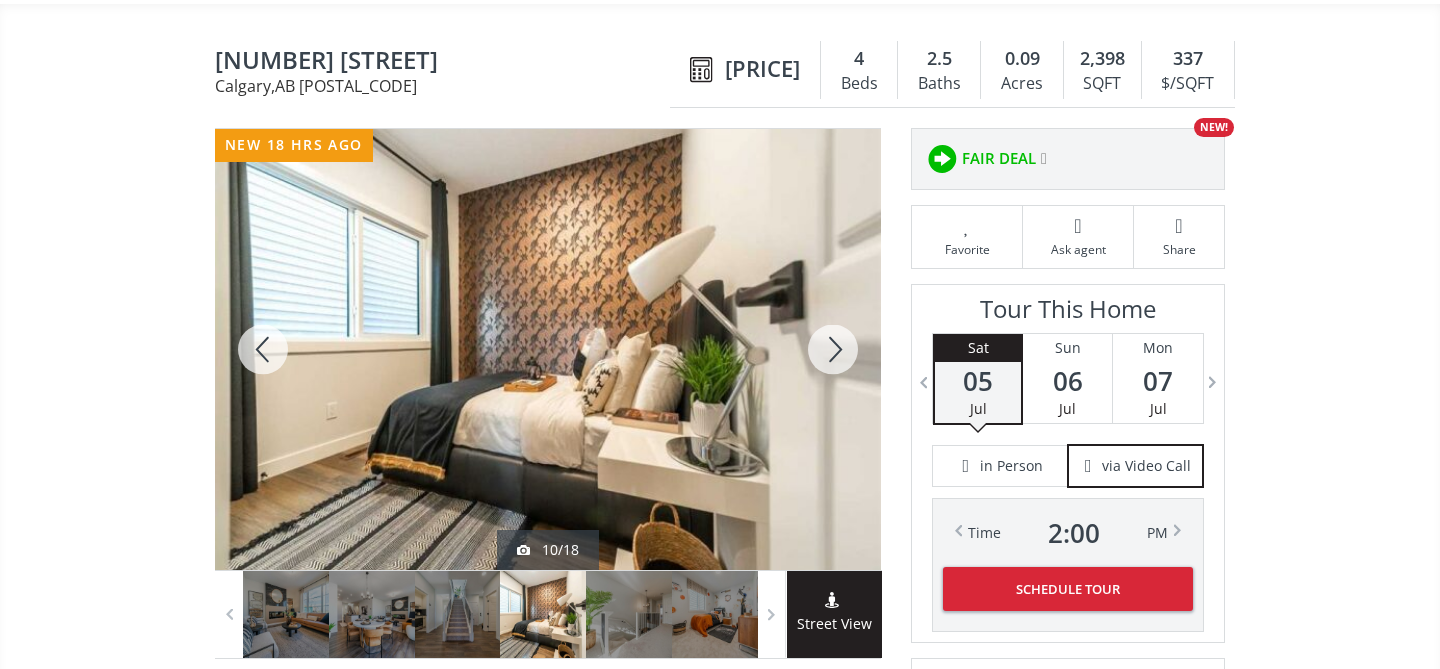click at bounding box center (833, 349) 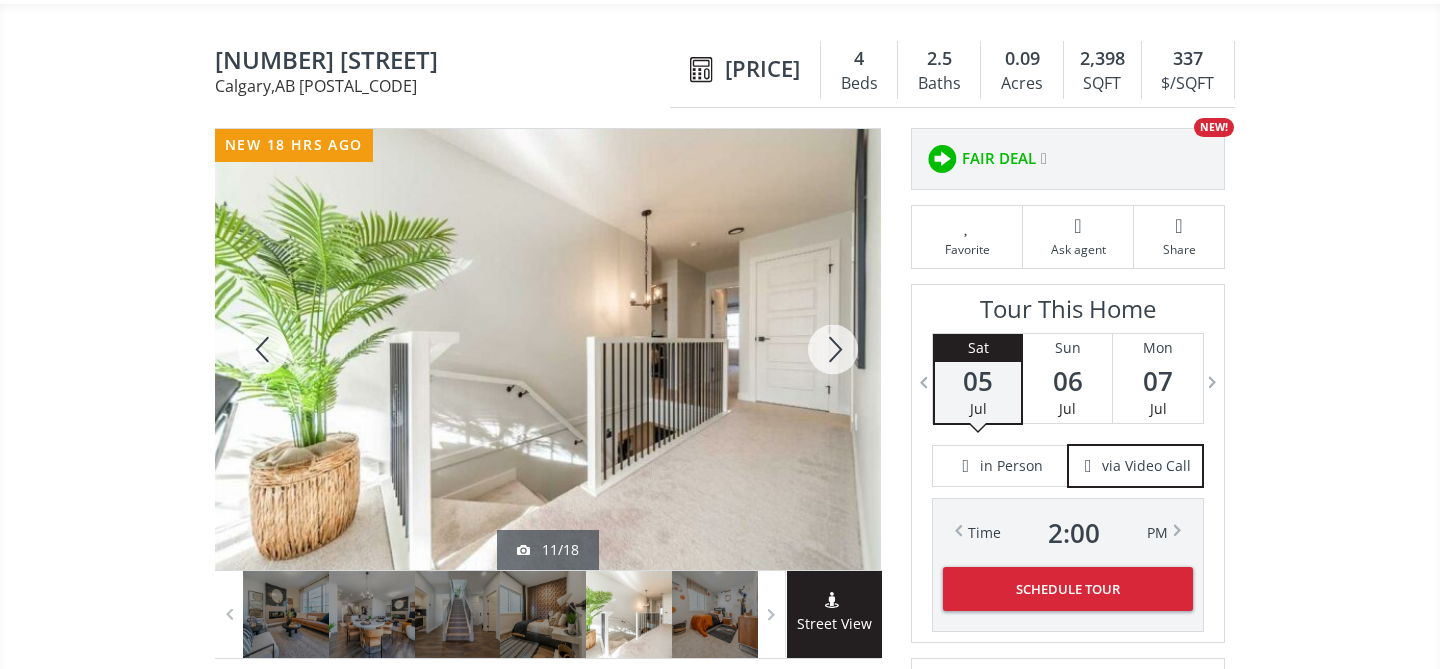 click at bounding box center [833, 349] 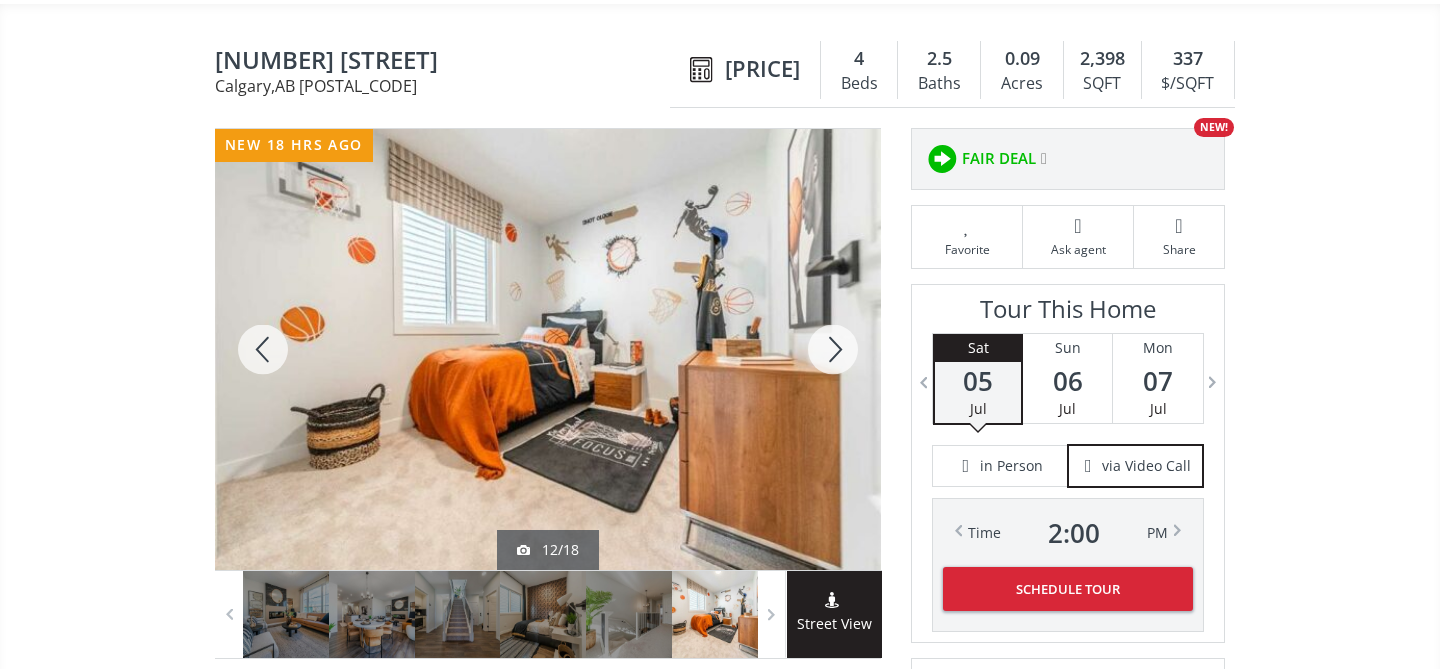 click at bounding box center [833, 349] 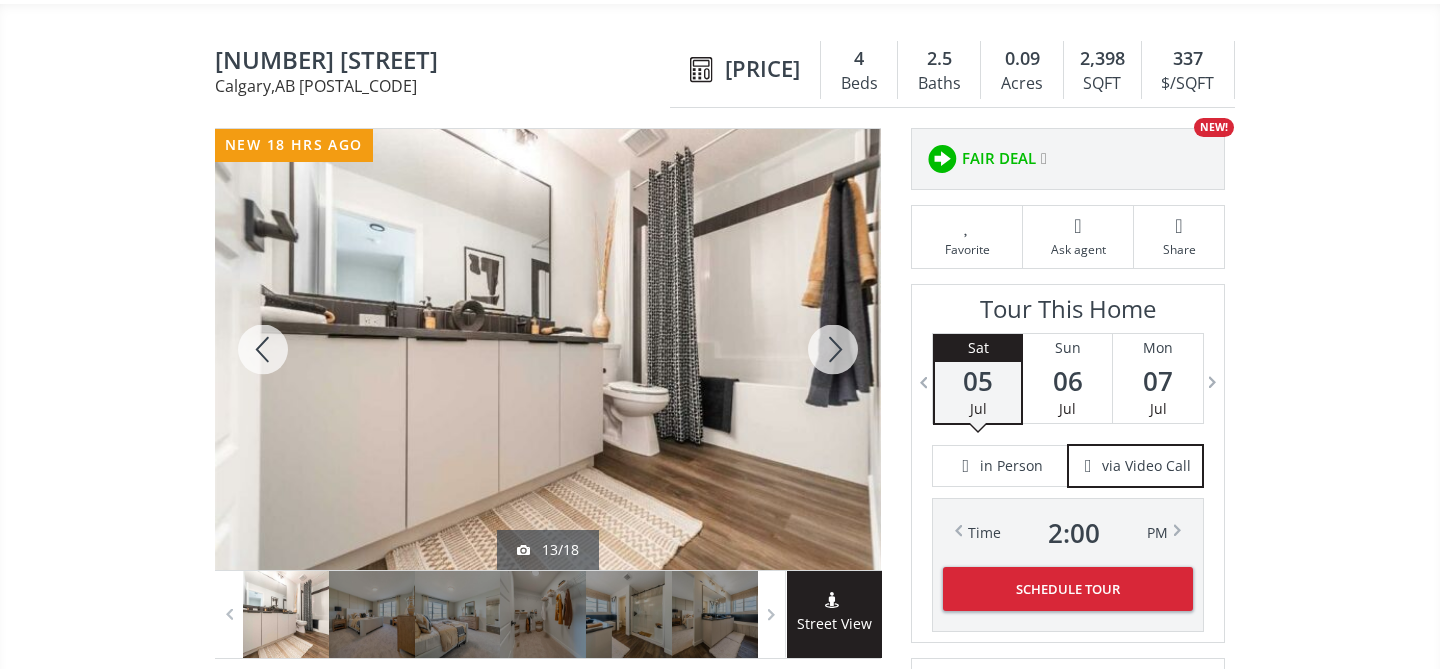 click at bounding box center [833, 349] 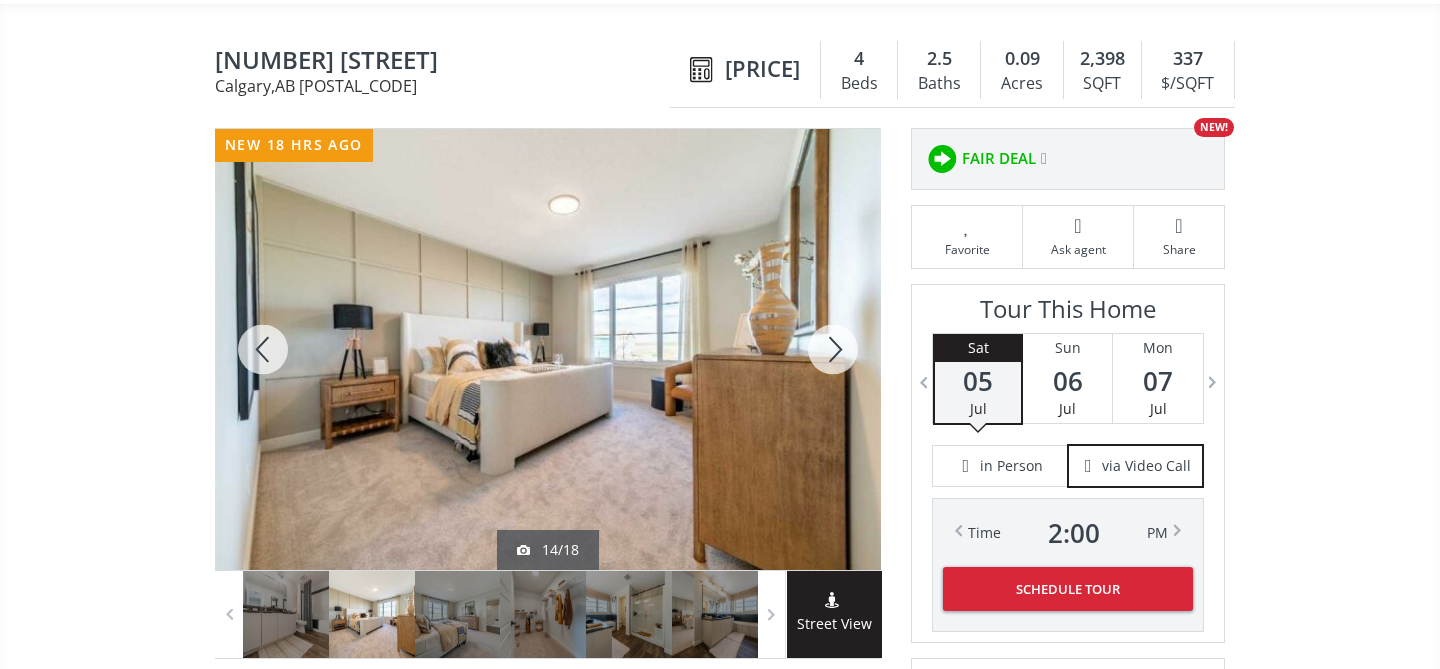 click at bounding box center (833, 349) 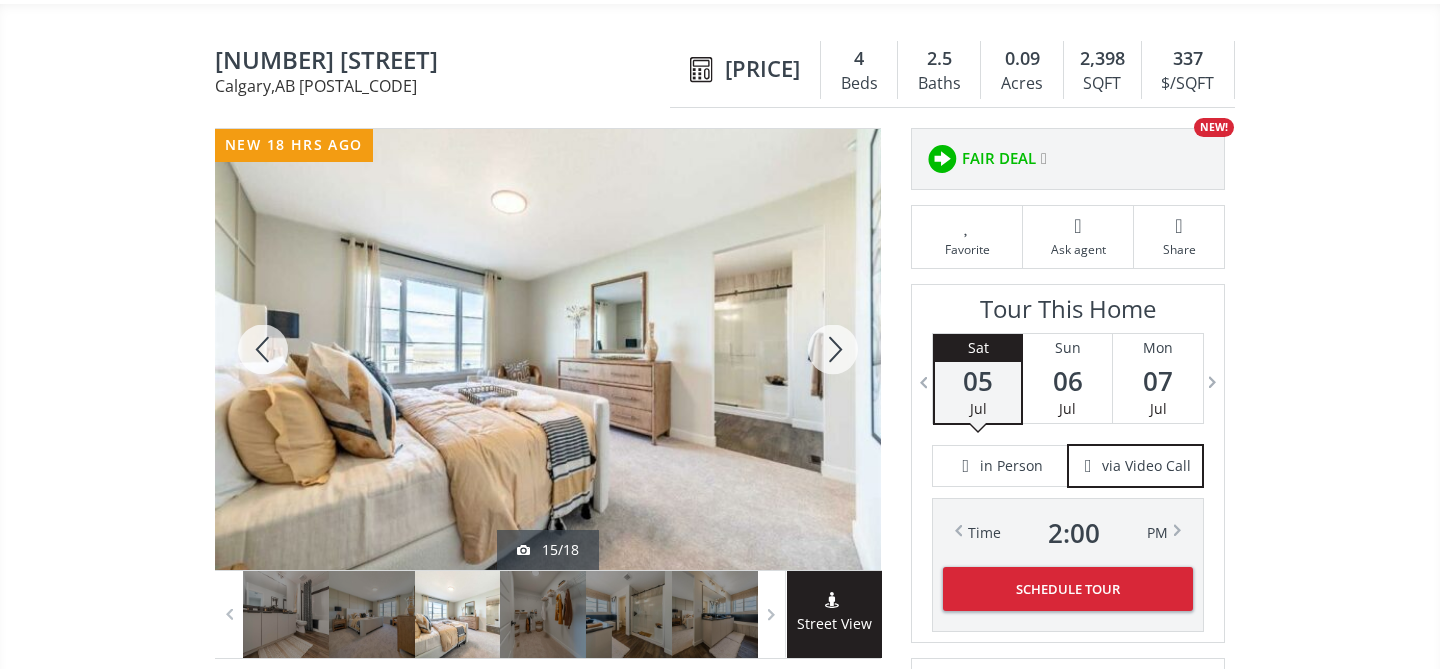 click at bounding box center [833, 349] 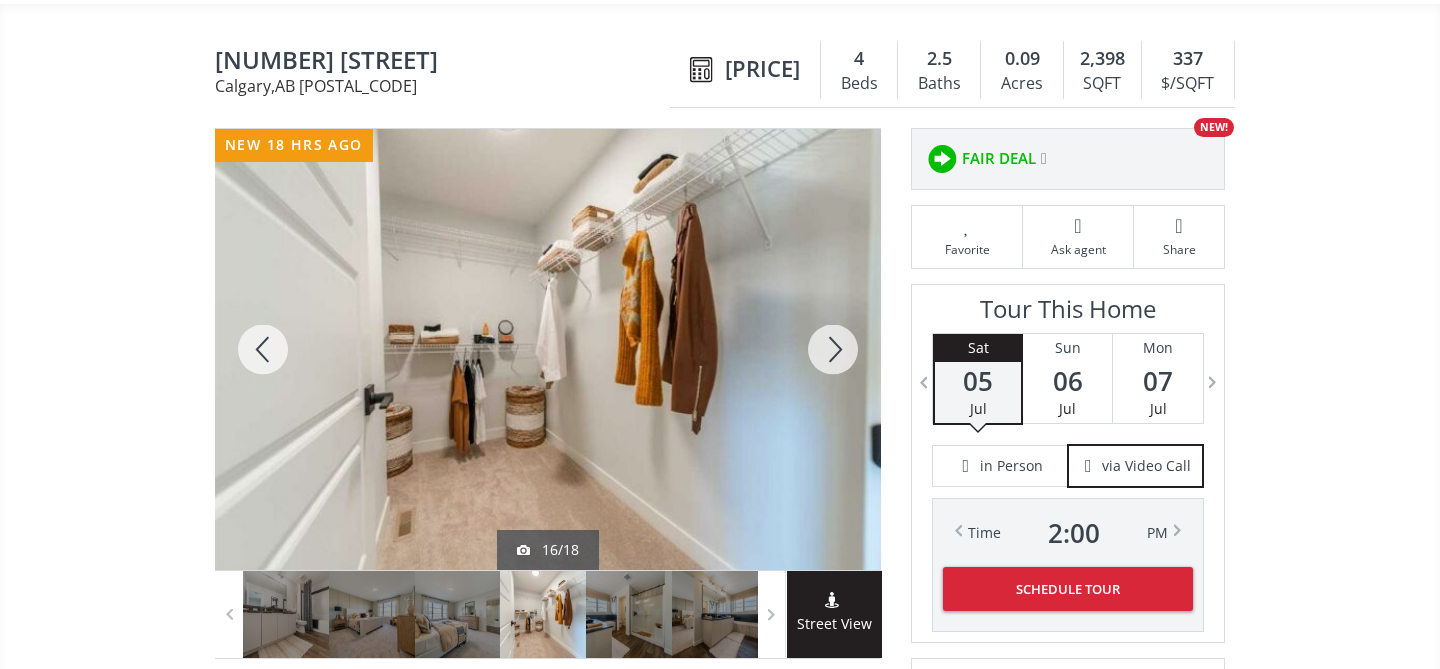 click at bounding box center (833, 349) 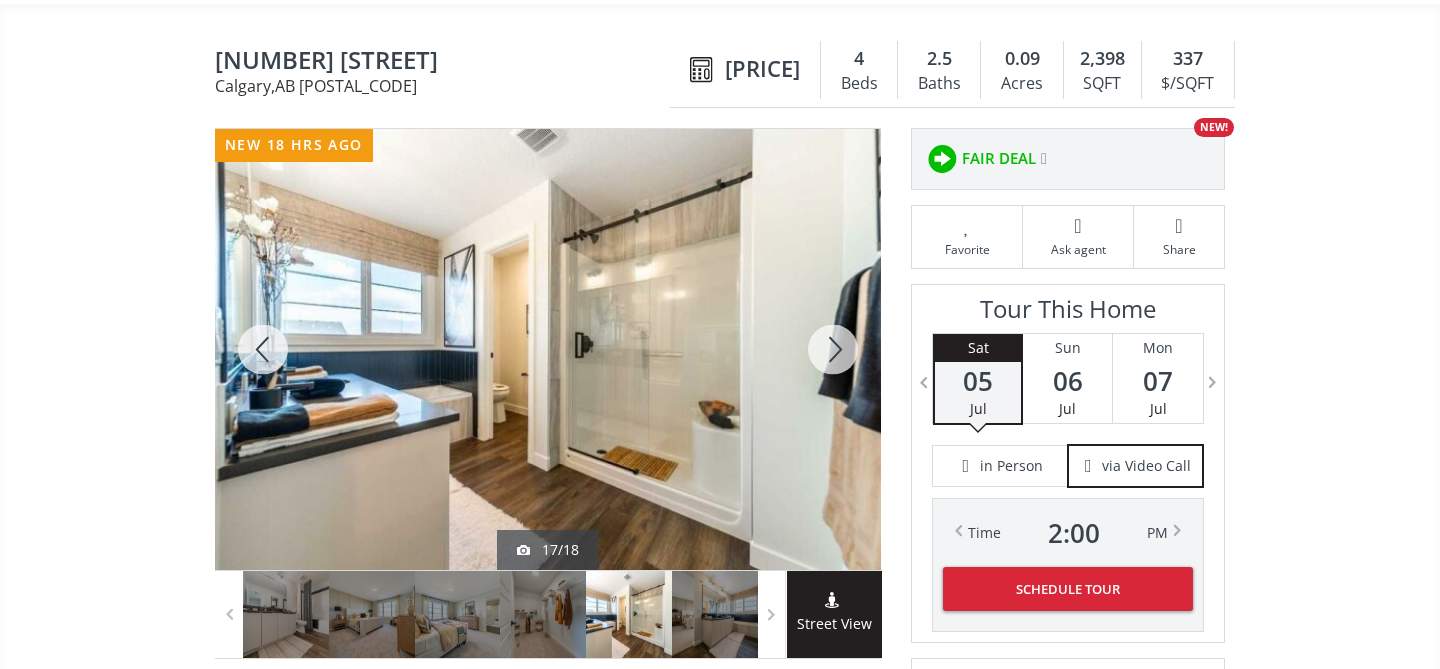 click at bounding box center (833, 349) 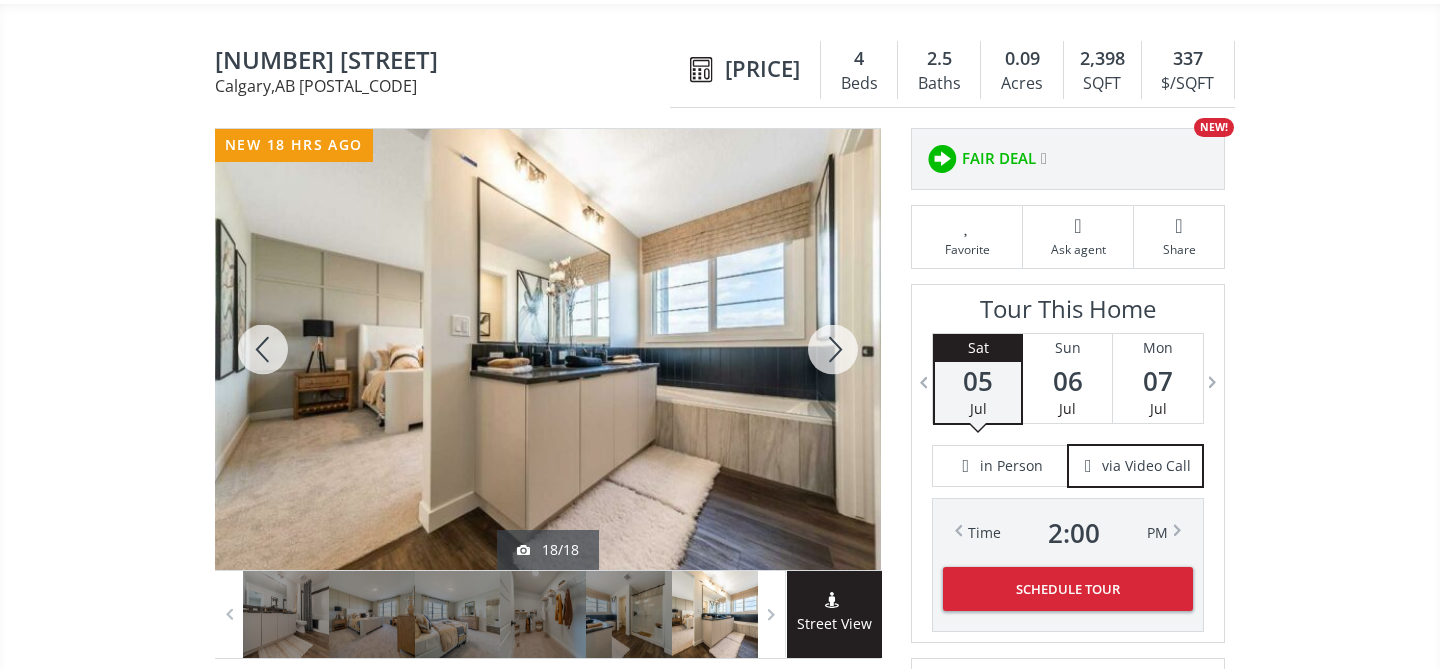 click at bounding box center (833, 349) 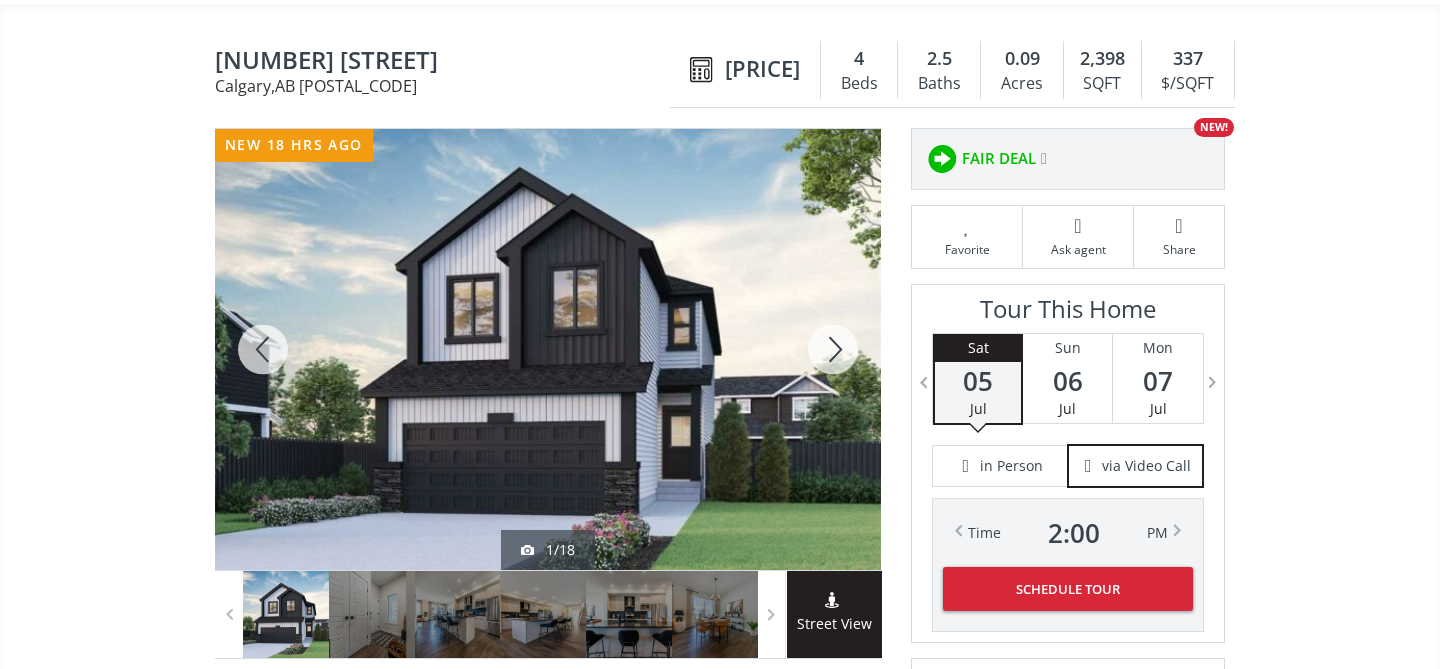 click at bounding box center (833, 349) 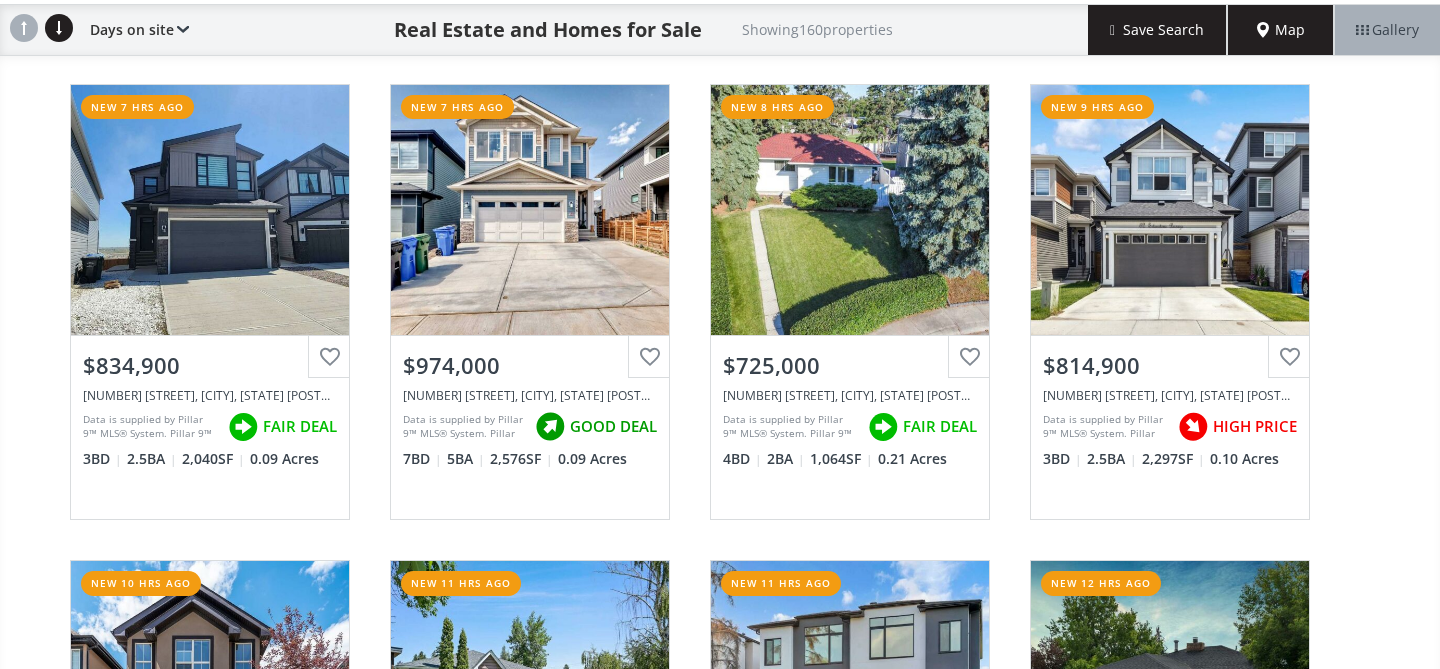 scroll, scrollTop: 2033, scrollLeft: 0, axis: vertical 